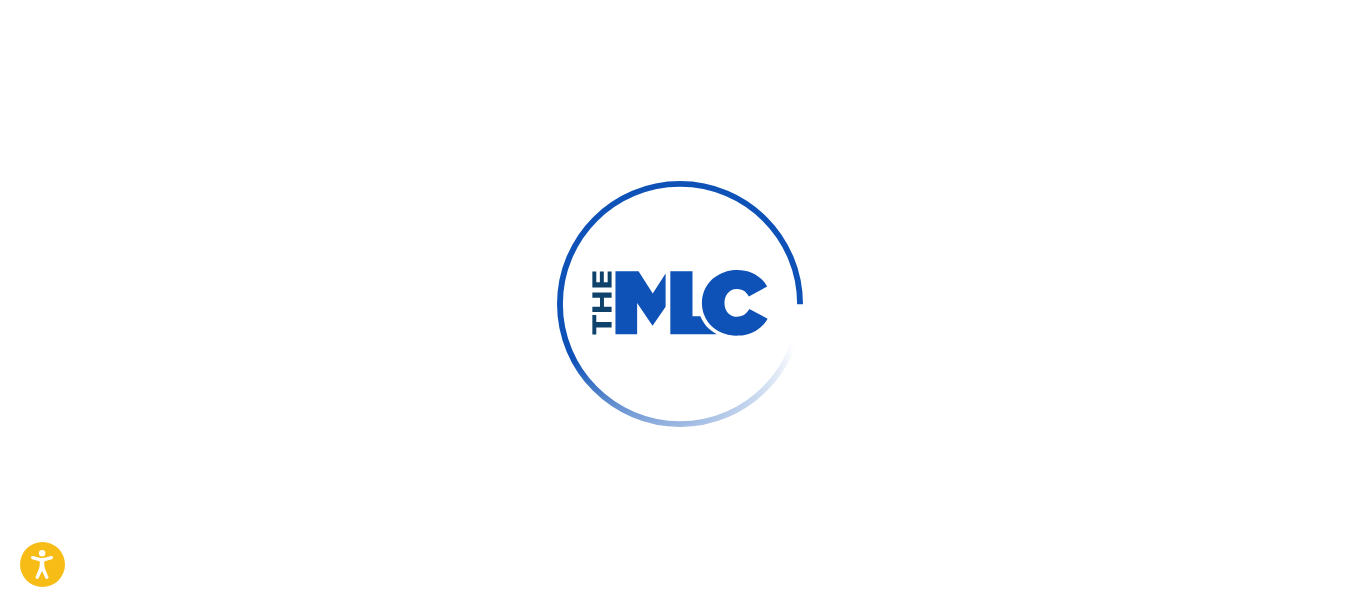 scroll, scrollTop: 0, scrollLeft: 0, axis: both 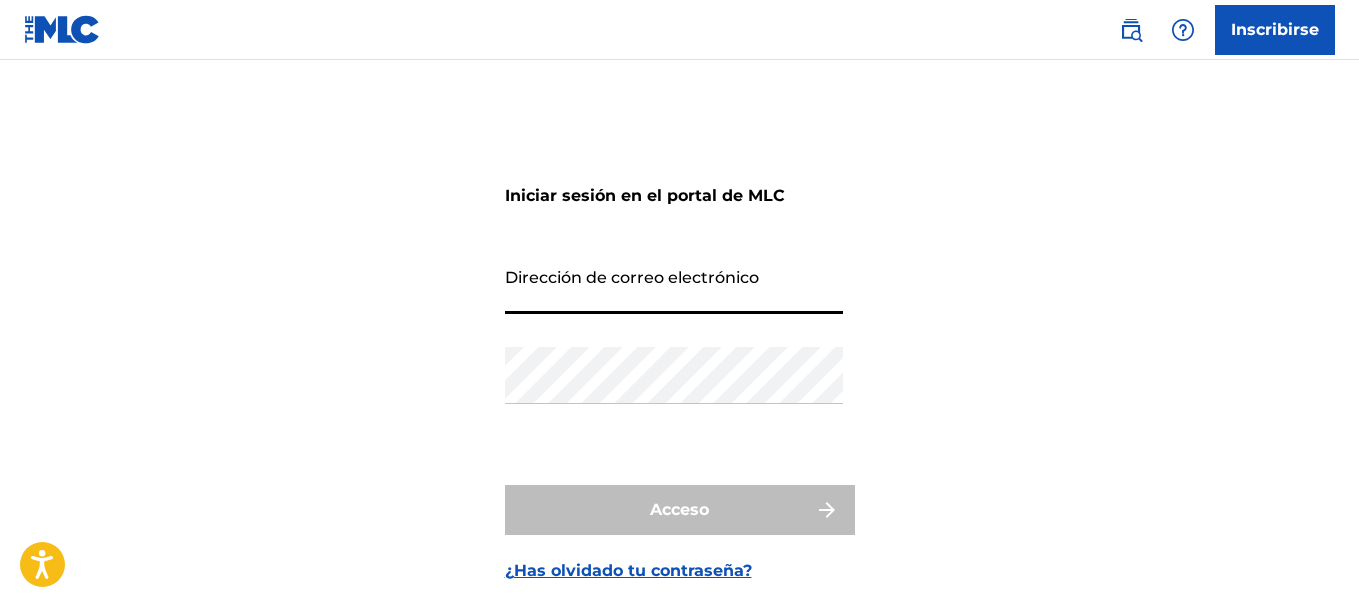 click on "Dirección de correo electrónico" at bounding box center [674, 285] 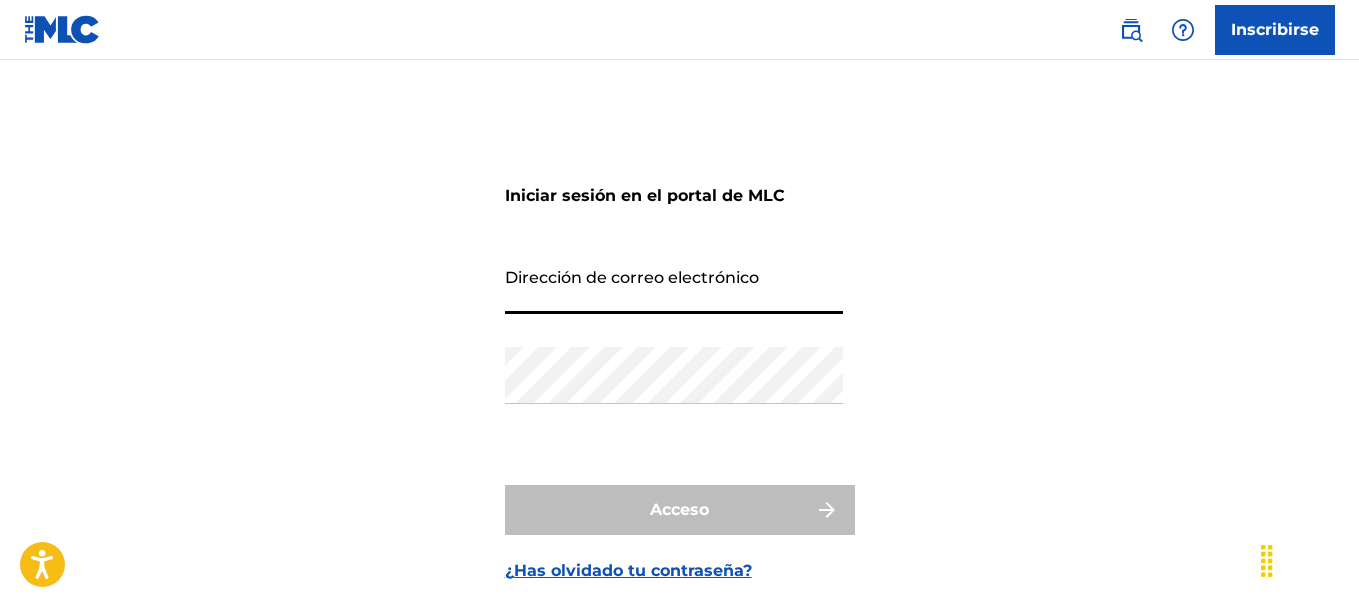 click on "Iniciar sesión en el portal de MLC Dirección de correo electrónico Contraseña Acceso ¿Has olvidado tu contraseña?" at bounding box center (679, 362) 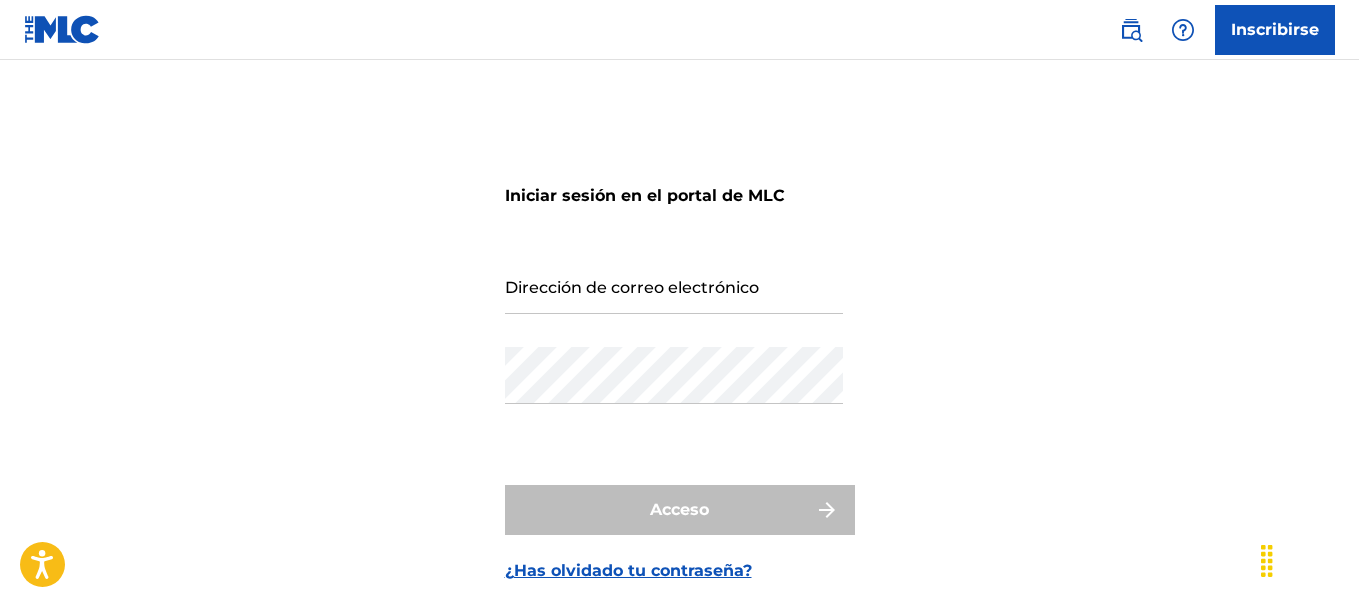 click on "Inscribirse" at bounding box center (1275, 29) 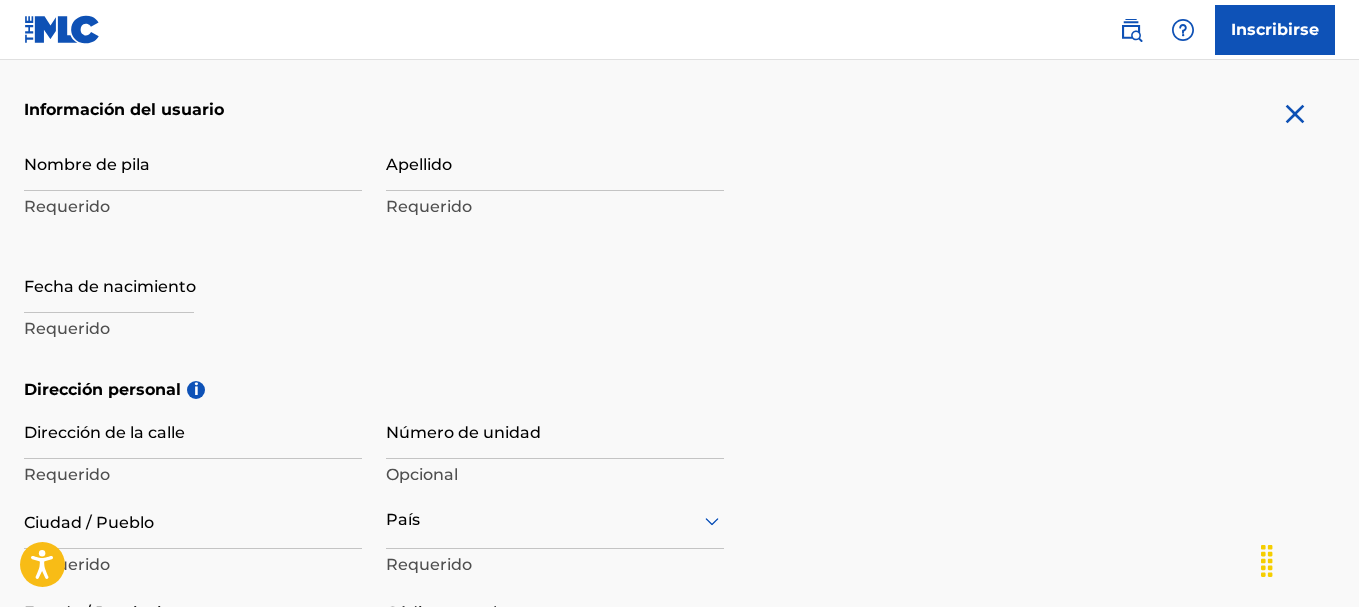 scroll, scrollTop: 384, scrollLeft: 0, axis: vertical 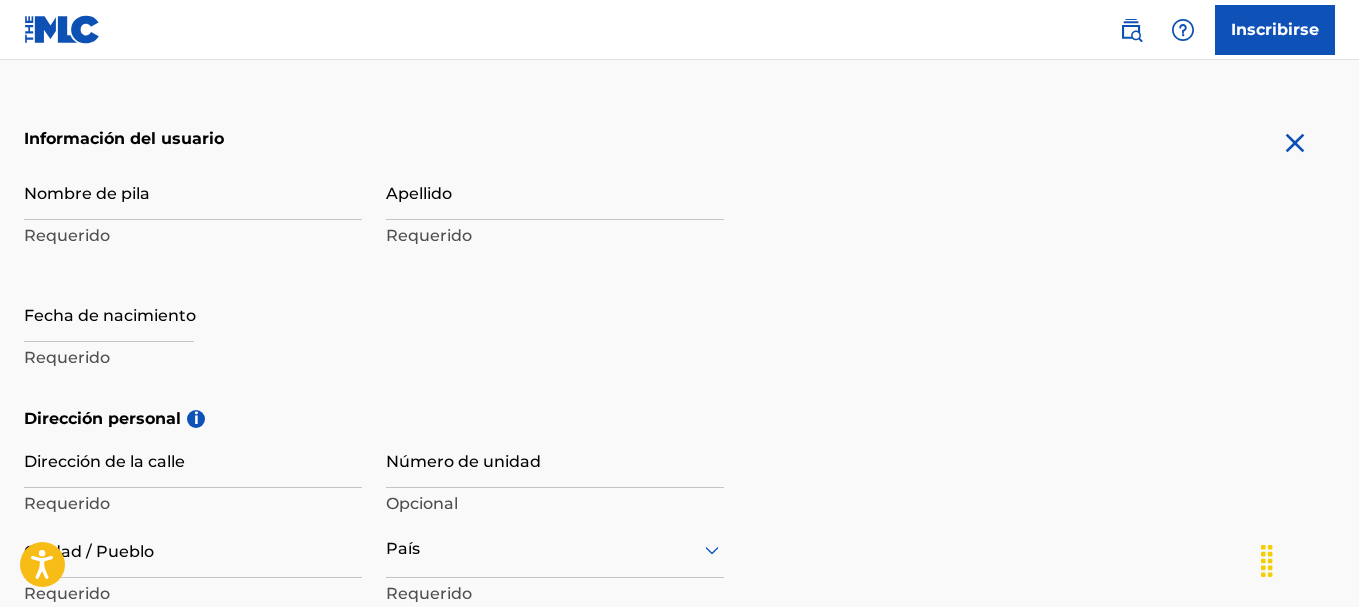 click on "Requerido" at bounding box center [193, 236] 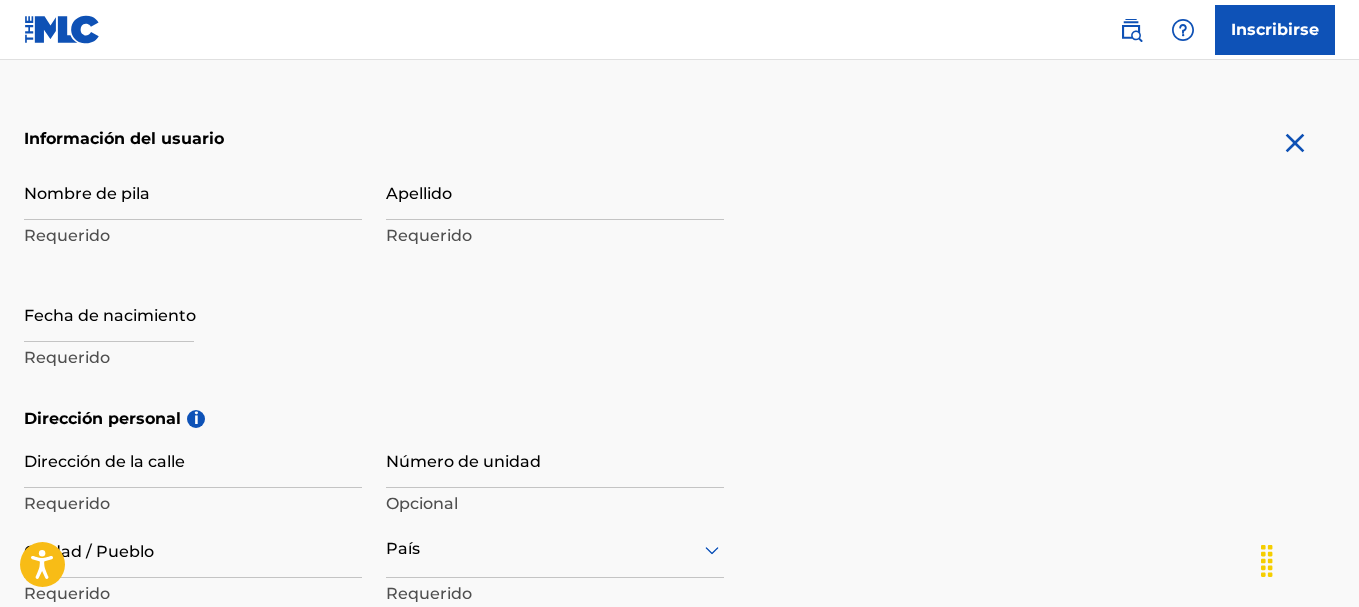 drag, startPoint x: 169, startPoint y: 230, endPoint x: 186, endPoint y: 249, distance: 25.495098 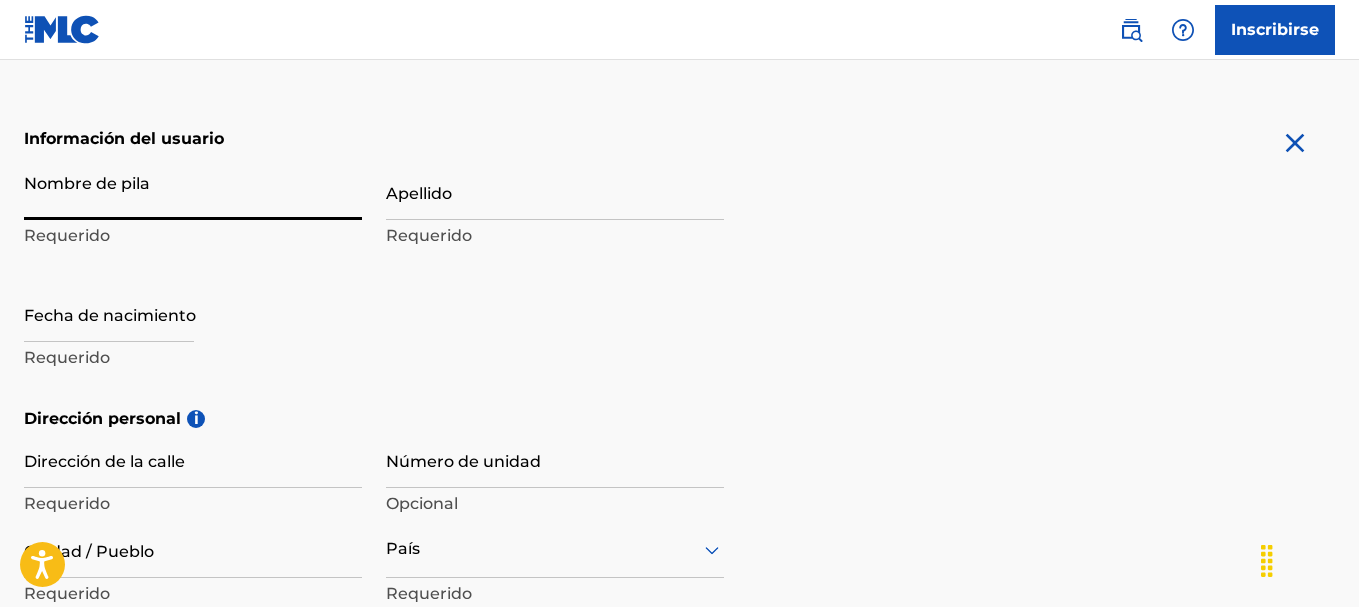 click on "Nombre de pila" at bounding box center (193, 191) 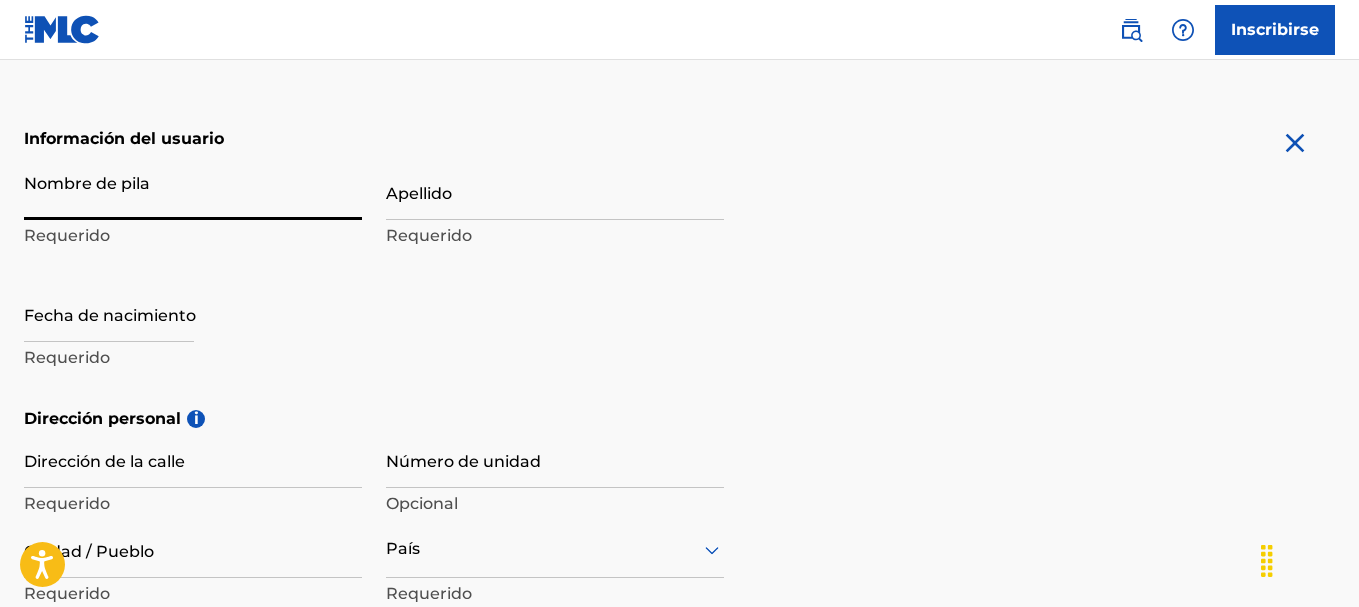 type on "[FIRST][LAST]" 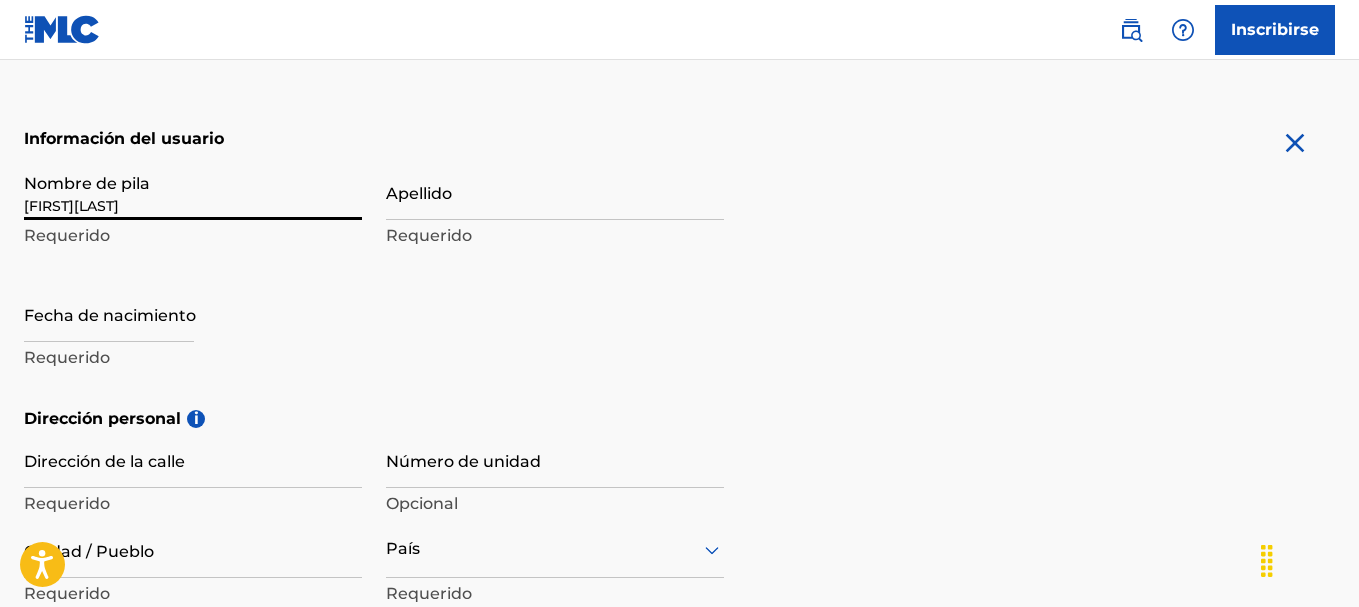 type on "[LAST]" 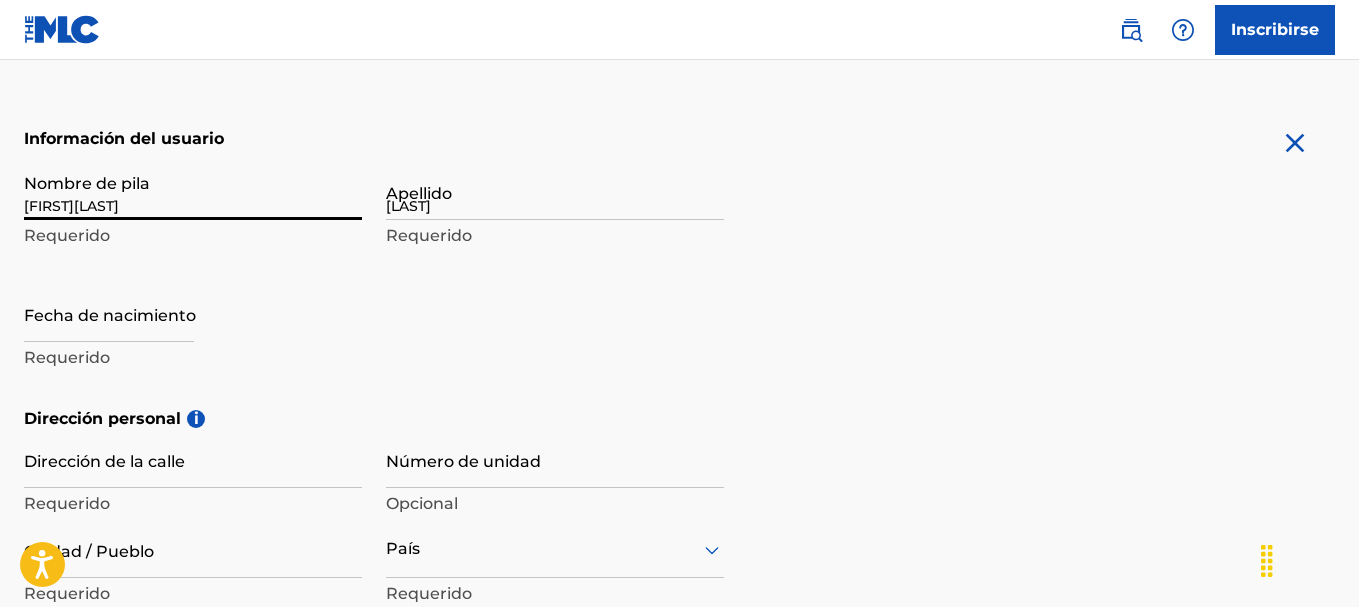 type on "[PROVINCE], [CITY]" 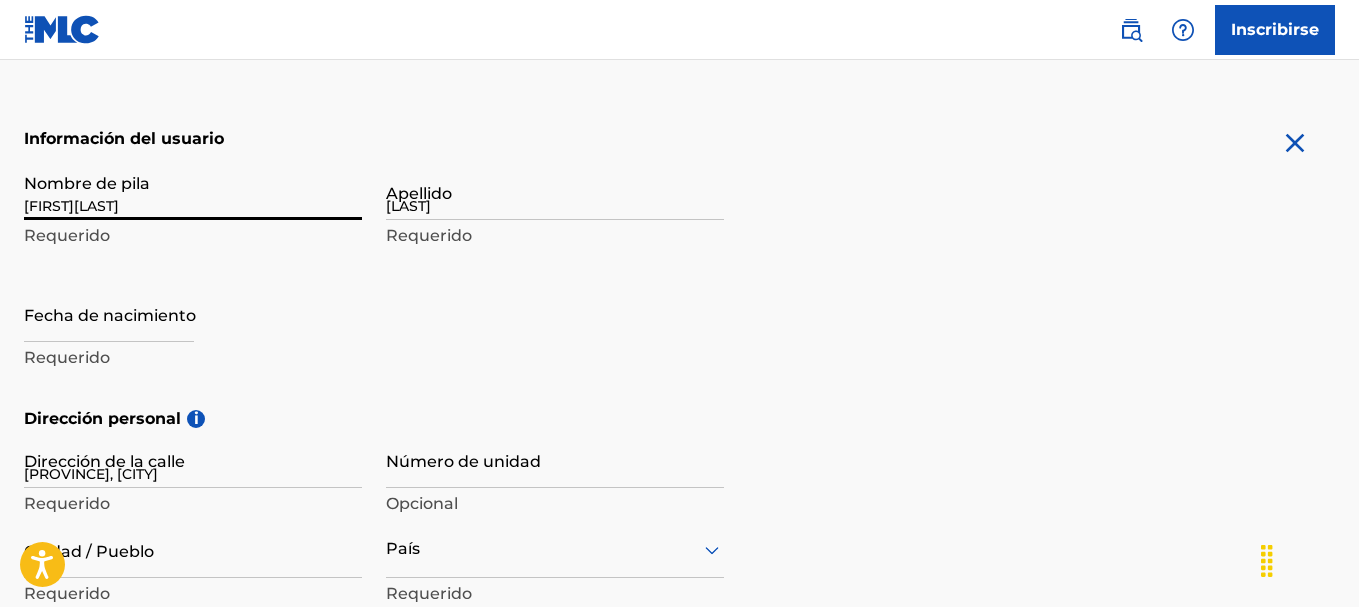 type on "[STREET_NAME] #59" 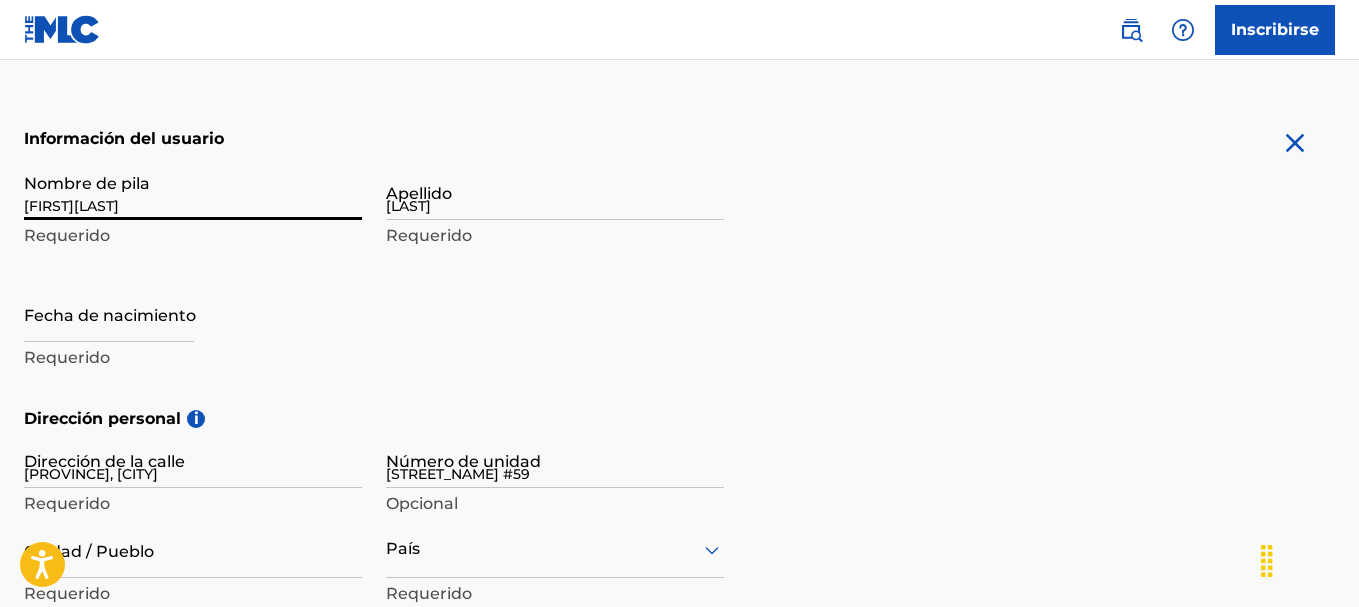 type on "[CITY]" 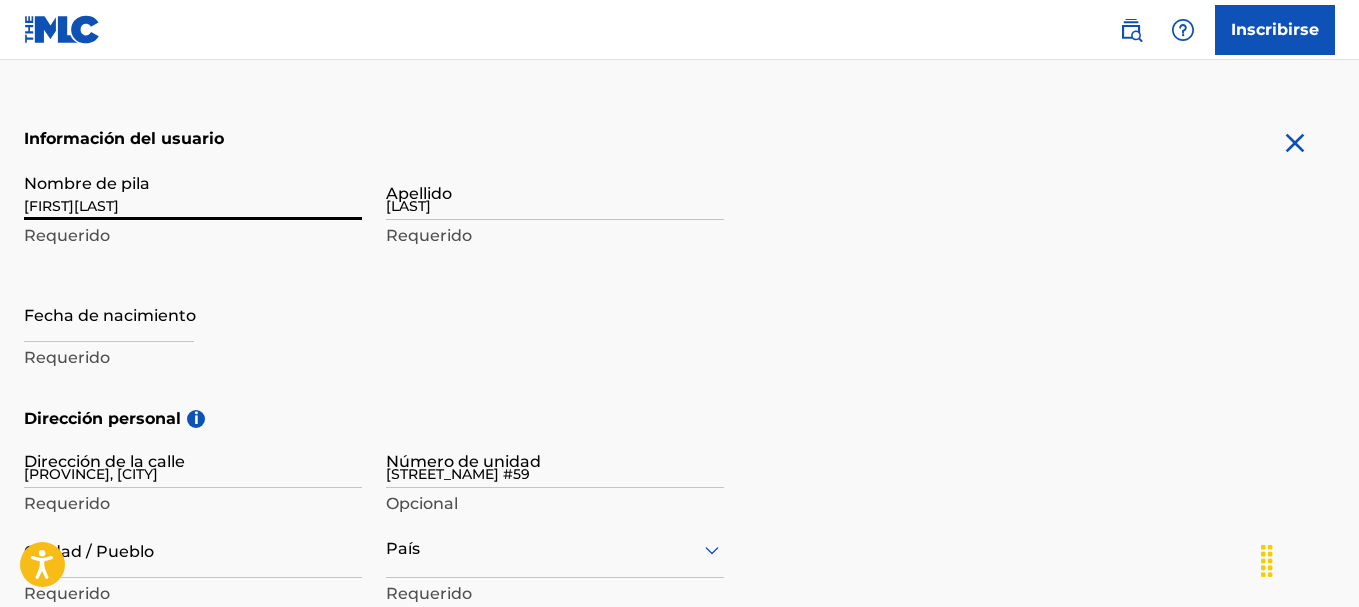 type on "República Dominicana" 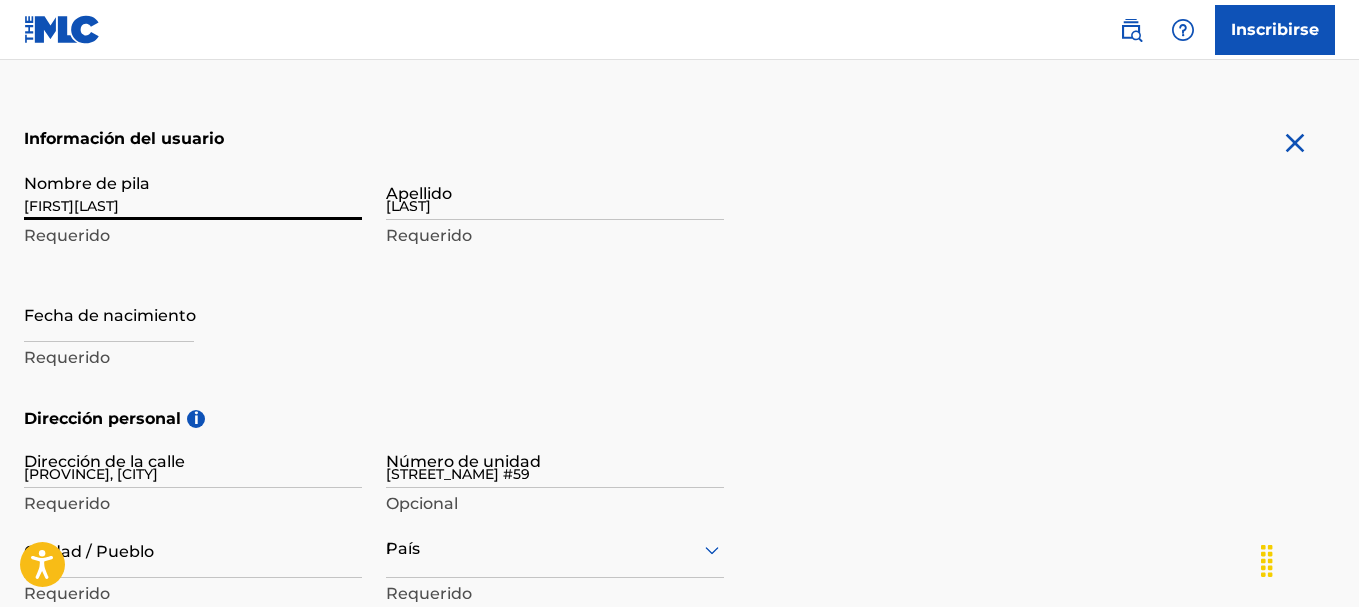 type on "[POSTAL_CODE]" 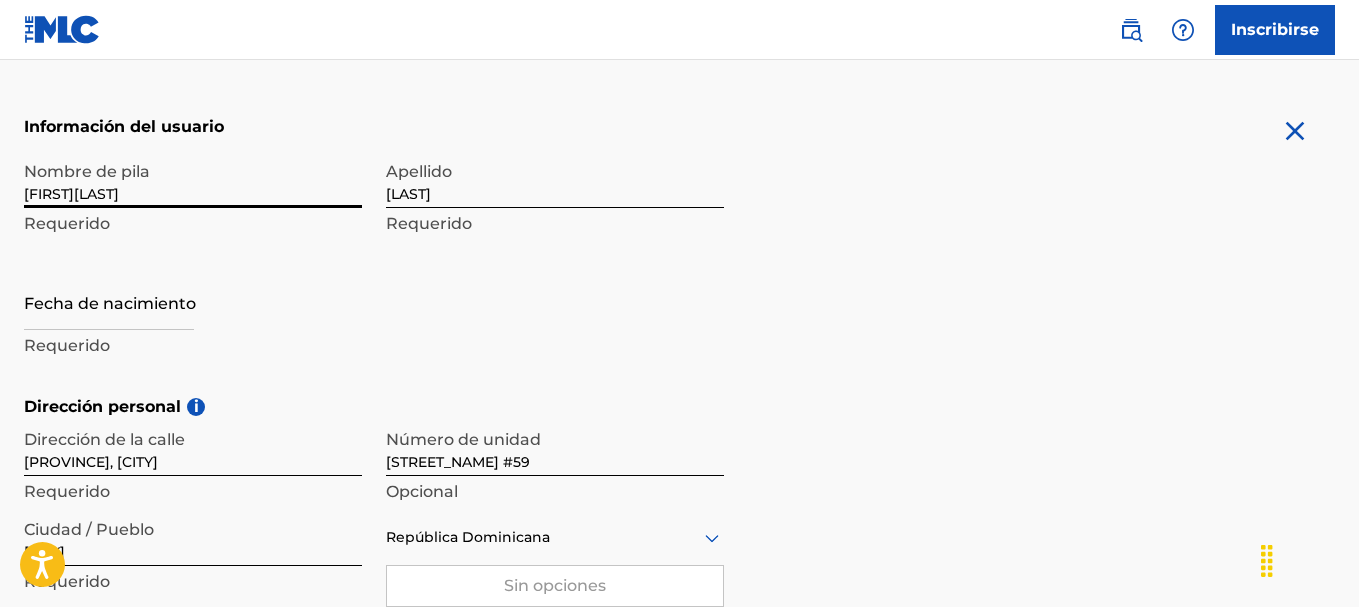 click on "Requerido" at bounding box center (193, 346) 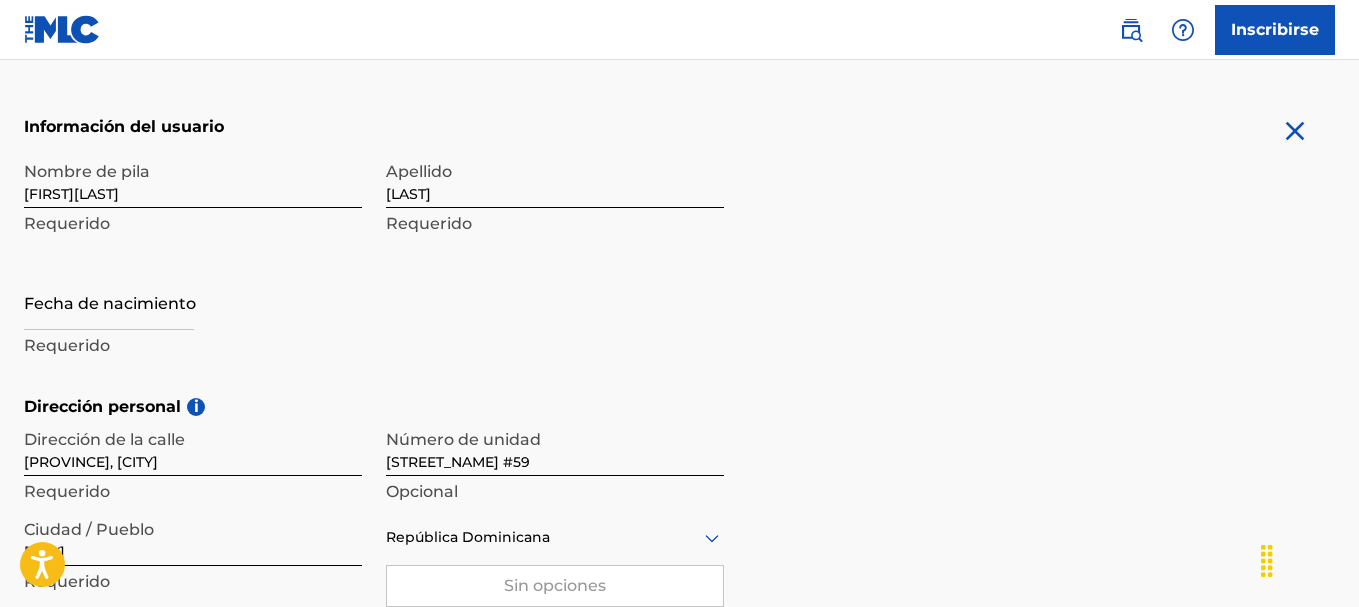 click on "Requerido" at bounding box center [67, 345] 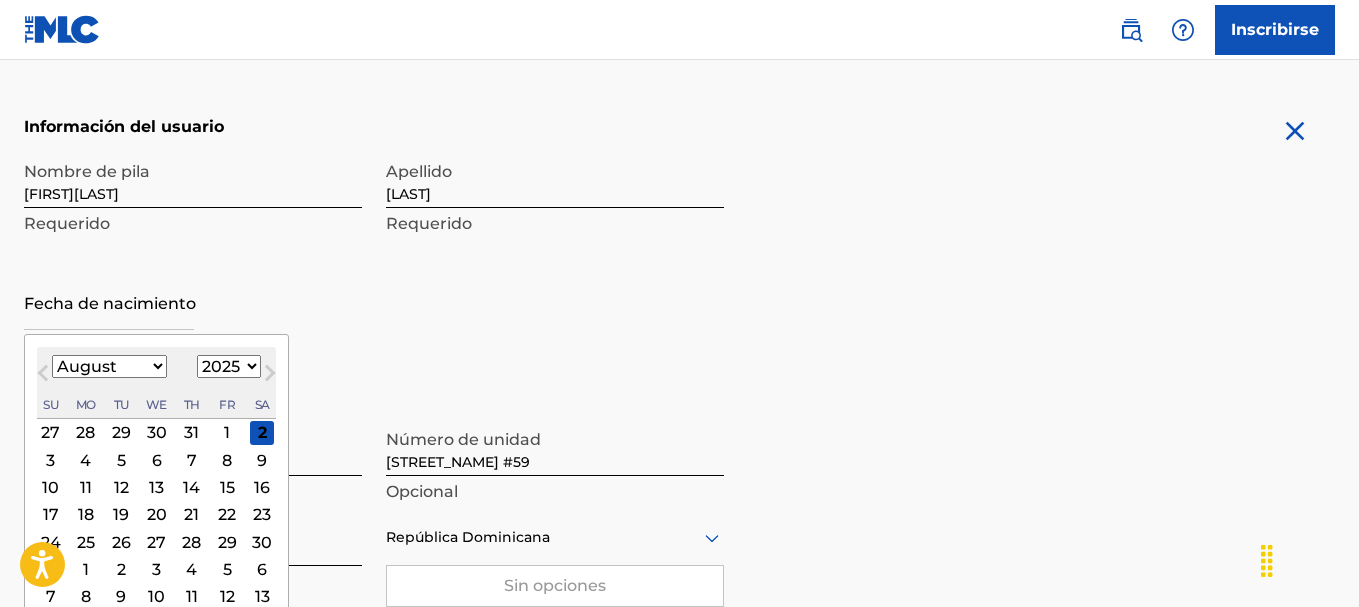 click at bounding box center [109, 301] 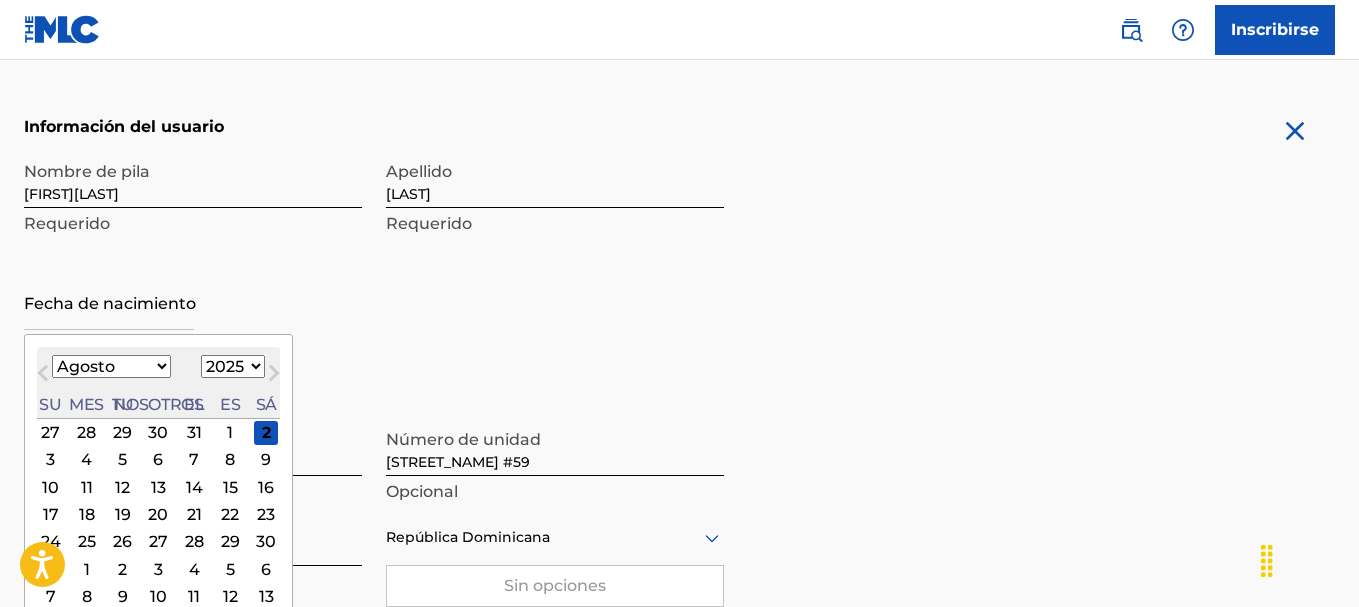 click on "Mes próximo" at bounding box center [274, 377] 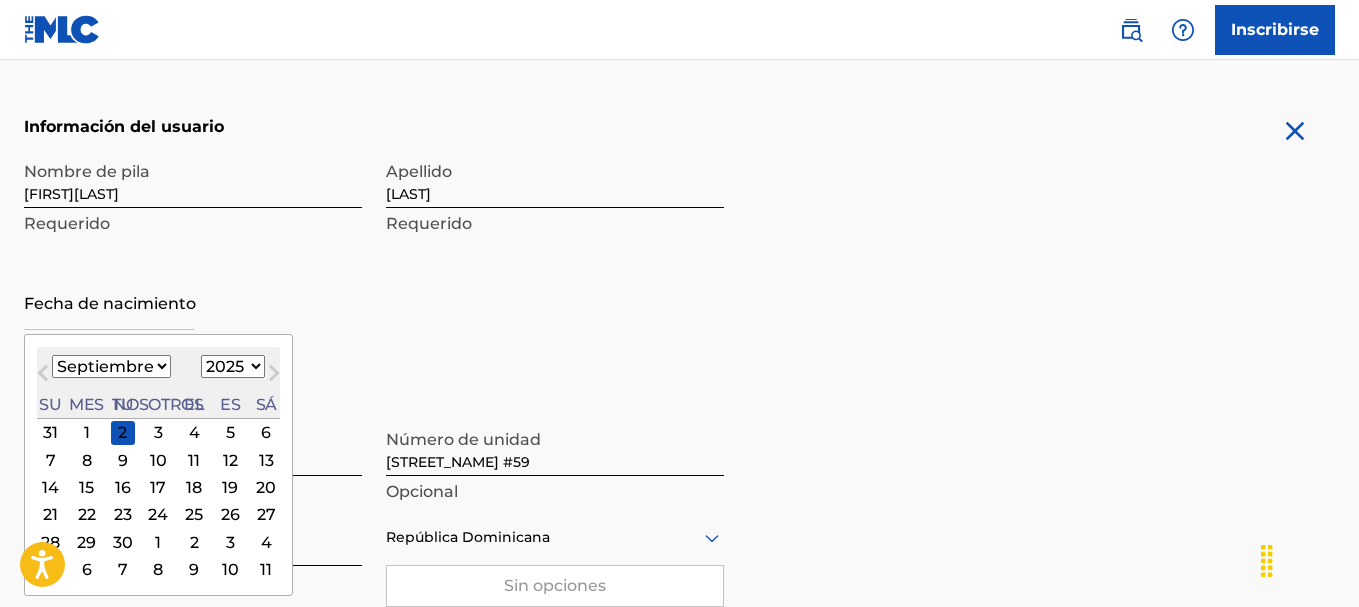 click on "1899 1900 1901 1902 1903 1904 1905 1906 1907 1908 1909 1910 1911 1912 1913 1914 1915 1916 1917 1918 1919 1920 1921 1922 1923 1924 1925 1926 1927 1928 1929 1930 1931 1932 1933 1934 1935 1936 1937 1938 1939 1940 1941 1942 1943 1944 1945 1946 1947 1948 1949 1950 1951 1952 1953 1954 1955 1956 1957 1958 1959 1960 1961 1962 1963 1964 1965 1966 1967 1968 1969 1970 1971 1972 1973 1974 1975 1976 1977 1978 1979 1980 1981 1982 1983 1984 1985 1986 1987 1988 1989 1990 1991 1992 1993 1994 1995 1996 1997 1998 1999 2000 2001 2002 2003 2004 2005 2006 2007 2008 2009 2010 2011 2012 2013 2014 2015 2016 2017 2018 2019 2020 2021 2022 2023 2024 2025 2026 2027 2028 2029 2030 2031 2032 2033 2034 2035 2036 2037 2038 2039 2040 2041 2042 2043 2044 2045 2046 2047 2048 2049 2050 2051 2052 2053 2054 2055 2056 2057 2058 2059 2060 2061 2062 2063 2064 2065 2066 2067 2068 2069 2070 2071 2072 2073 2074 2075 2076 2077 2078 2079 2080 2081 2082 2083 2084 2085 2086 2087 2088 2089 2090 2091 2092 2093 2094 2095 2096 2097 2098 2099 2100" at bounding box center (233, 366) 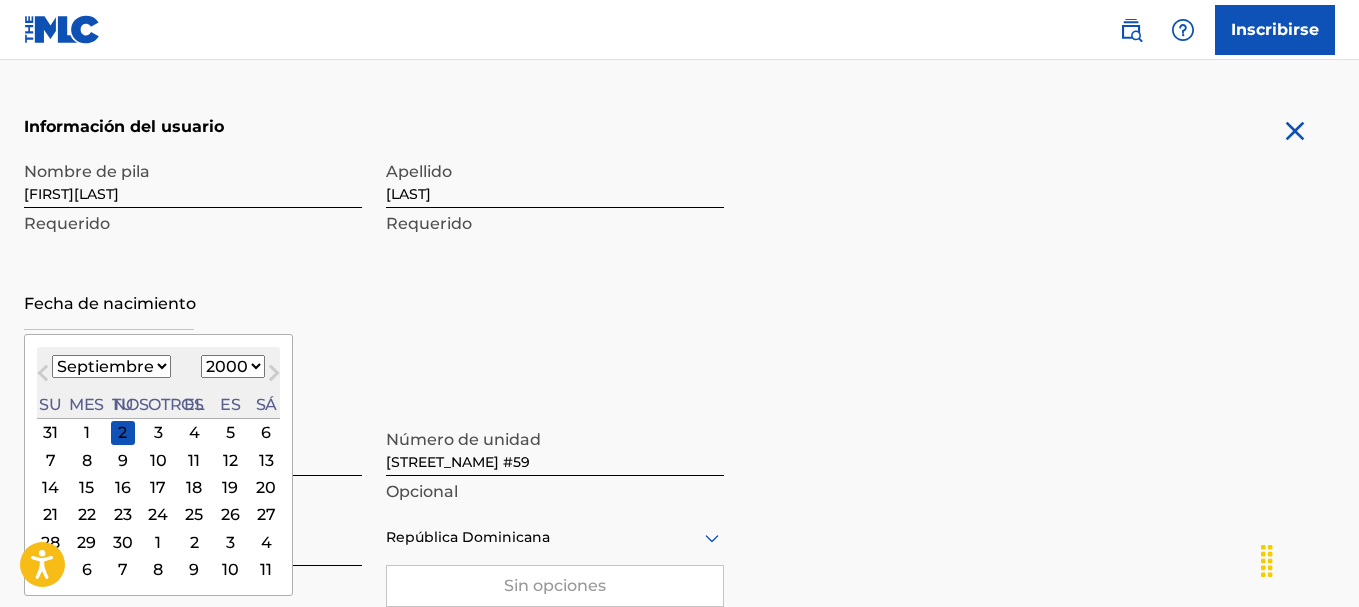 click on "1899 1900 1901 1902 1903 1904 1905 1906 1907 1908 1909 1910 1911 1912 1913 1914 1915 1916 1917 1918 1919 1920 1921 1922 1923 1924 1925 1926 1927 1928 1929 1930 1931 1932 1933 1934 1935 1936 1937 1938 1939 1940 1941 1942 1943 1944 1945 1946 1947 1948 1949 1950 1951 1952 1953 1954 1955 1956 1957 1958 1959 1960 1961 1962 1963 1964 1965 1966 1967 1968 1969 1970 1971 1972 1973 1974 1975 1976 1977 1978 1979 1980 1981 1982 1983 1984 1985 1986 1987 1988 1989 1990 1991 1992 1993 1994 1995 1996 1997 1998 1999 2000 2001 2002 2003 2004 2005 2006 2007 2008 2009 2010 2011 2012 2013 2014 2015 2016 2017 2018 2019 2020 2021 2022 2023 2024 2025 2026 2027 2028 2029 2030 2031 2032 2033 2034 2035 2036 2037 2038 2039 2040 2041 2042 2043 2044 2045 2046 2047 2048 2049 2050 2051 2052 2053 2054 2055 2056 2057 2058 2059 2060 2061 2062 2063 2064 2065 2066 2067 2068 2069 2070 2071 2072 2073 2074 2075 2076 2077 2078 2079 2080 2081 2082 2083 2084 2085 2086 2087 2088 2089 2090 2091 2092 2093 2094 2095 2096 2097 2098 2099 2100" at bounding box center [233, 366] 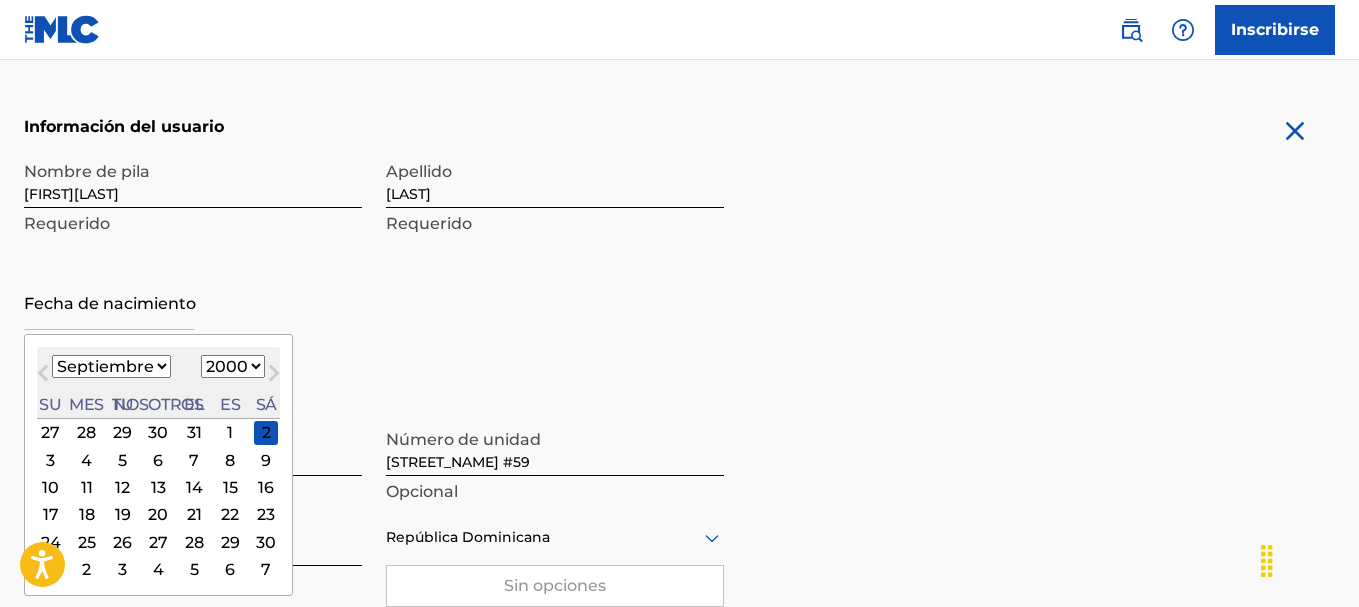 click on "Enero Febrero Marzo Abril Puede Junio Julio Agosto Septiembre Octubre Noviembre Diciembre" at bounding box center [111, 366] 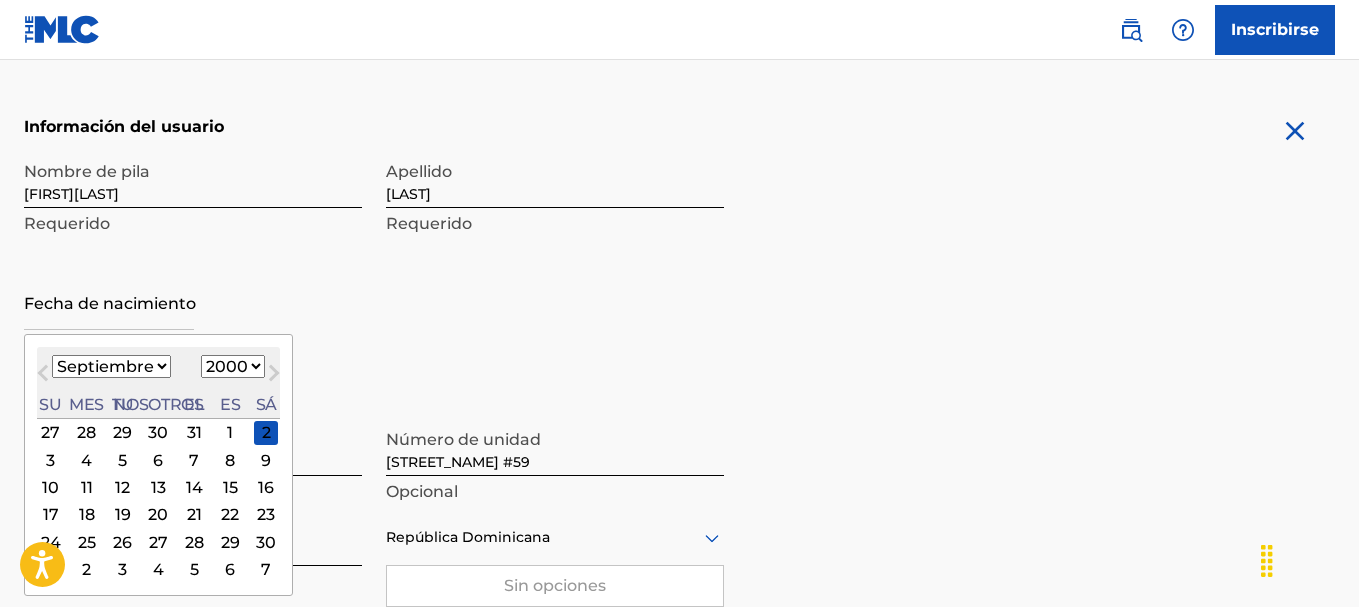 select on "3" 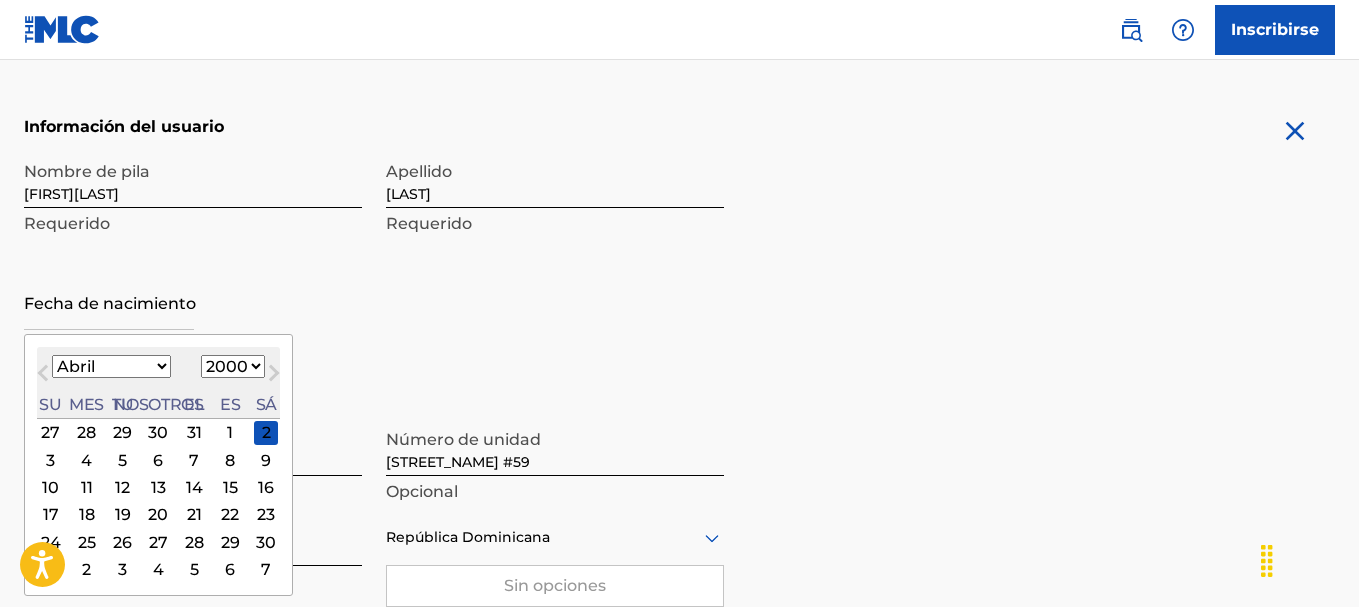click on "Enero Febrero Marzo Abril Puede Junio Julio Agosto Septiembre Octubre Noviembre Diciembre" at bounding box center (111, 366) 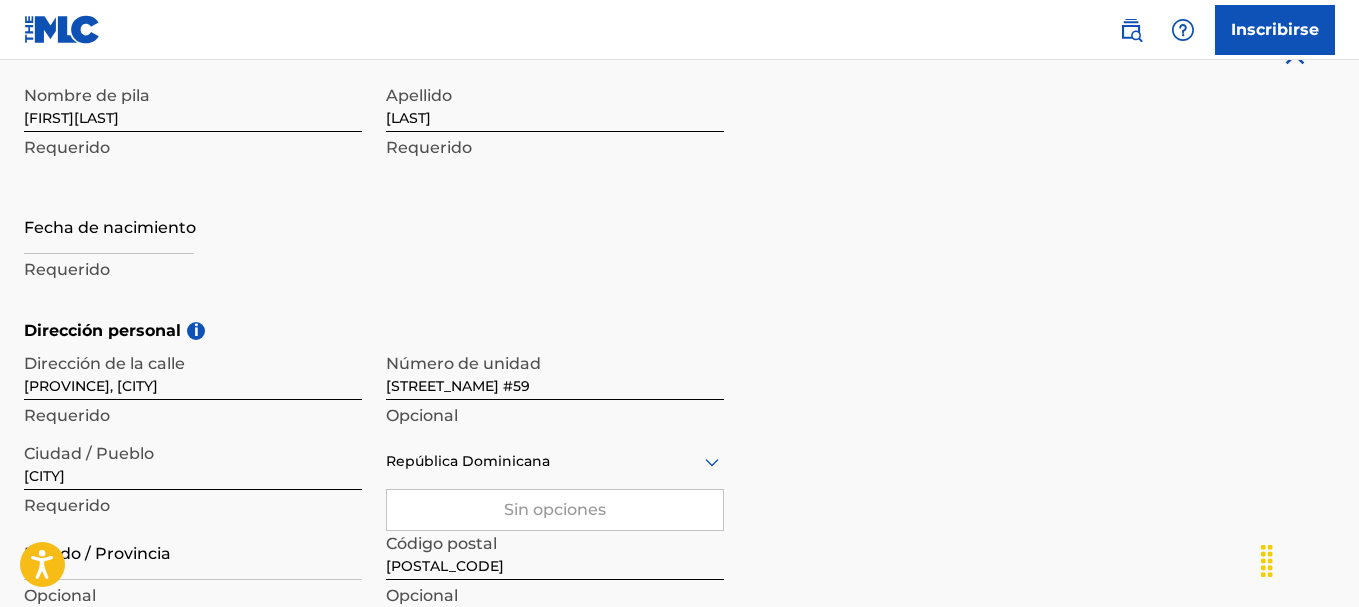 scroll, scrollTop: 493, scrollLeft: 0, axis: vertical 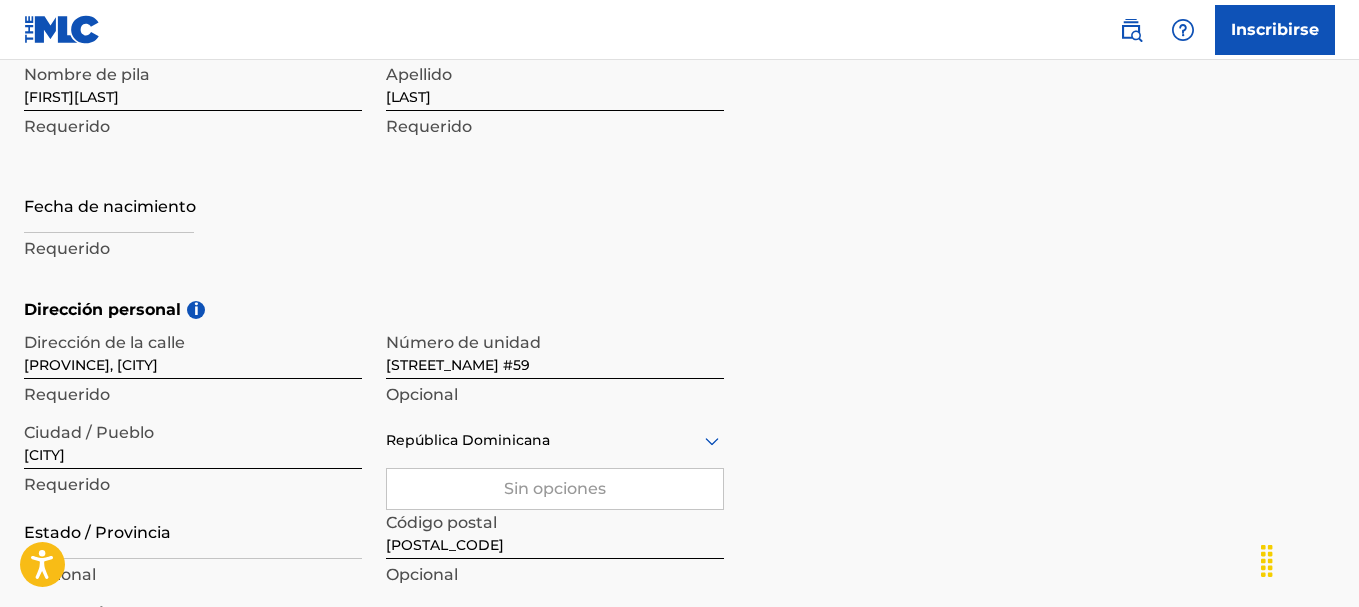 click at bounding box center (109, 204) 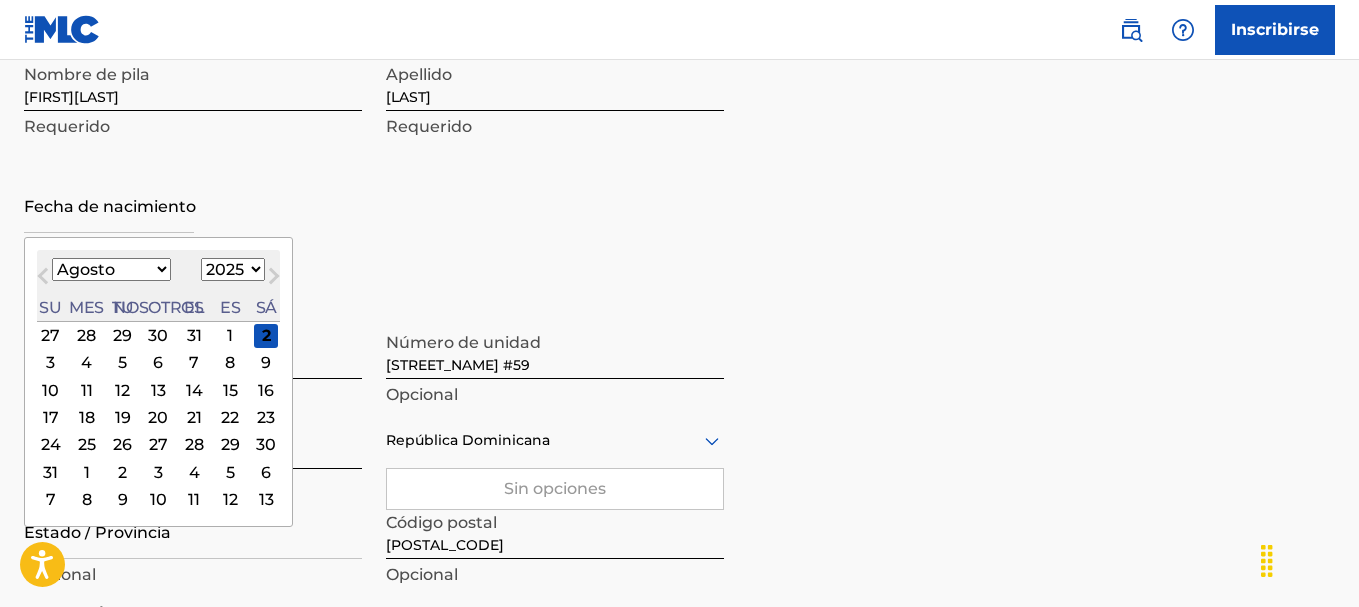 click on "1899 1900 1901 1902 1903 1904 1905 1906 1907 1908 1909 1910 1911 1912 1913 1914 1915 1916 1917 1918 1919 1920 1921 1922 1923 1924 1925 1926 1927 1928 1929 1930 1931 1932 1933 1934 1935 1936 1937 1938 1939 1940 1941 1942 1943 1944 1945 1946 1947 1948 1949 1950 1951 1952 1953 1954 1955 1956 1957 1958 1959 1960 1961 1962 1963 1964 1965 1966 1967 1968 1969 1970 1971 1972 1973 1974 1975 1976 1977 1978 1979 1980 1981 1982 1983 1984 1985 1986 1987 1988 1989 1990 1991 1992 1993 1994 1995 1996 1997 1998 1999 2000 2001 2002 2003 2004 2005 2006 2007 2008 2009 2010 2011 2012 2013 2014 2015 2016 2017 2018 2019 2020 2021 2022 2023 2024 2025 2026 2027 2028 2029 2030 2031 2032 2033 2034 2035 2036 2037 2038 2039 2040 2041 2042 2043 2044 2045 2046 2047 2048 2049 2050 2051 2052 2053 2054 2055 2056 2057 2058 2059 2060 2061 2062 2063 2064 2065 2066 2067 2068 2069 2070 2071 2072 2073 2074 2075 2076 2077 2078 2079 2080 2081 2082 2083 2084 2085 2086 2087 2088 2089 2090 2091 2092 2093 2094 2095 2096 2097 2098 2099 2100" at bounding box center [233, 269] 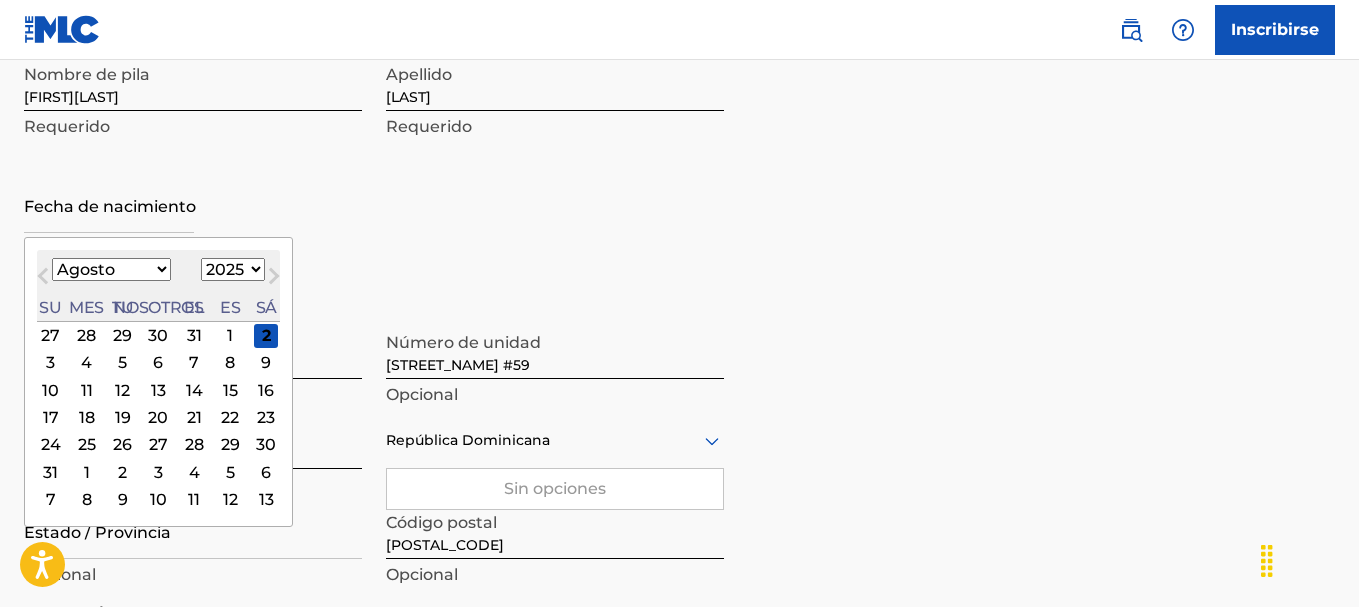 select on "2000" 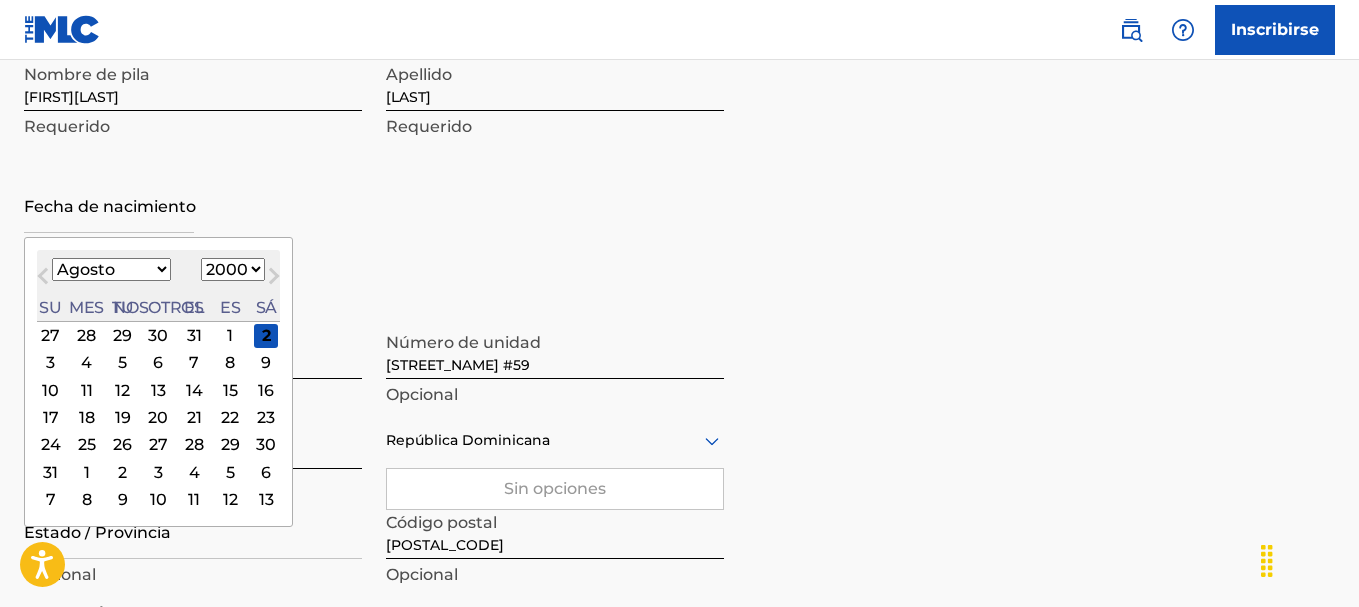 click on "1899 1900 1901 1902 1903 1904 1905 1906 1907 1908 1909 1910 1911 1912 1913 1914 1915 1916 1917 1918 1919 1920 1921 1922 1923 1924 1925 1926 1927 1928 1929 1930 1931 1932 1933 1934 1935 1936 1937 1938 1939 1940 1941 1942 1943 1944 1945 1946 1947 1948 1949 1950 1951 1952 1953 1954 1955 1956 1957 1958 1959 1960 1961 1962 1963 1964 1965 1966 1967 1968 1969 1970 1971 1972 1973 1974 1975 1976 1977 1978 1979 1980 1981 1982 1983 1984 1985 1986 1987 1988 1989 1990 1991 1992 1993 1994 1995 1996 1997 1998 1999 2000 2001 2002 2003 2004 2005 2006 2007 2008 2009 2010 2011 2012 2013 2014 2015 2016 2017 2018 2019 2020 2021 2022 2023 2024 2025 2026 2027 2028 2029 2030 2031 2032 2033 2034 2035 2036 2037 2038 2039 2040 2041 2042 2043 2044 2045 2046 2047 2048 2049 2050 2051 2052 2053 2054 2055 2056 2057 2058 2059 2060 2061 2062 2063 2064 2065 2066 2067 2068 2069 2070 2071 2072 2073 2074 2075 2076 2077 2078 2079 2080 2081 2082 2083 2084 2085 2086 2087 2088 2089 2090 2091 2092 2093 2094 2095 2096 2097 2098 2099 2100" at bounding box center (233, 269) 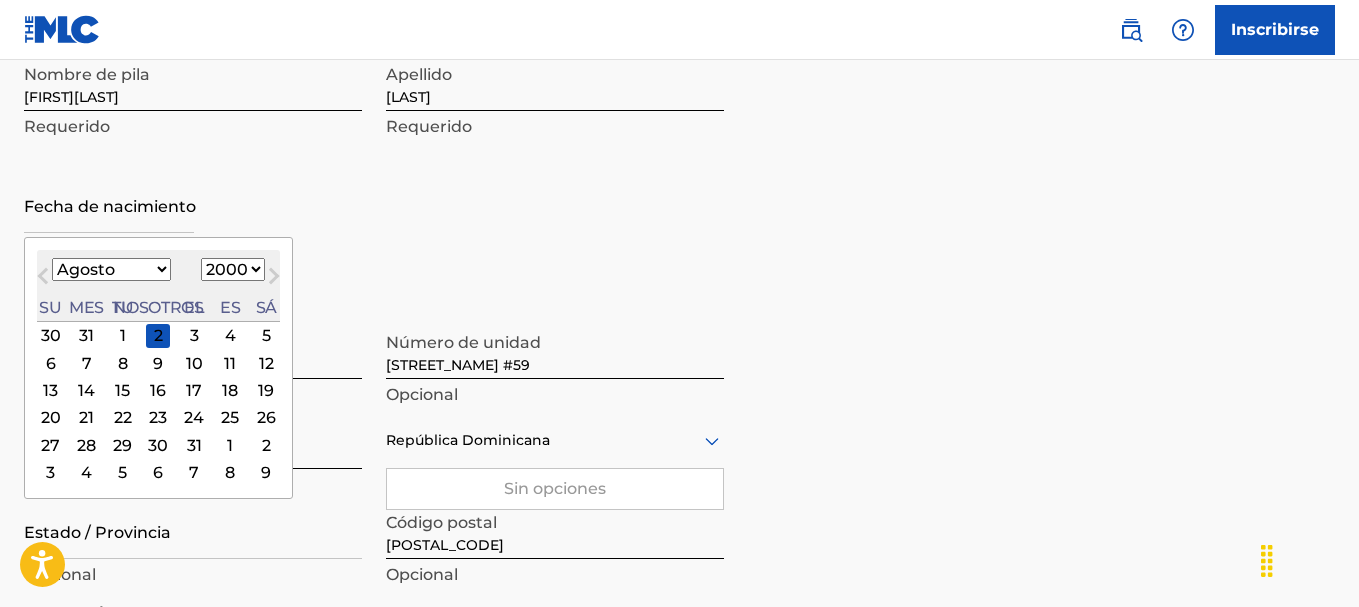 click on "Enero Febrero Marzo Abril Puede Junio Julio Agosto Septiembre Octubre Noviembre Diciembre" at bounding box center (111, 269) 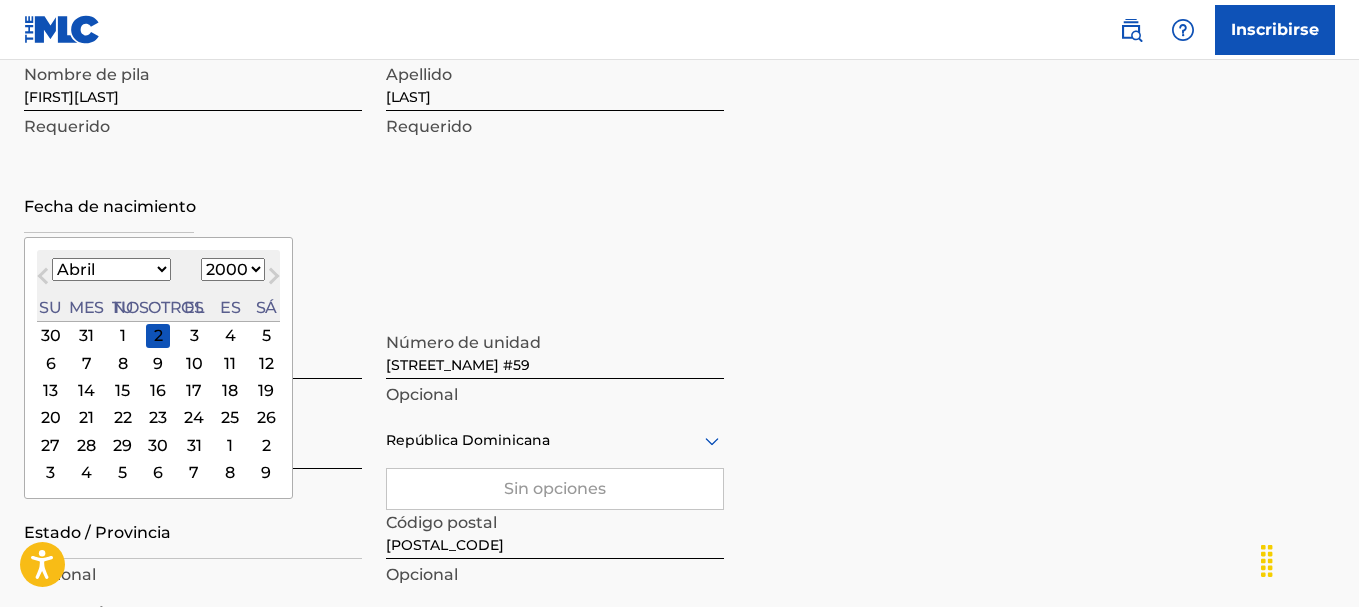 click on "Enero Febrero Marzo Abril Puede Junio Julio Agosto Septiembre Octubre Noviembre Diciembre" at bounding box center (111, 269) 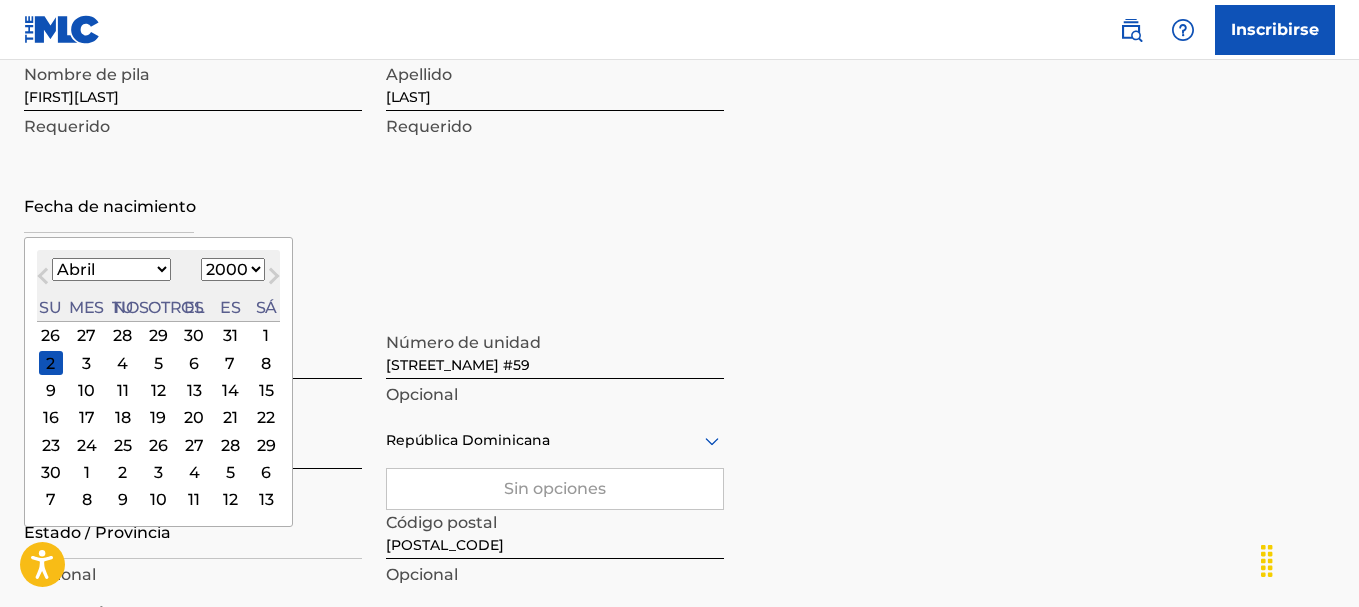 click on "29" at bounding box center (266, 445) 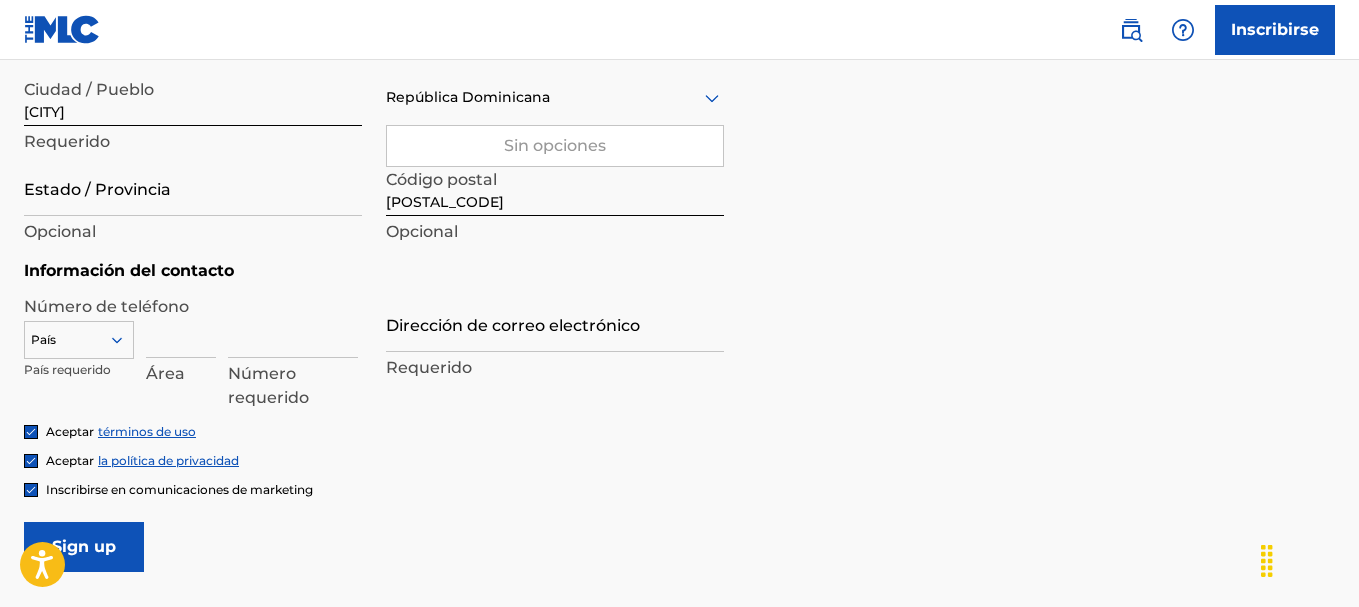 scroll, scrollTop: 852, scrollLeft: 0, axis: vertical 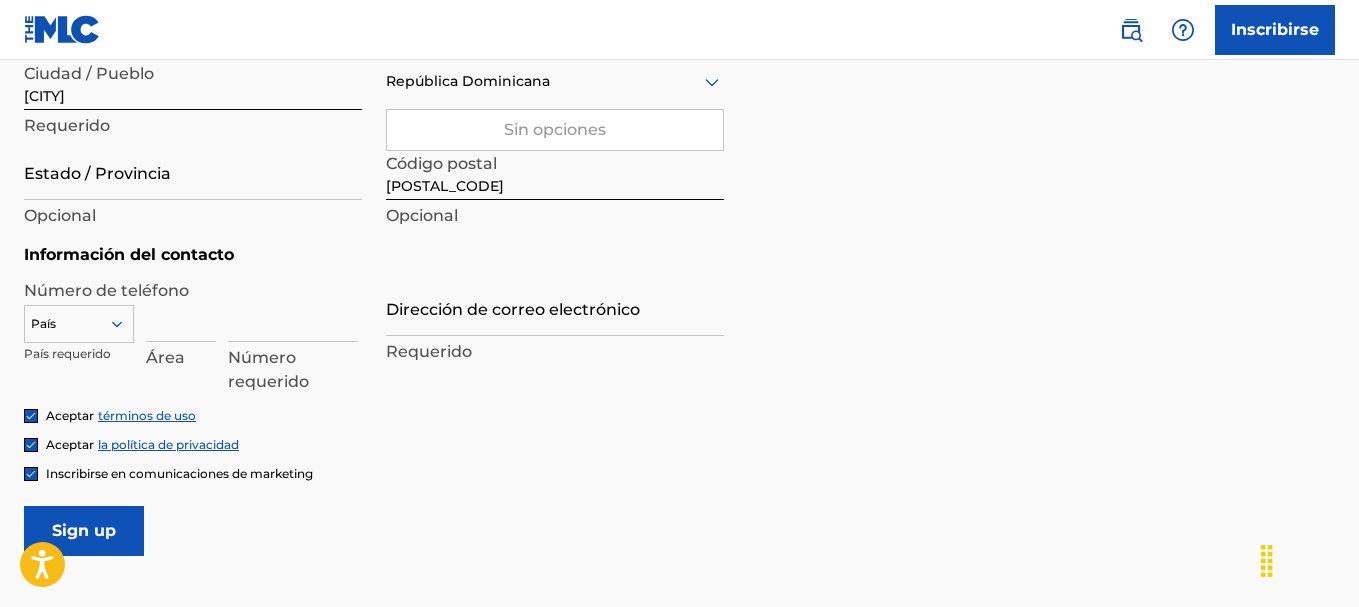 click on "País" at bounding box center [79, 320] 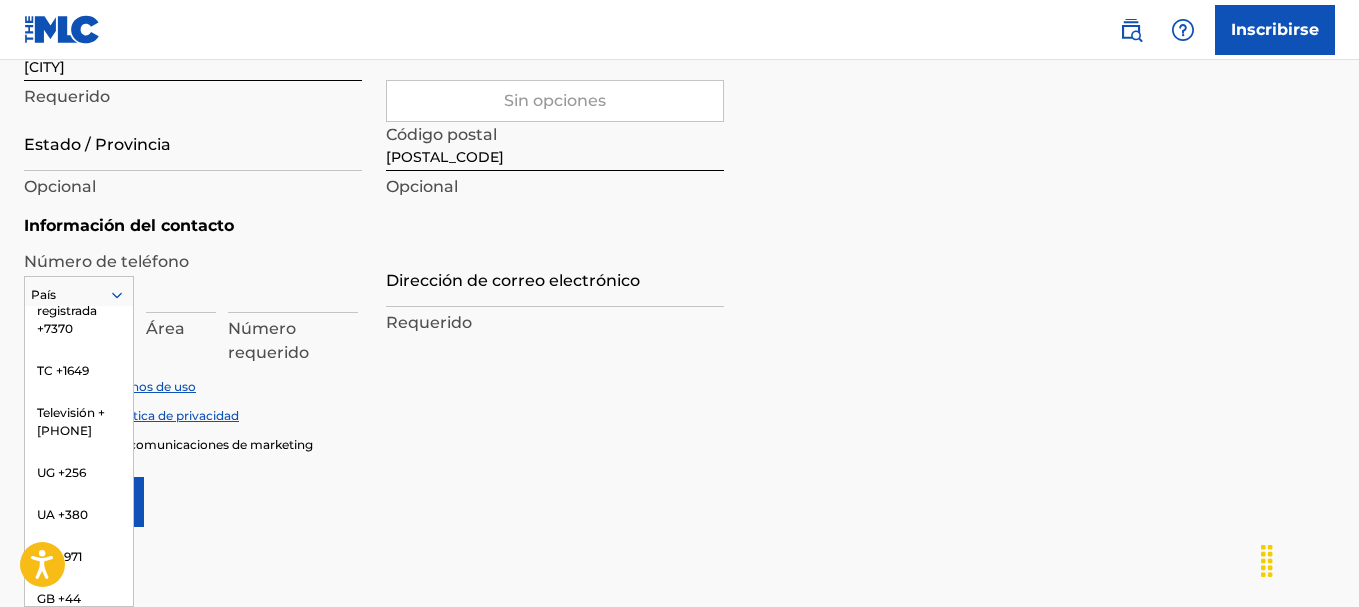 scroll, scrollTop: 8726, scrollLeft: 0, axis: vertical 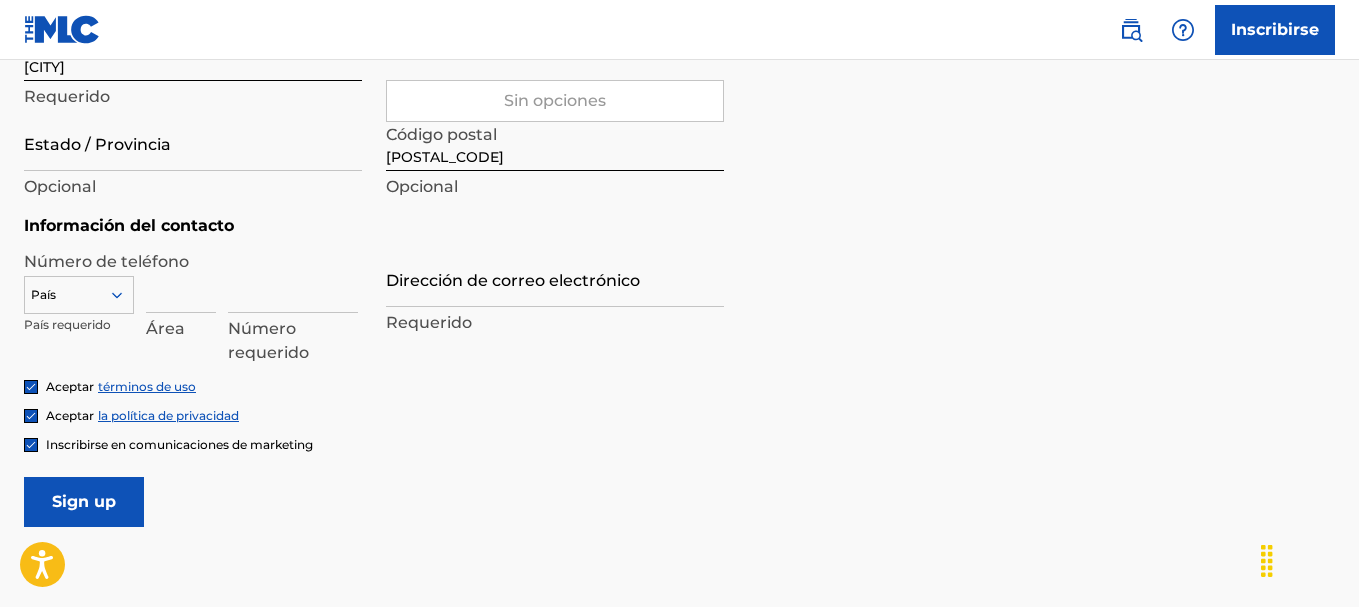 click at bounding box center [79, 295] 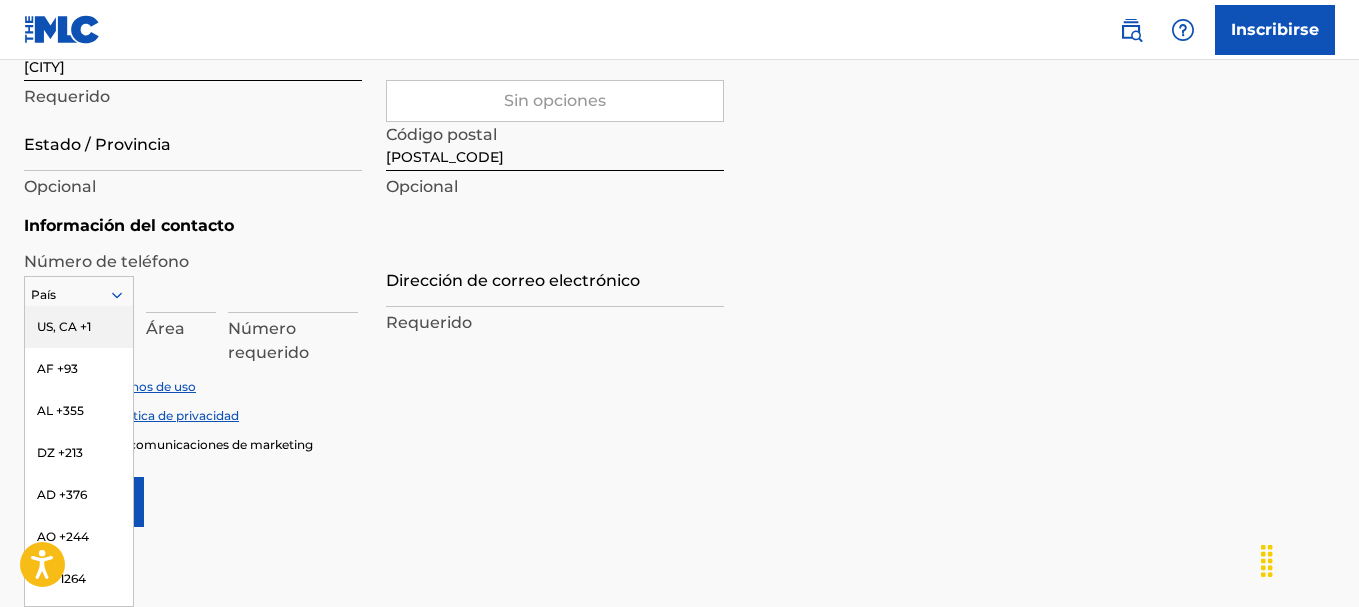 click at bounding box center [79, 295] 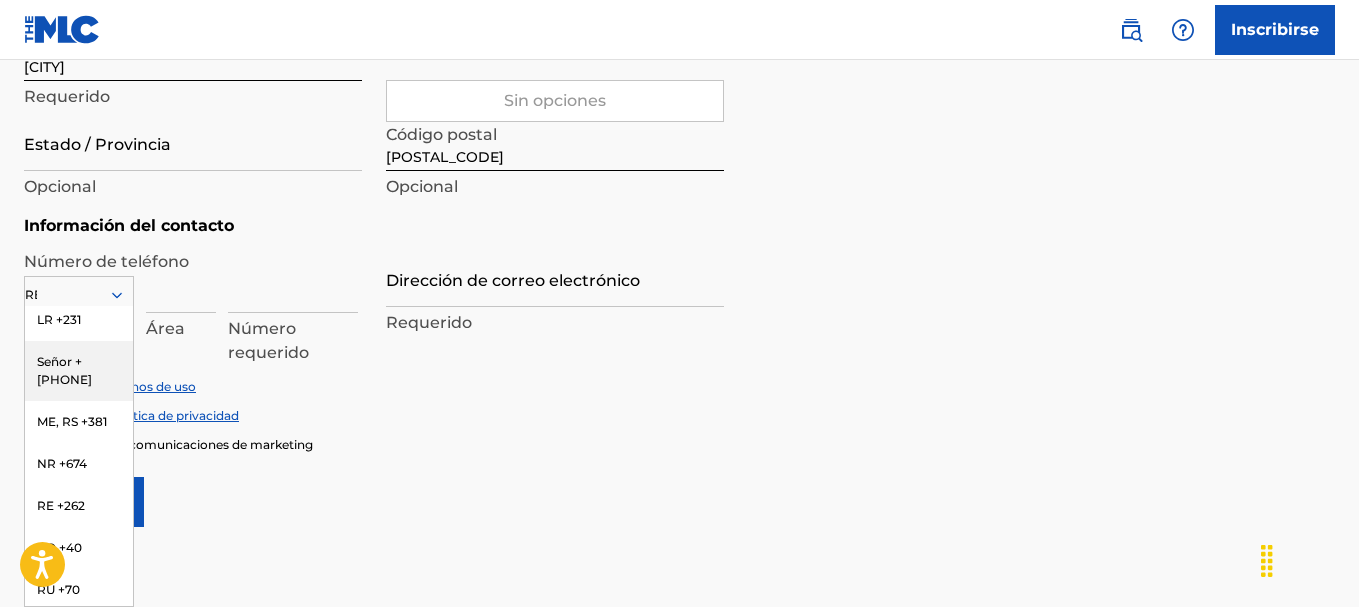 scroll, scrollTop: 0, scrollLeft: 0, axis: both 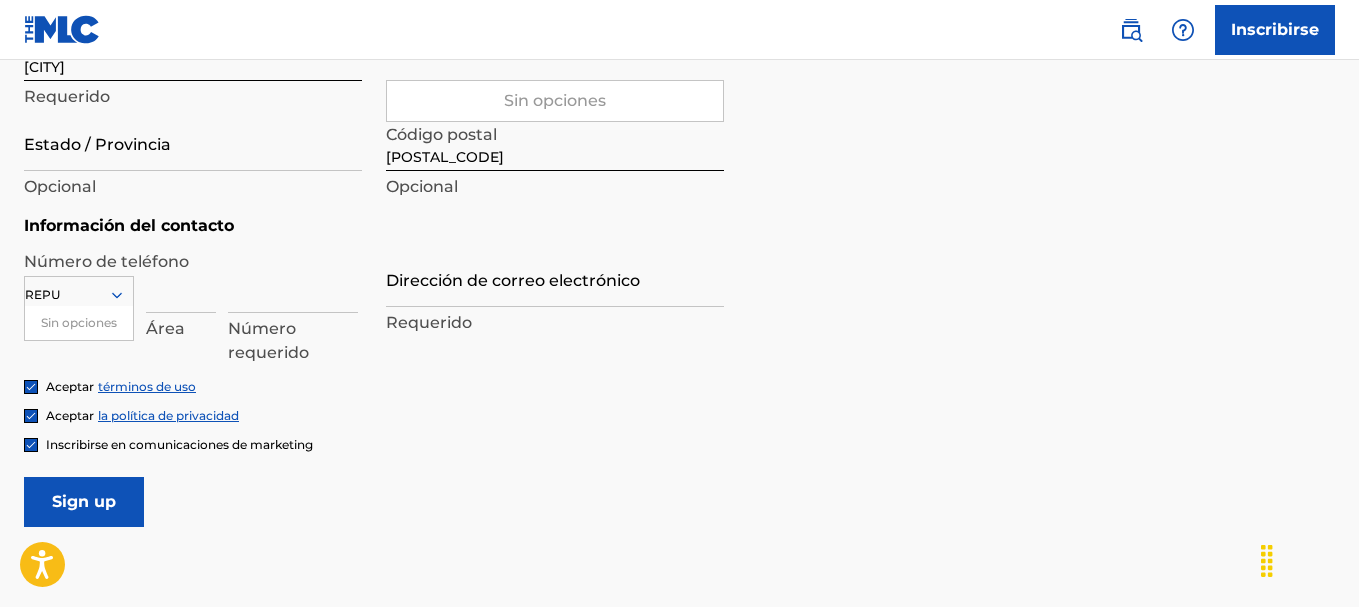 type on "REP" 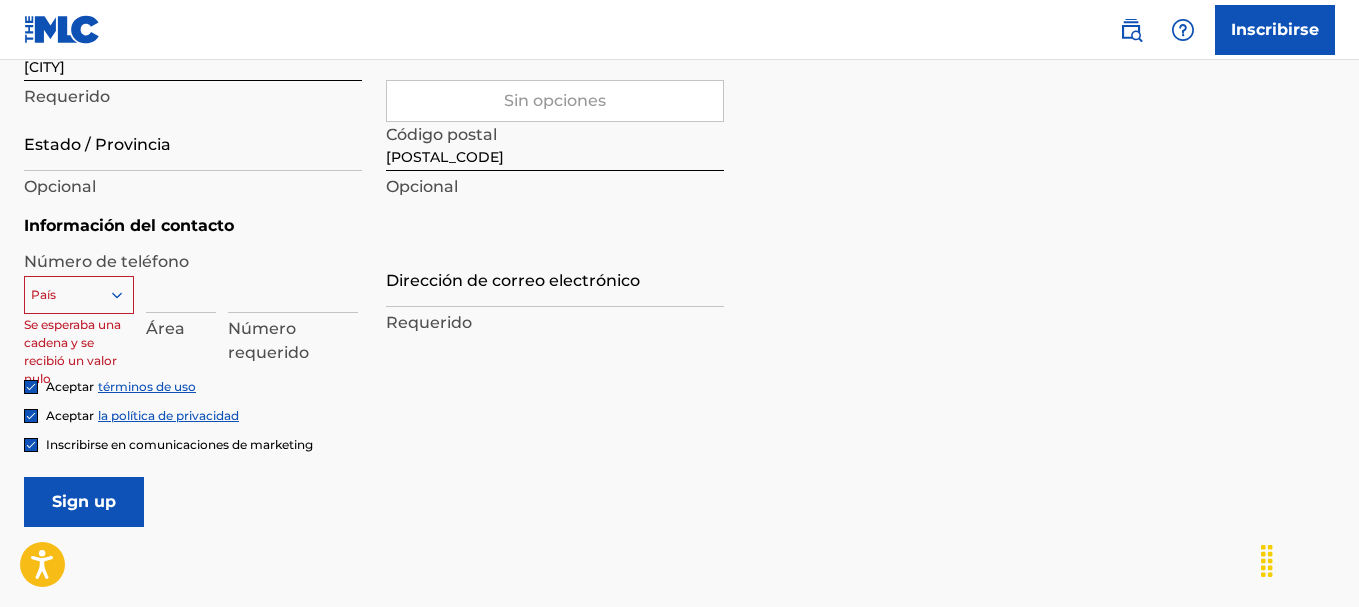 click at bounding box center (79, 295) 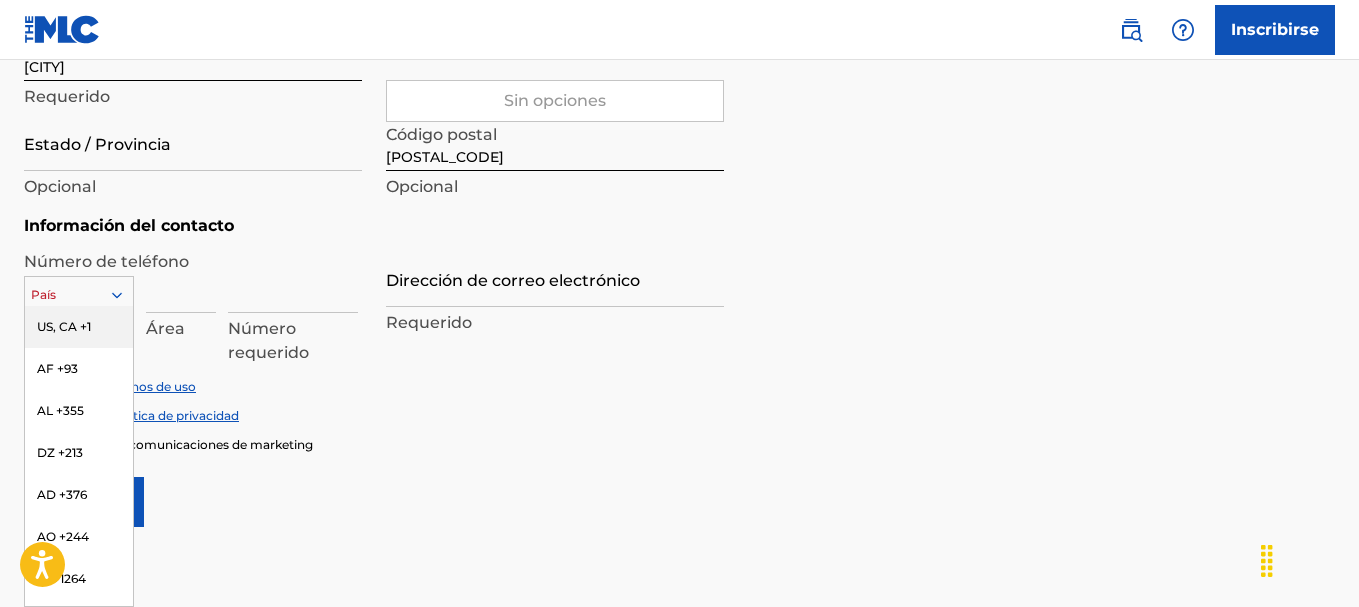 click at bounding box center [79, 295] 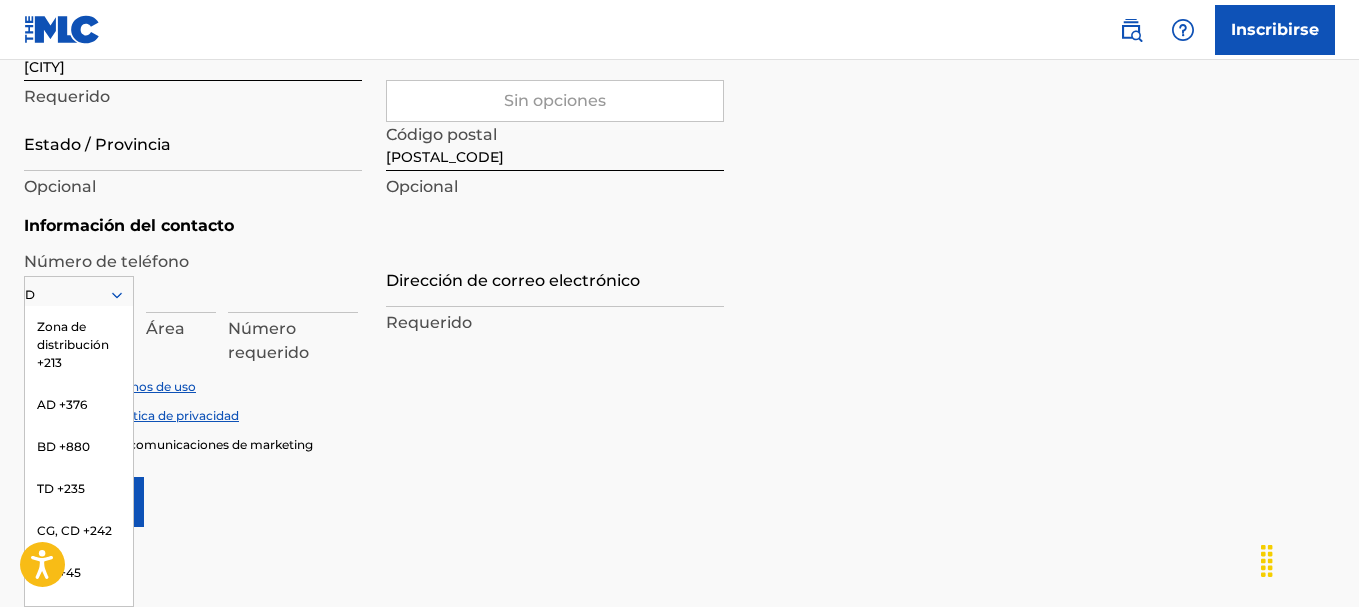 type on "DO" 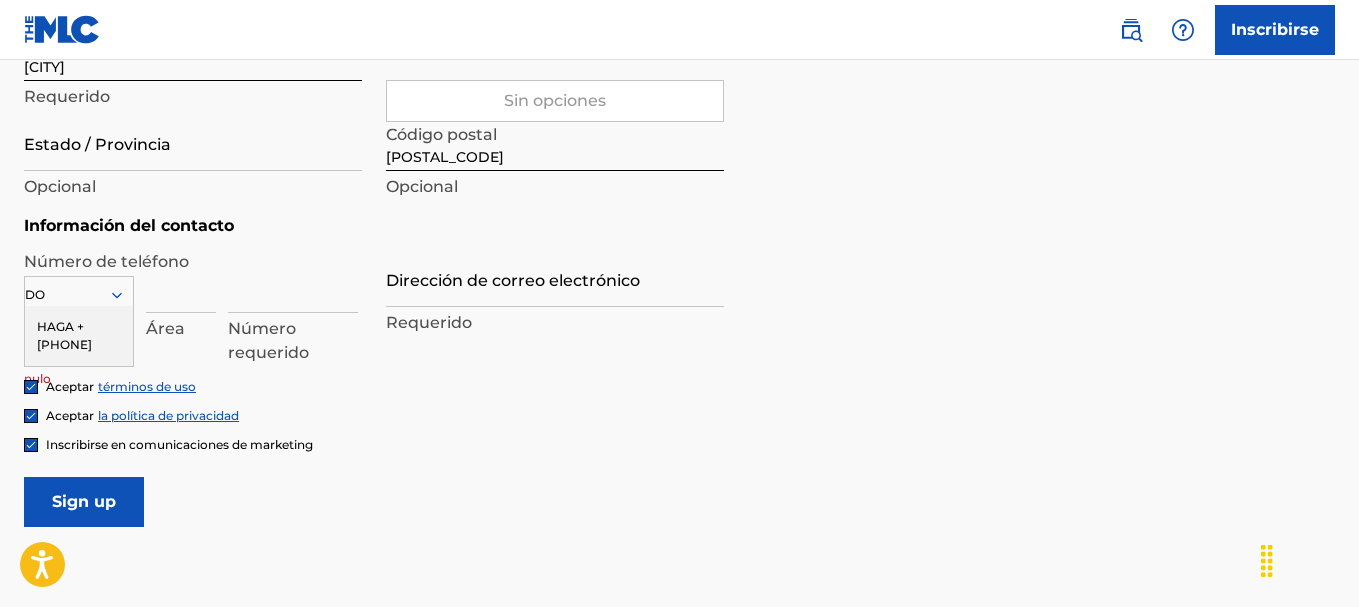 click on "HAGA +[PHONE]" at bounding box center (64, 335) 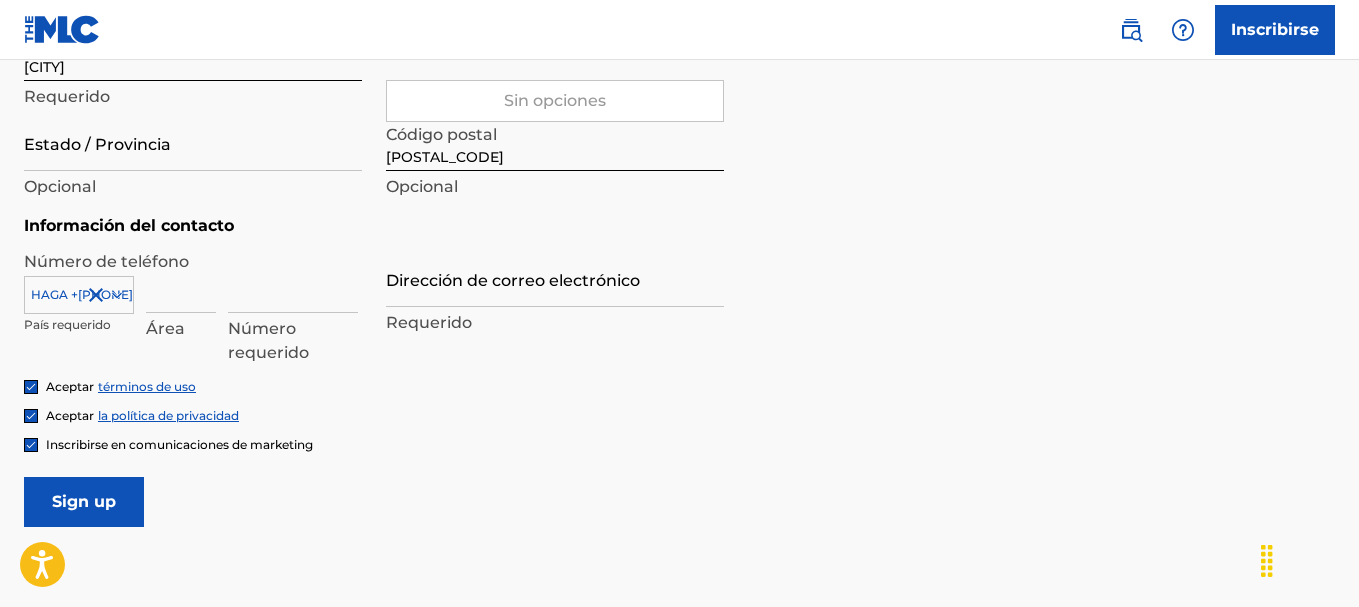 click at bounding box center [181, 284] 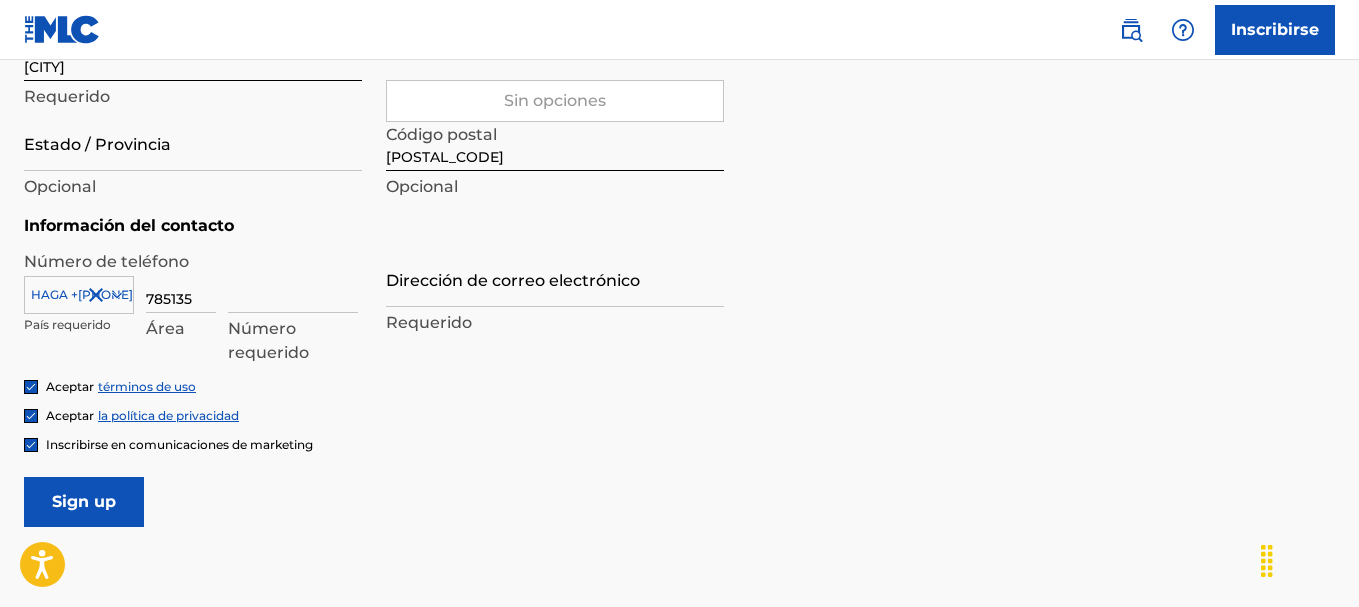 type on "[PHONE]" 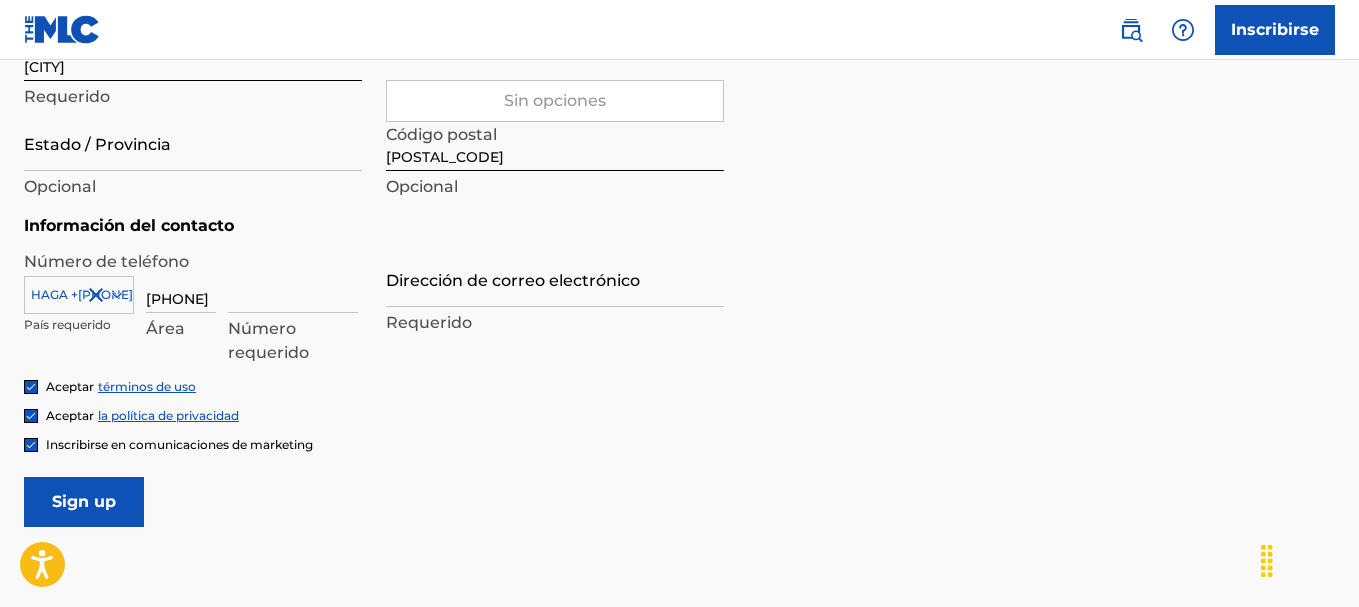 drag, startPoint x: 210, startPoint y: 300, endPoint x: 149, endPoint y: 304, distance: 61.13101 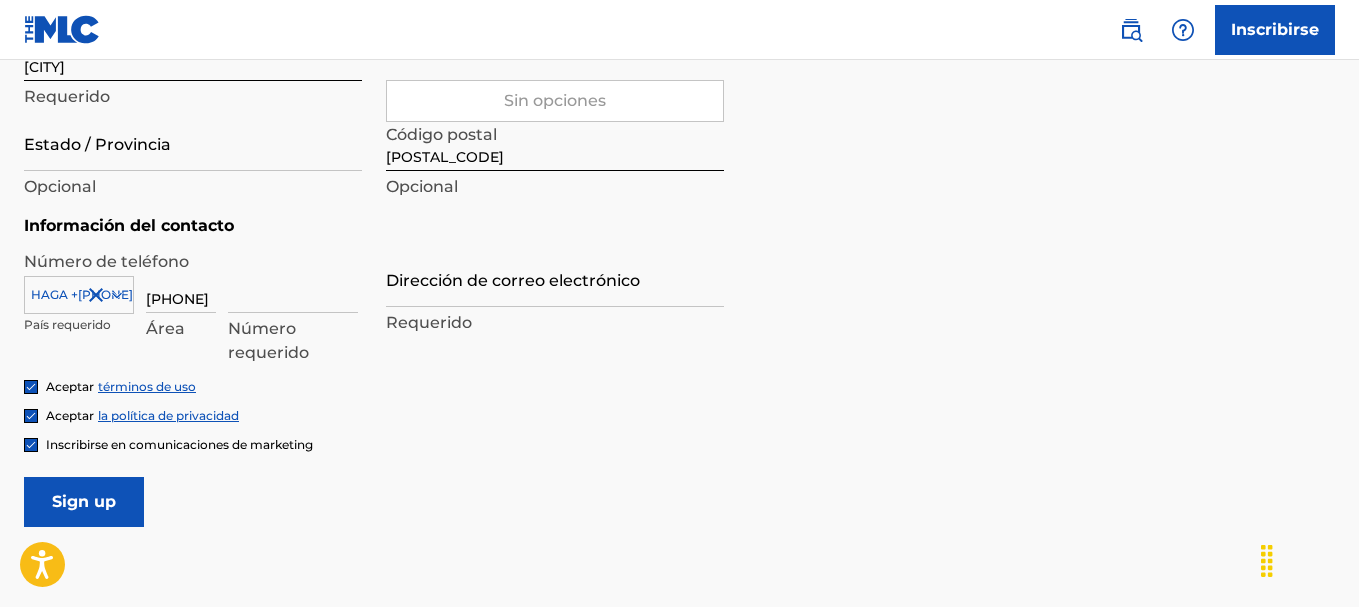 click on "[PHONE]" at bounding box center (181, 284) 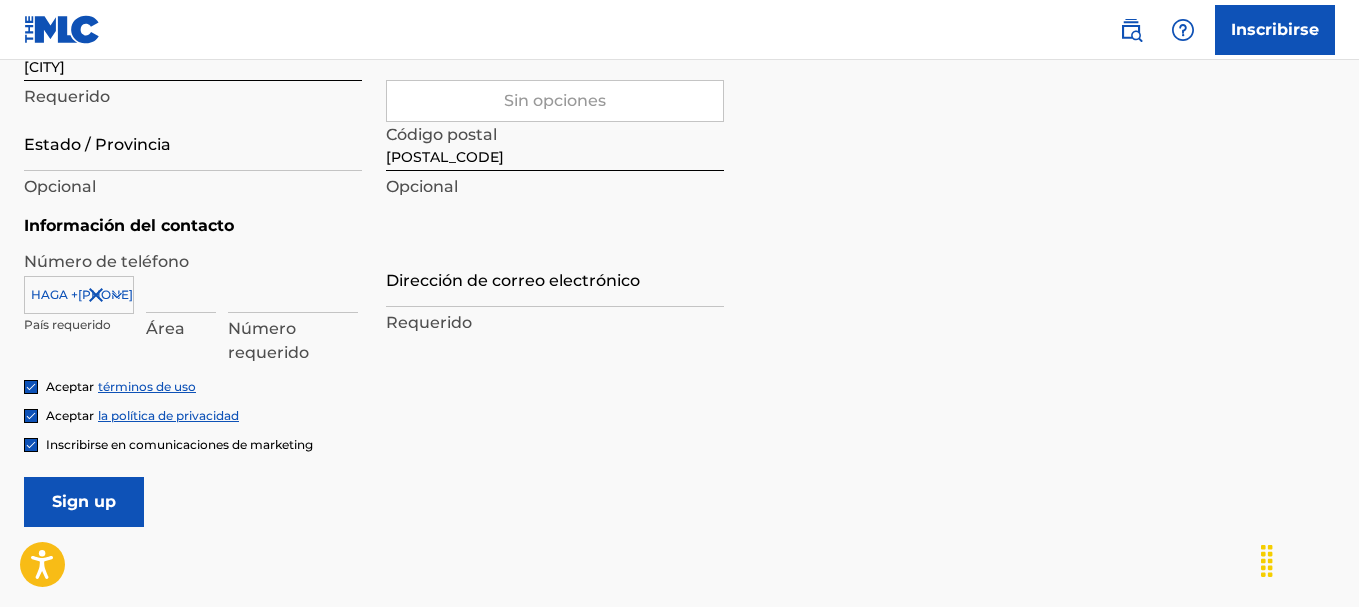click at bounding box center (293, 284) 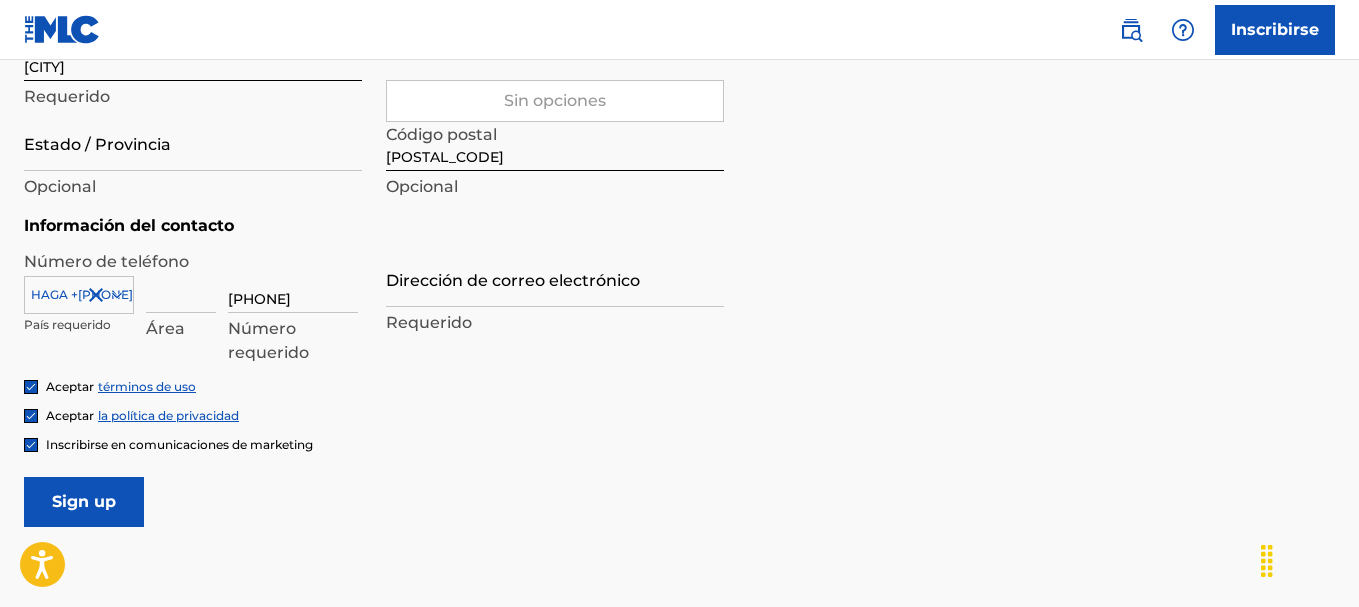 type on "[PHONE]" 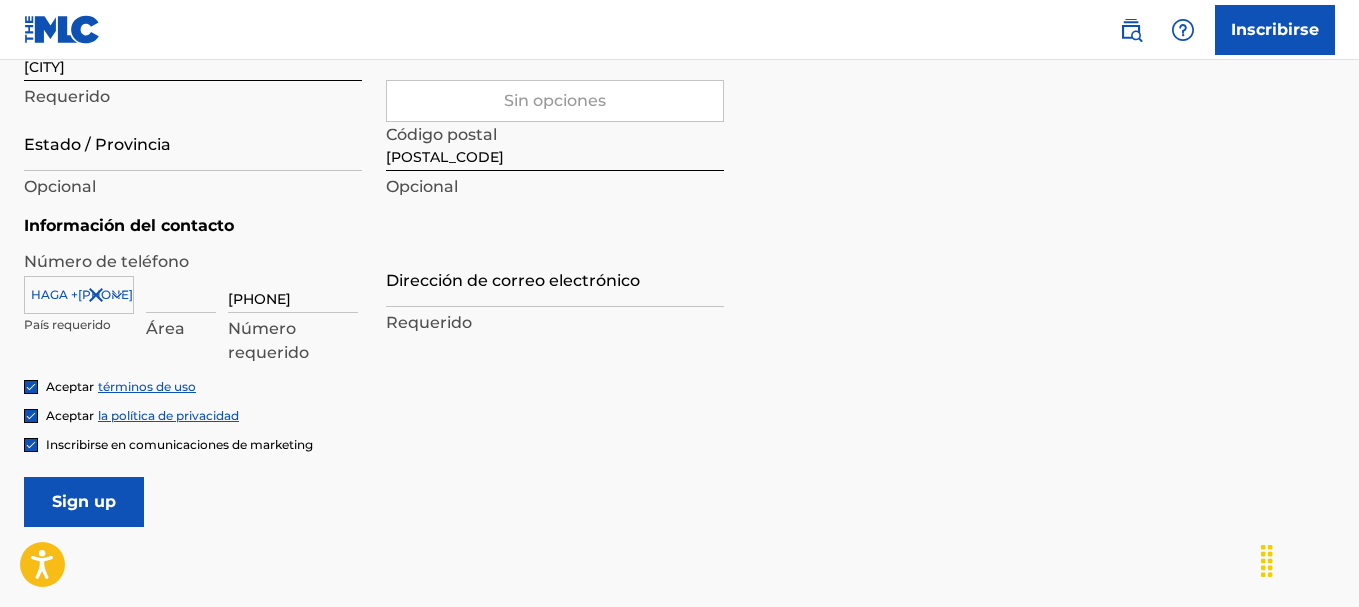click on "Dirección de correo electrónico" at bounding box center (555, 278) 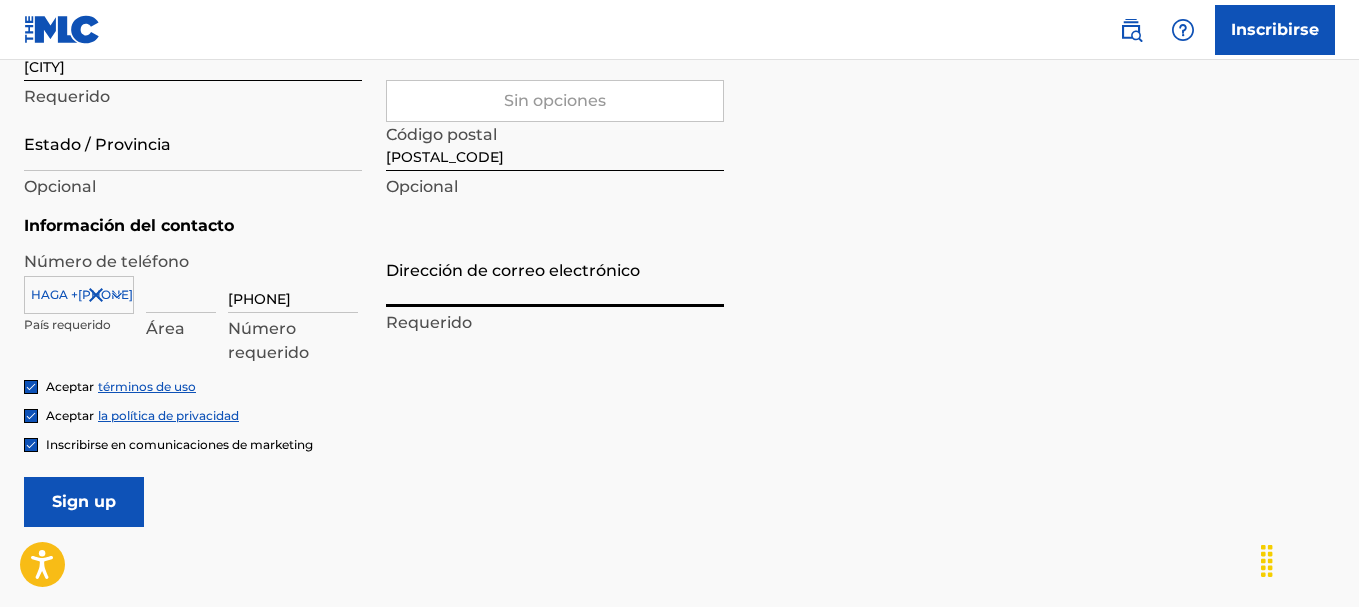type on "[EMAIL]" 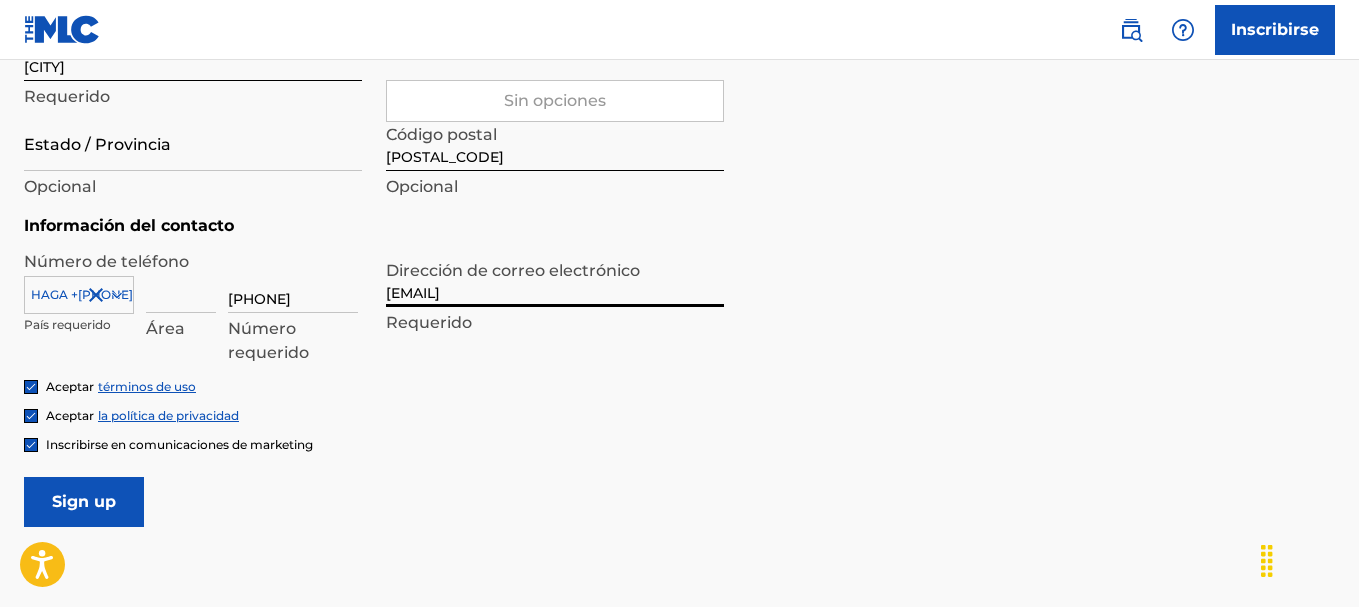 click on "Requerido" at bounding box center [429, 322] 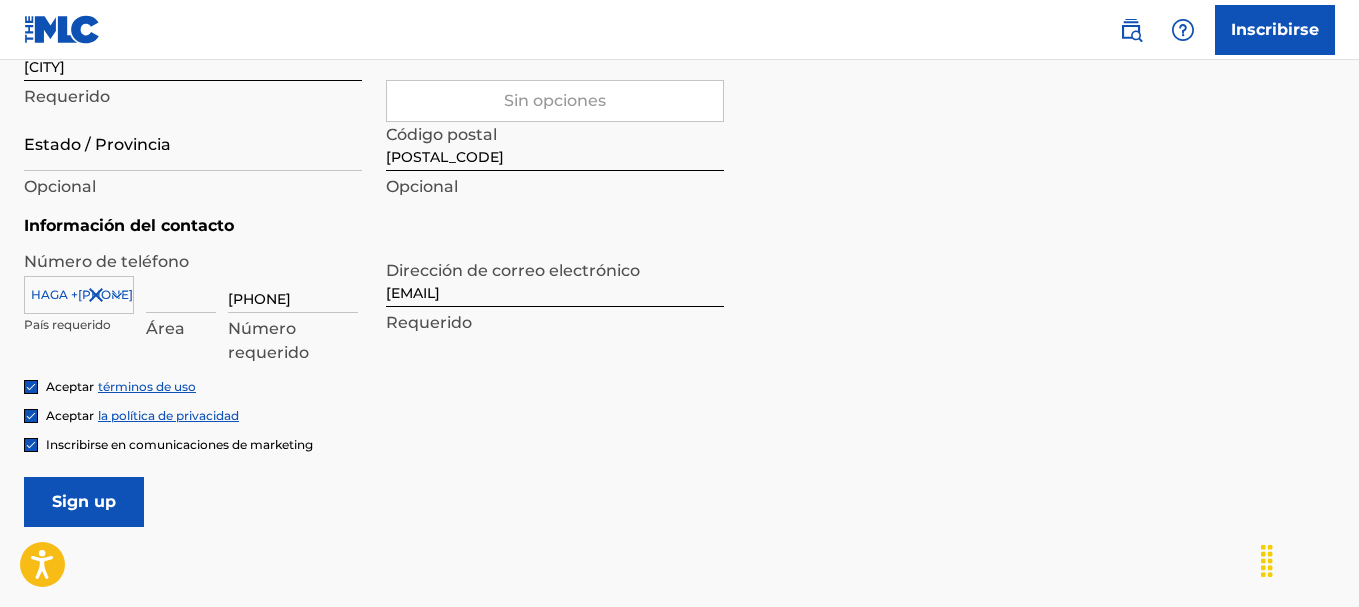 click on "Requerido" at bounding box center [429, 322] 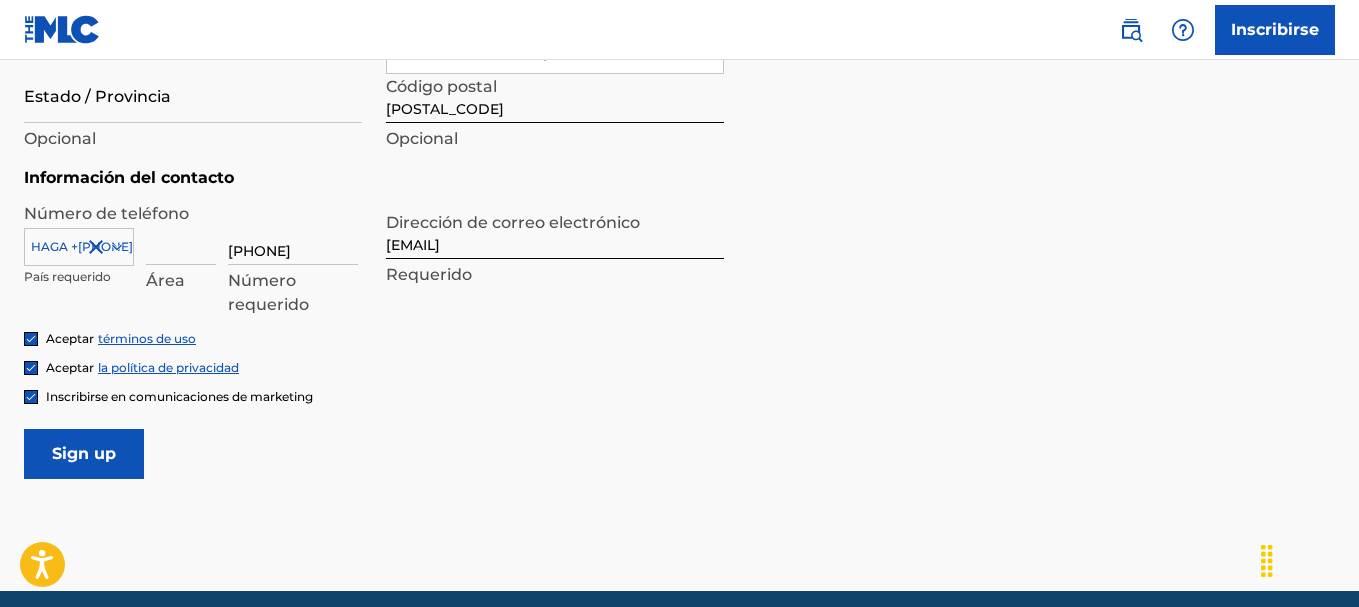 drag, startPoint x: 338, startPoint y: 241, endPoint x: 295, endPoint y: 236, distance: 43.289722 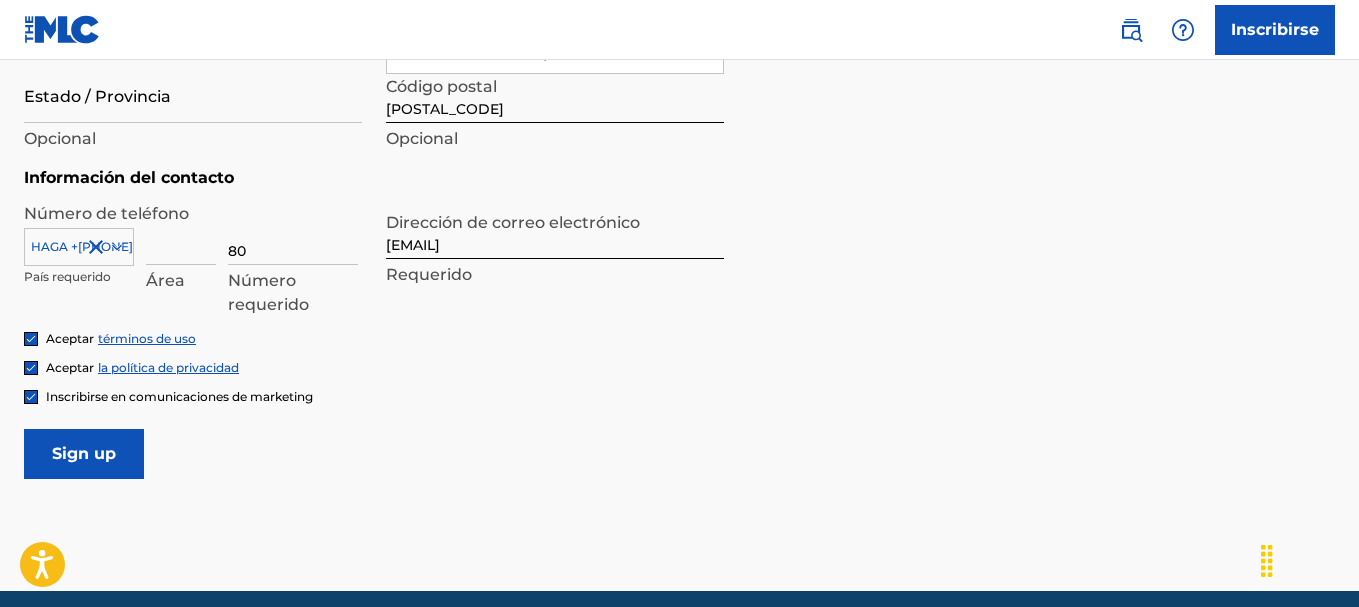 type on "8" 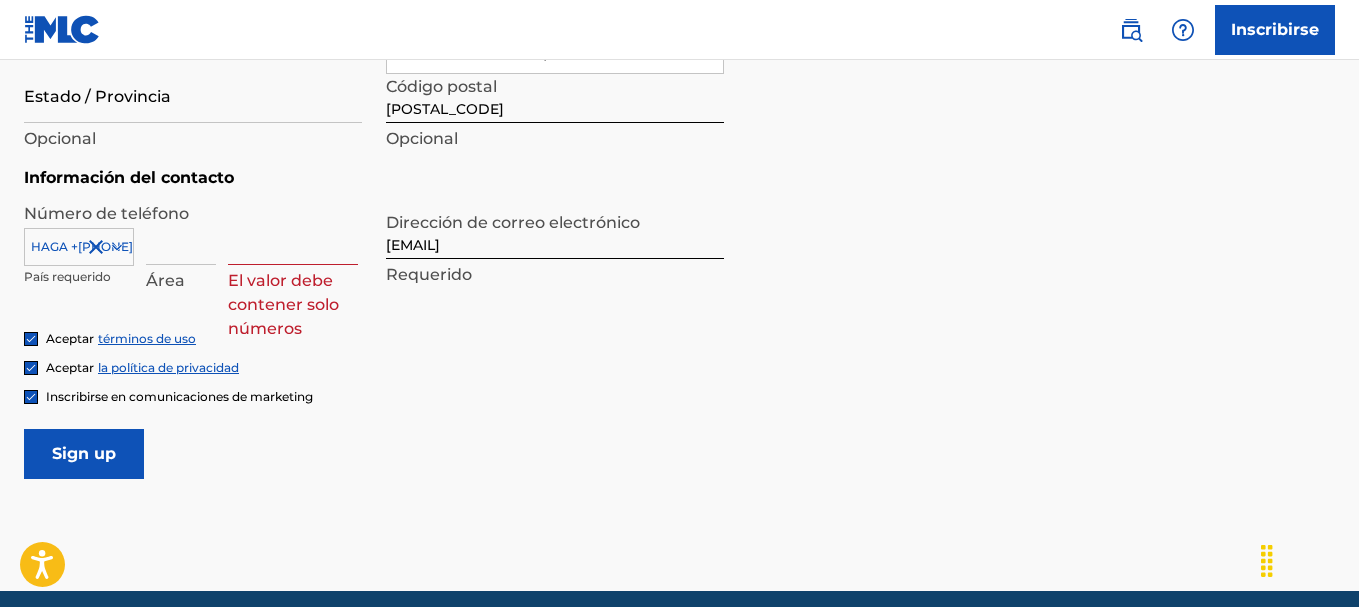 click 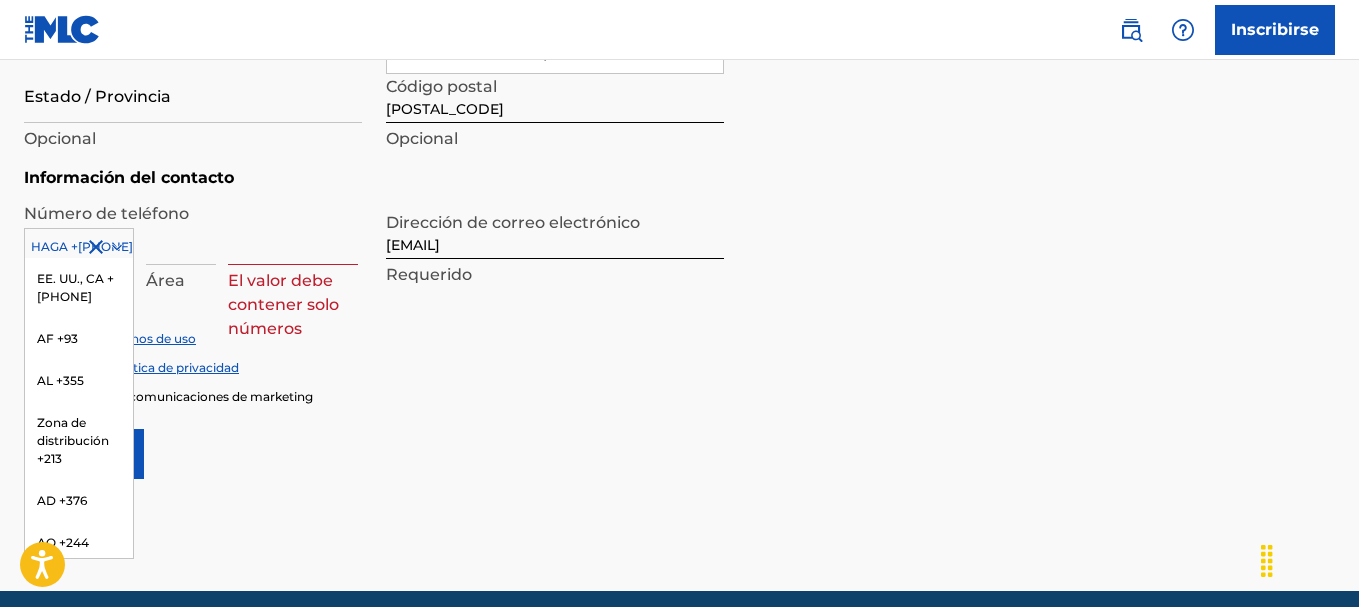 scroll, scrollTop: 2108, scrollLeft: 0, axis: vertical 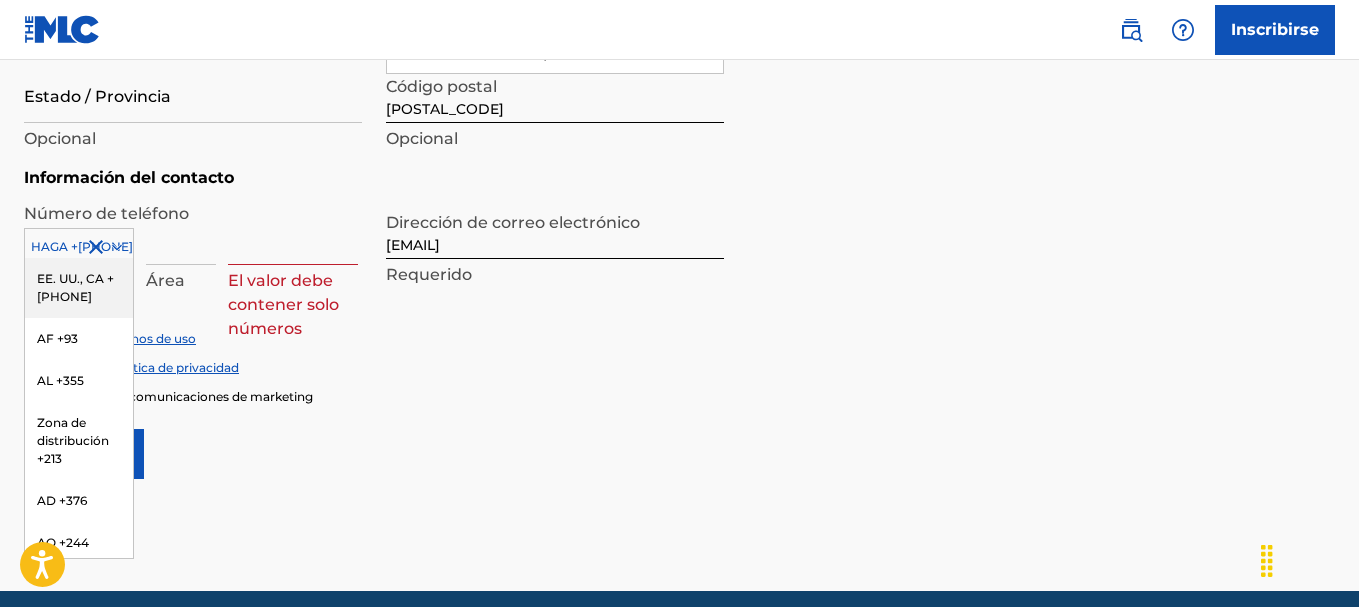 click on "EE. UU., CA +[PHONE]" at bounding box center [75, 287] 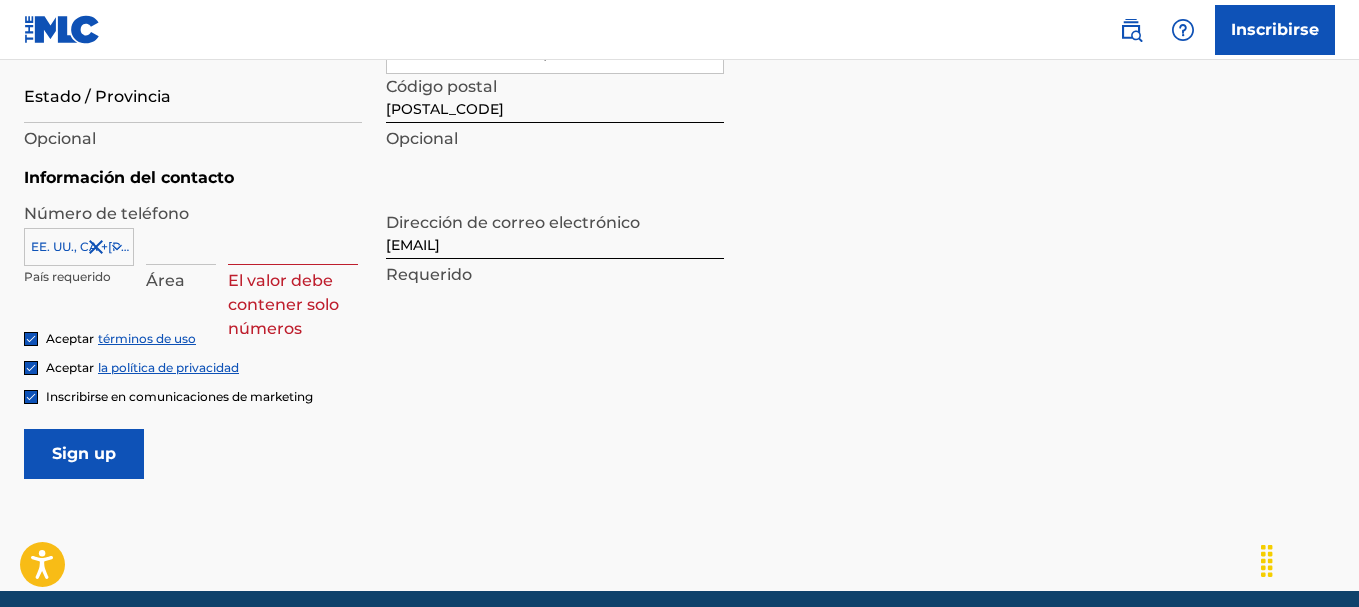 click at bounding box center (181, 236) 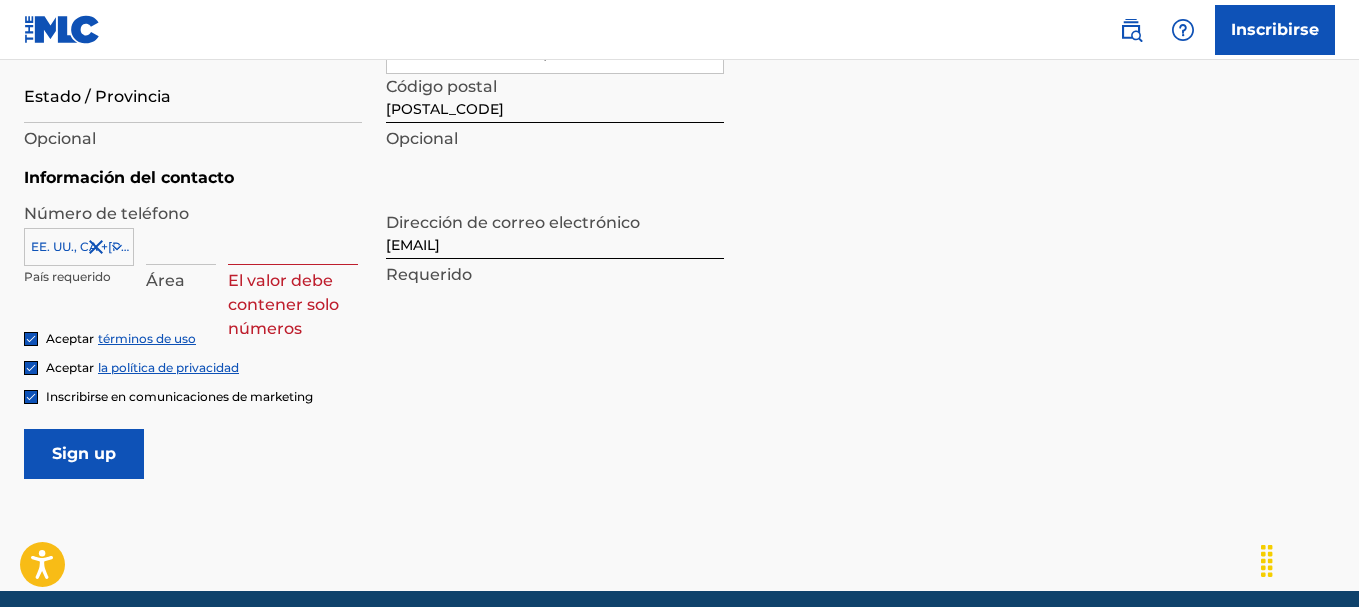 click at bounding box center [293, 236] 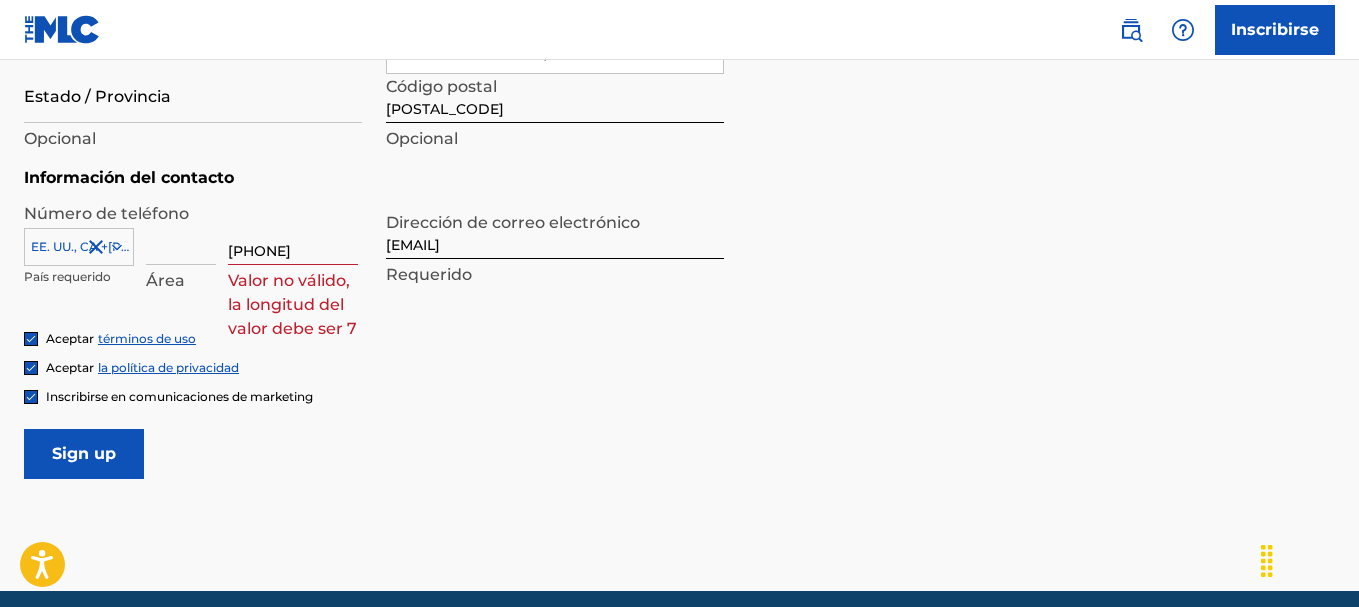 click on "[PHONE]" at bounding box center (293, 236) 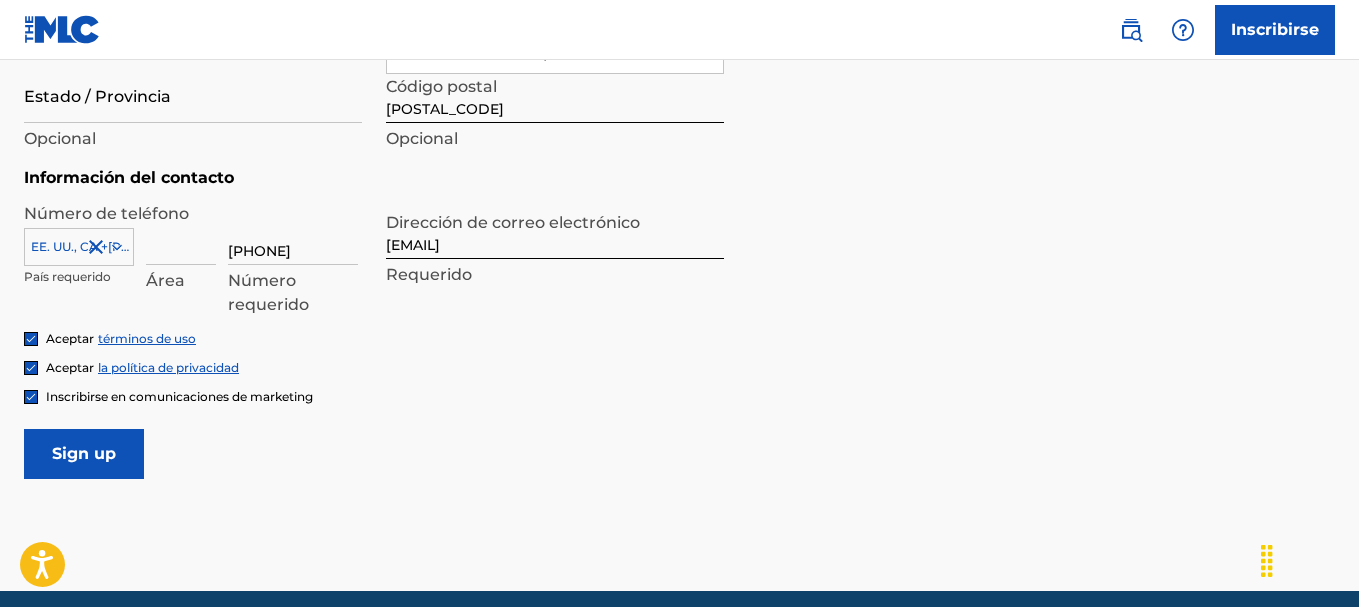 type on "[PHONE]" 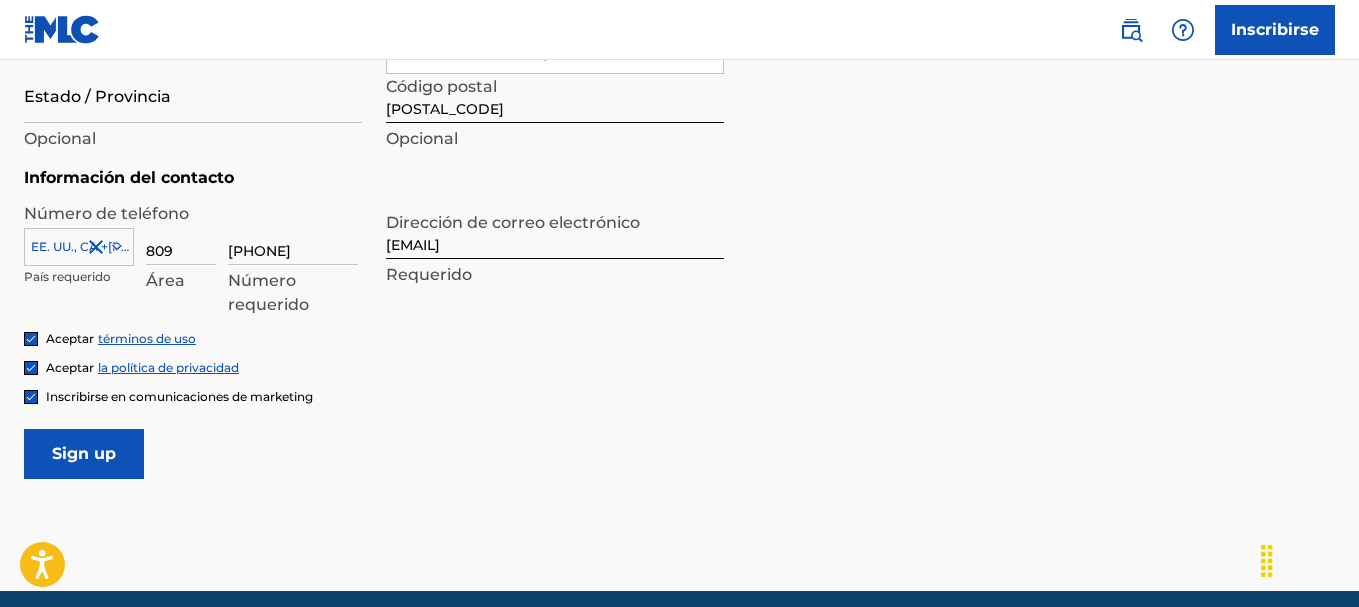 type on "809" 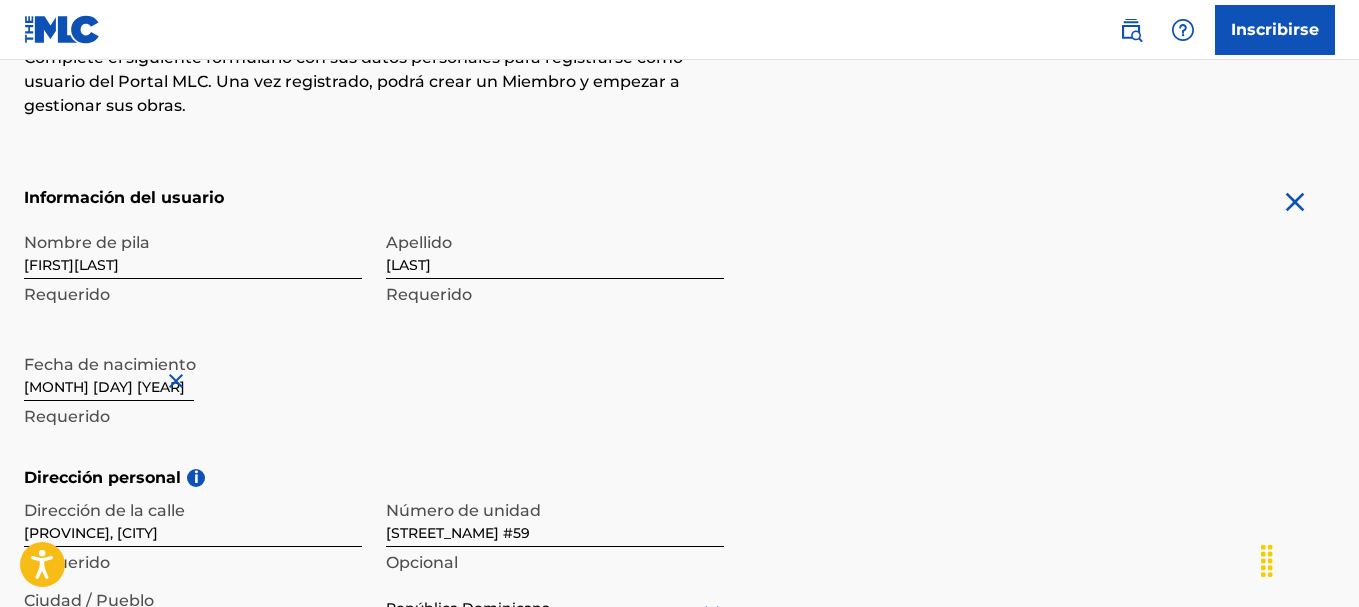 scroll, scrollTop: 346, scrollLeft: 0, axis: vertical 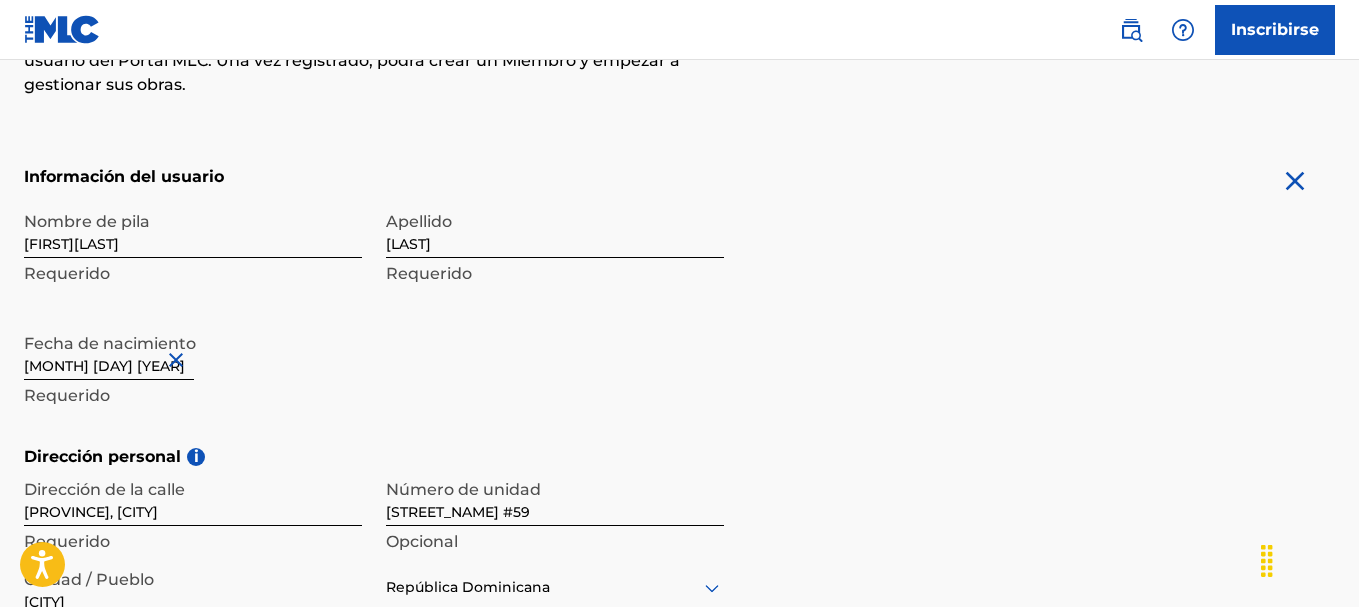 click on "[FIRST][LAST]" at bounding box center [193, 229] 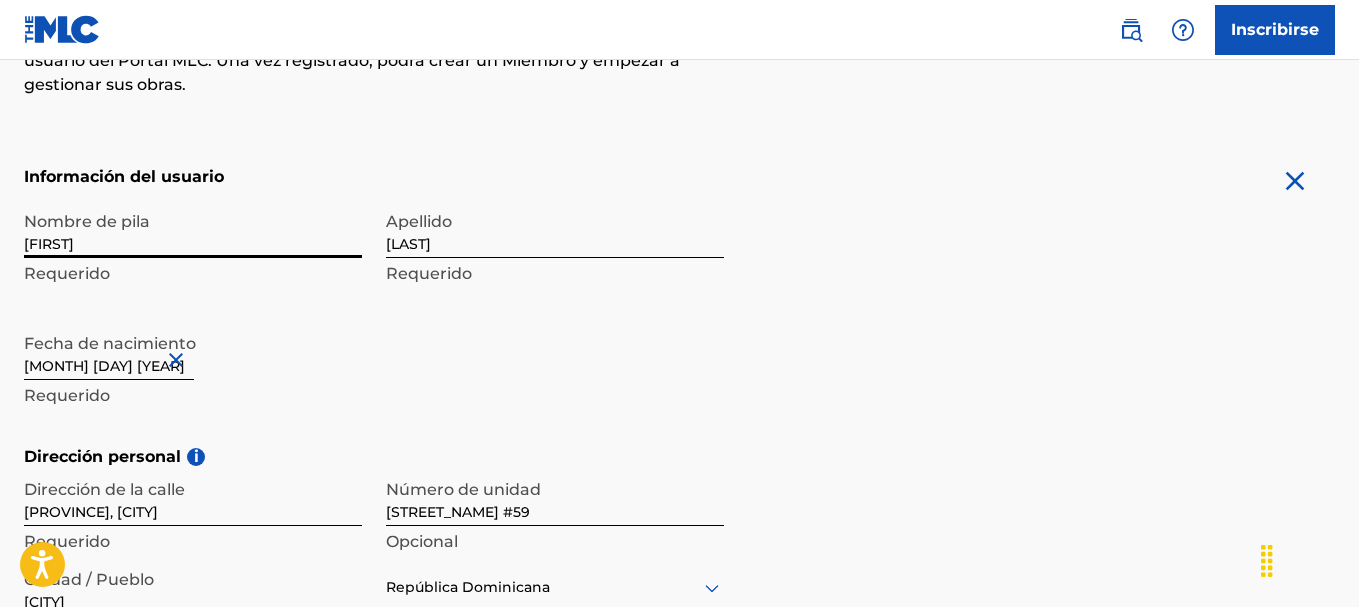 type on "[FIRST]" 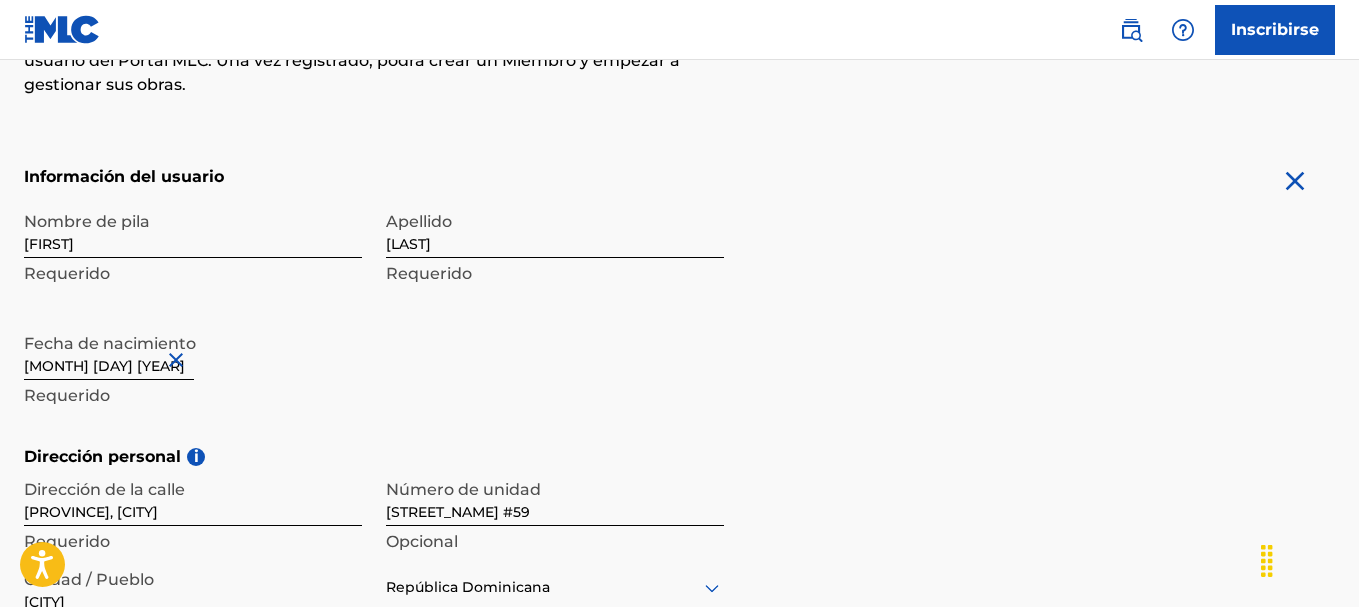 click on "Nombre de pila [FIRST] Requerido Apellido [LAST] Requerido Fecha de nacimiento [MONTH] [DAY] [YEAR] Requerido" at bounding box center [374, 323] 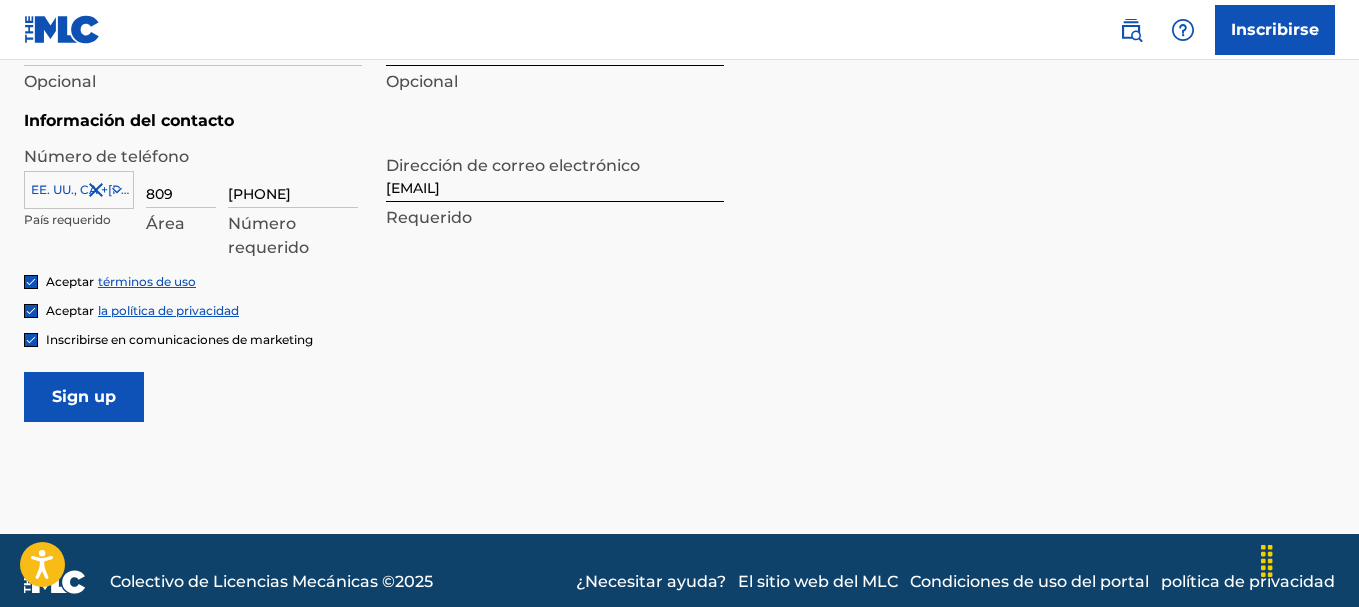 click on "Sign up" at bounding box center [84, 397] 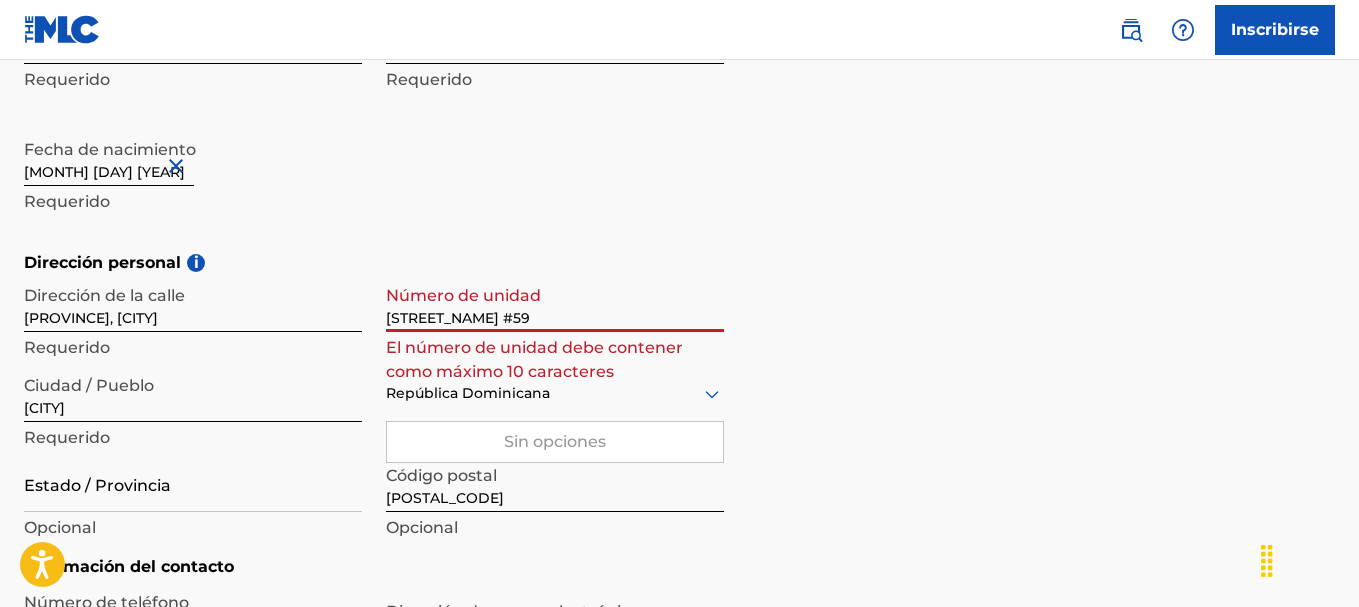click on "[STREET_NAME] #59" at bounding box center [555, 303] 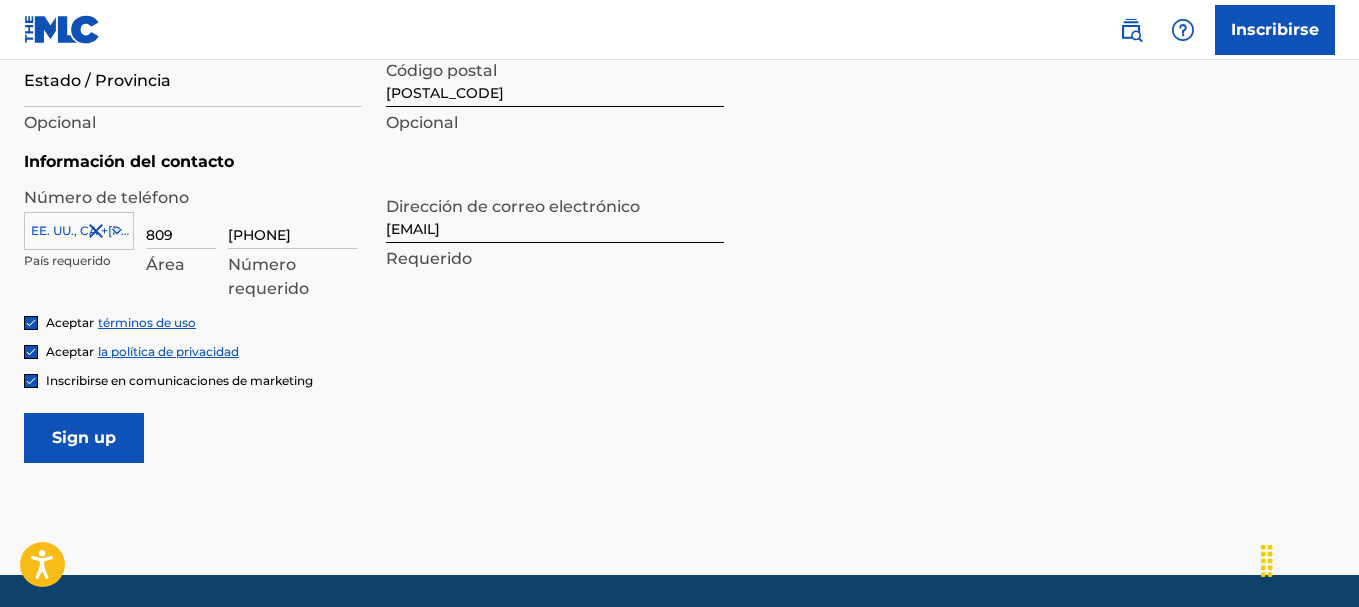 scroll, scrollTop: 1009, scrollLeft: 0, axis: vertical 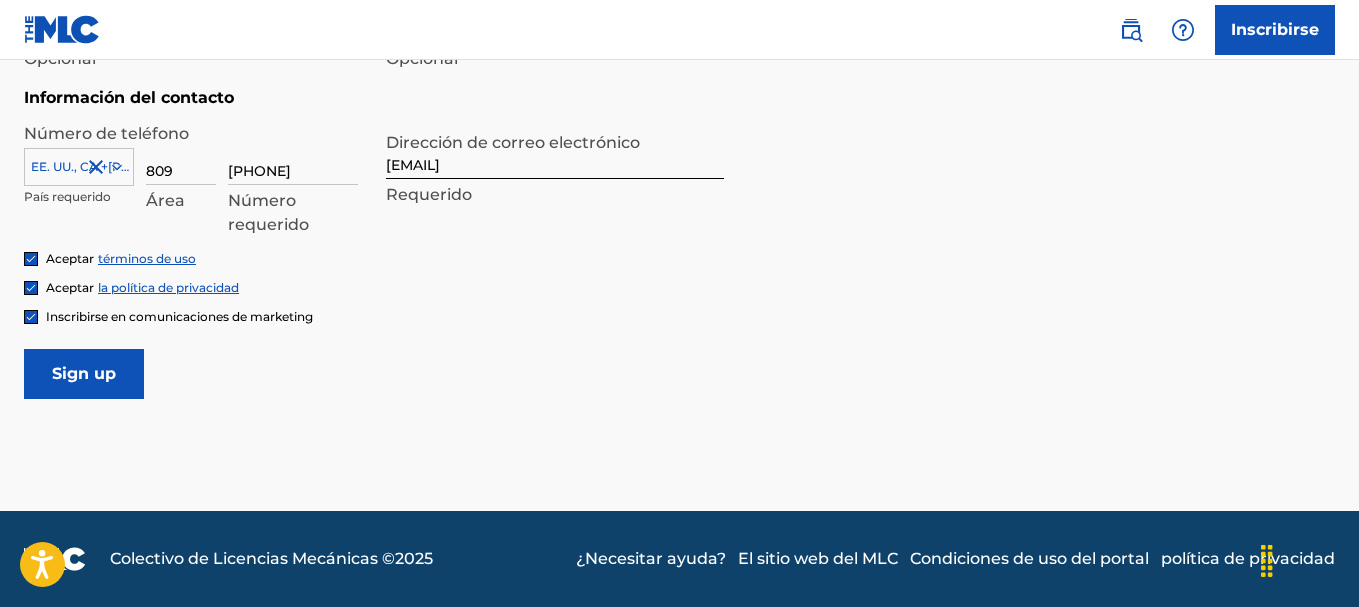type on "[STREET_NAME]#[NUMBER]" 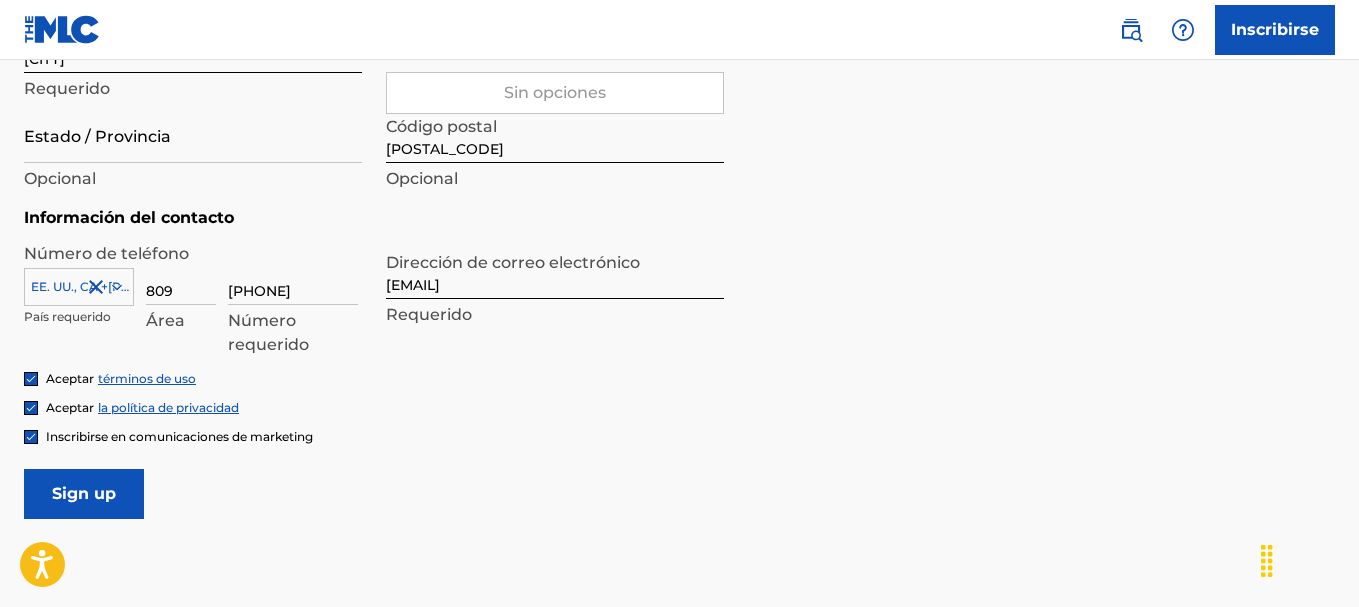 scroll, scrollTop: 1009, scrollLeft: 0, axis: vertical 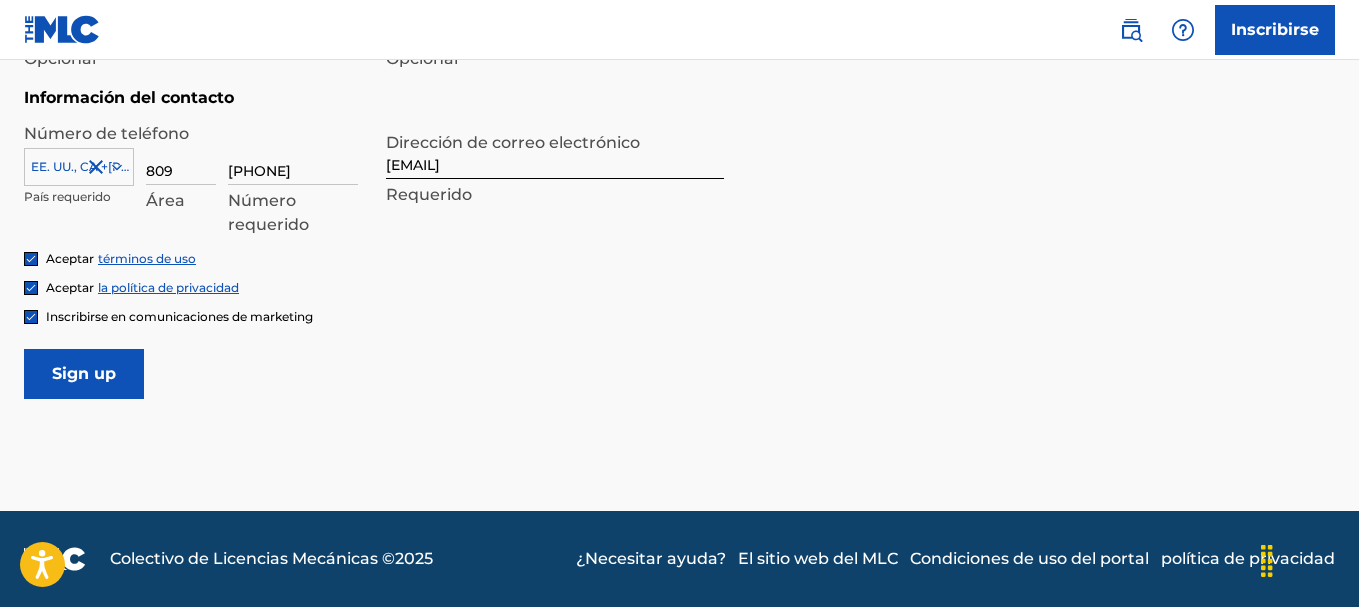 click on "Sign up" at bounding box center (84, 374) 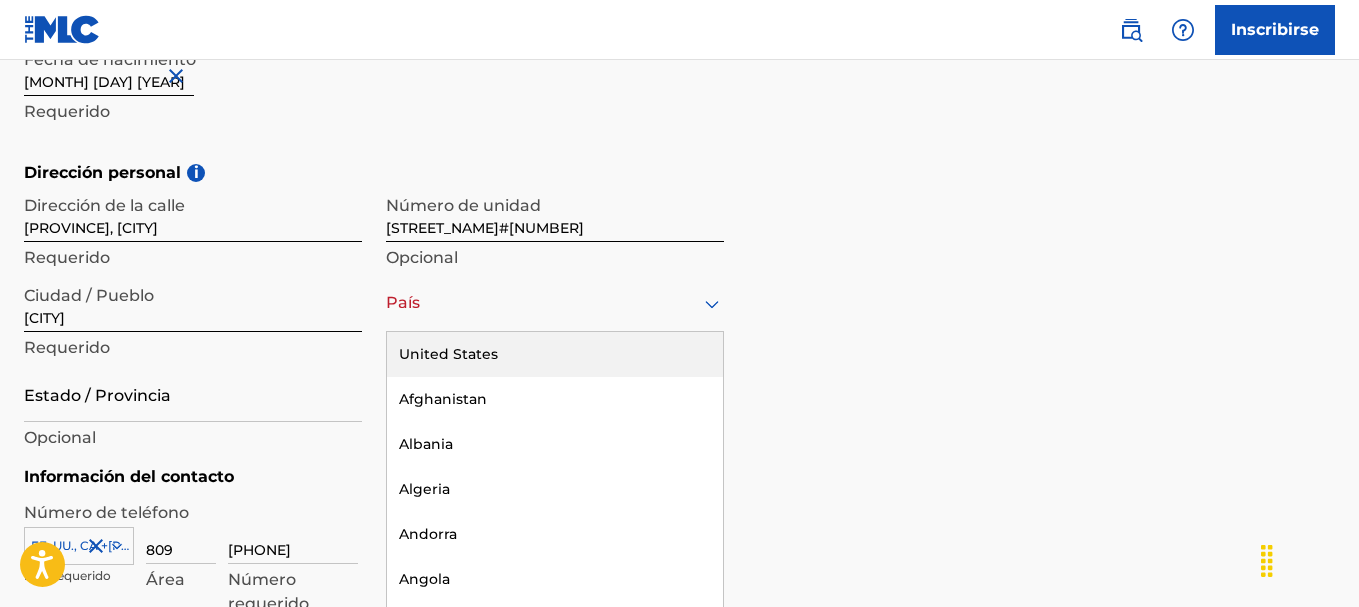click on "País" at bounding box center (555, 303) 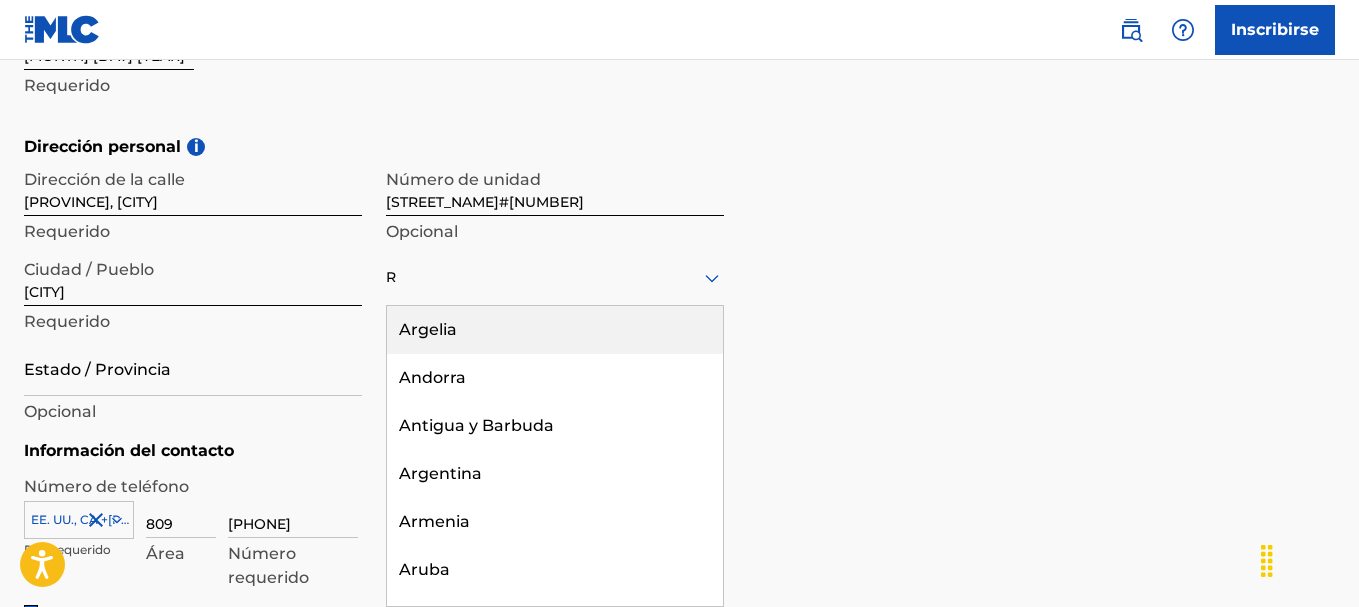 type on "República Dominicana" 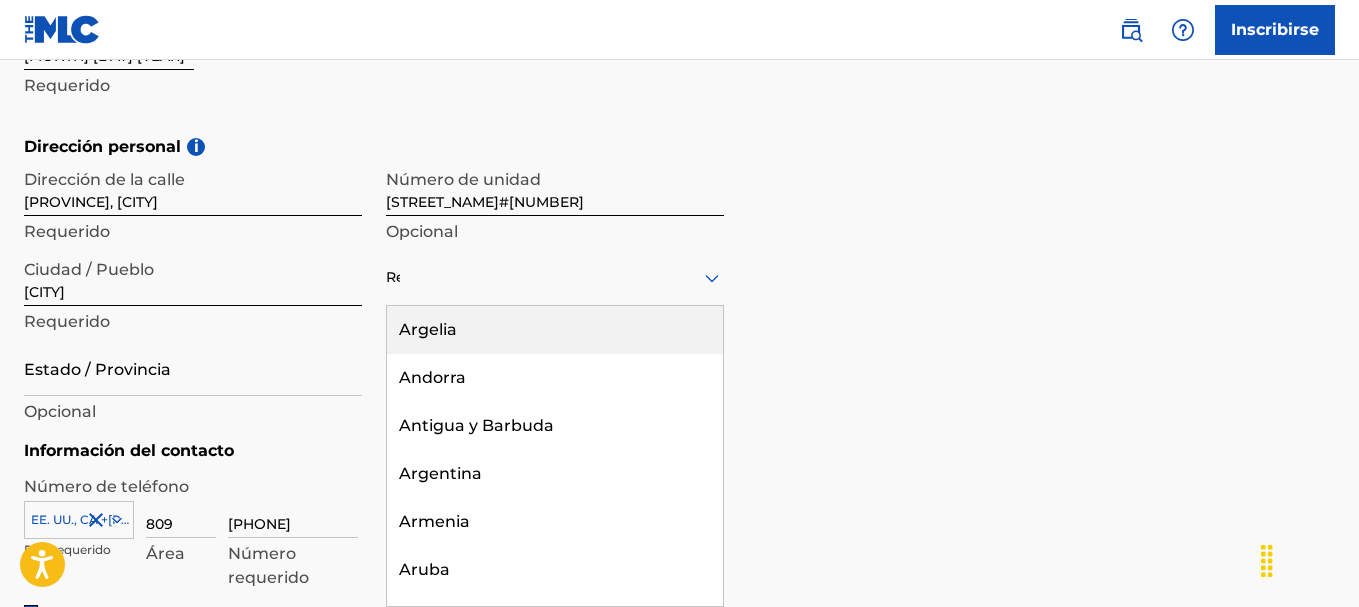 type on "1" 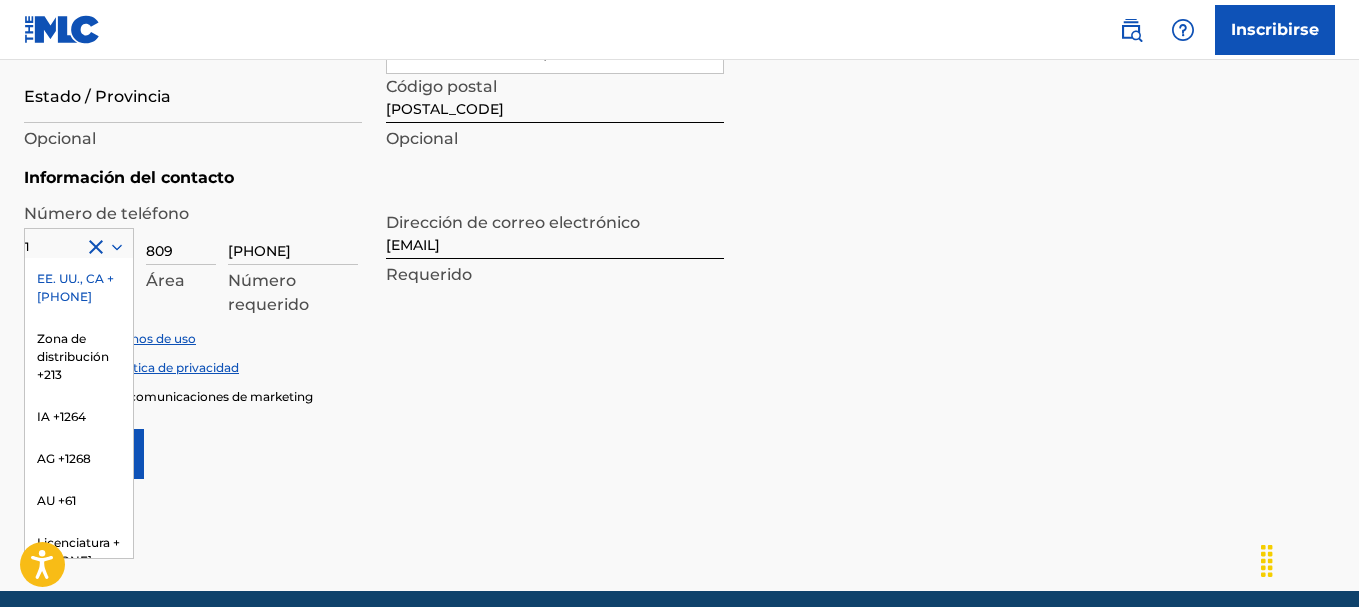 scroll, scrollTop: 972, scrollLeft: 0, axis: vertical 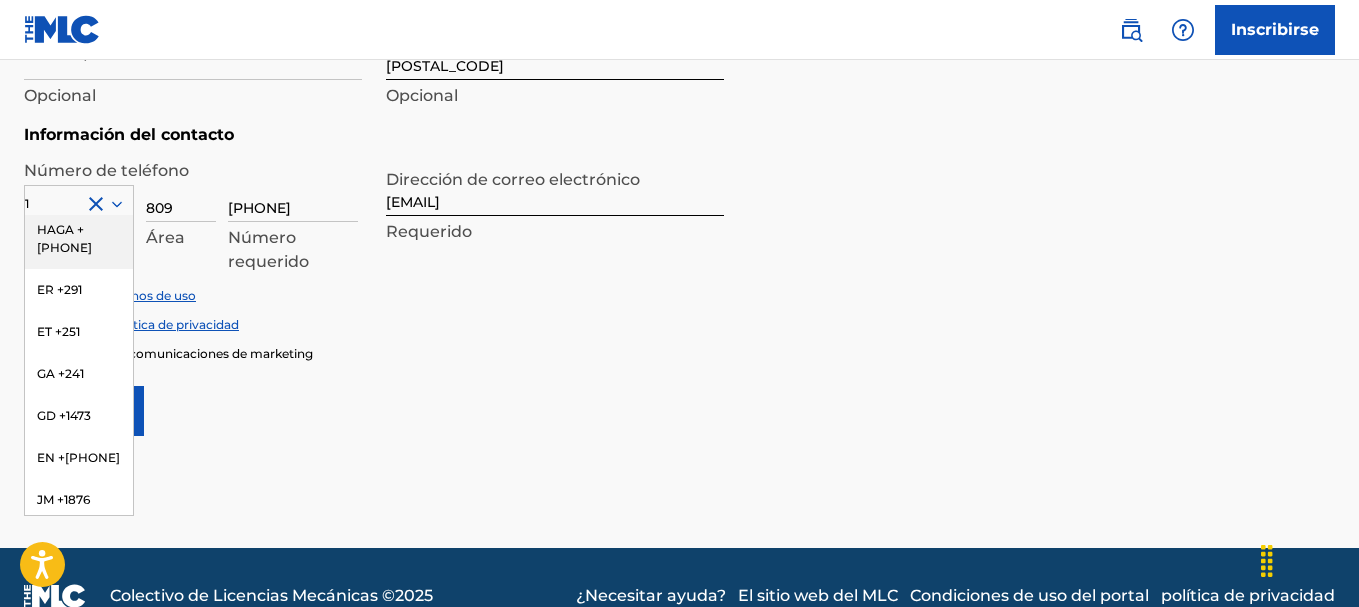 click on "HAGA +[PHONE]" at bounding box center [64, 238] 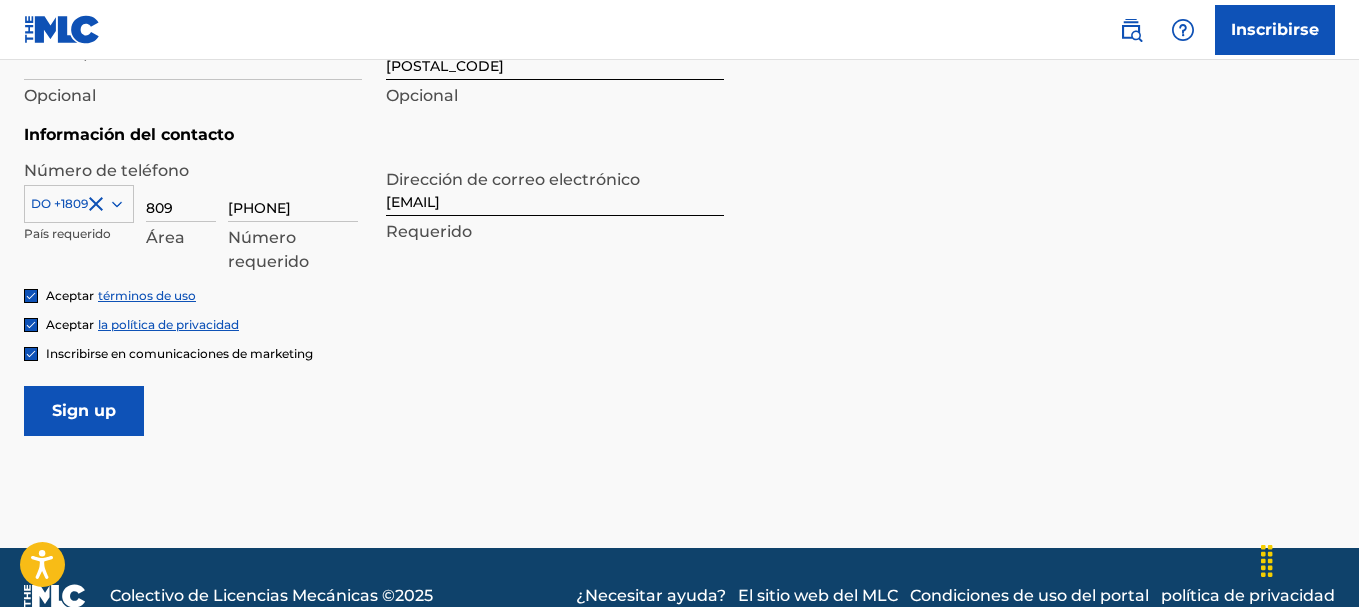 click on "Sign up" at bounding box center [84, 411] 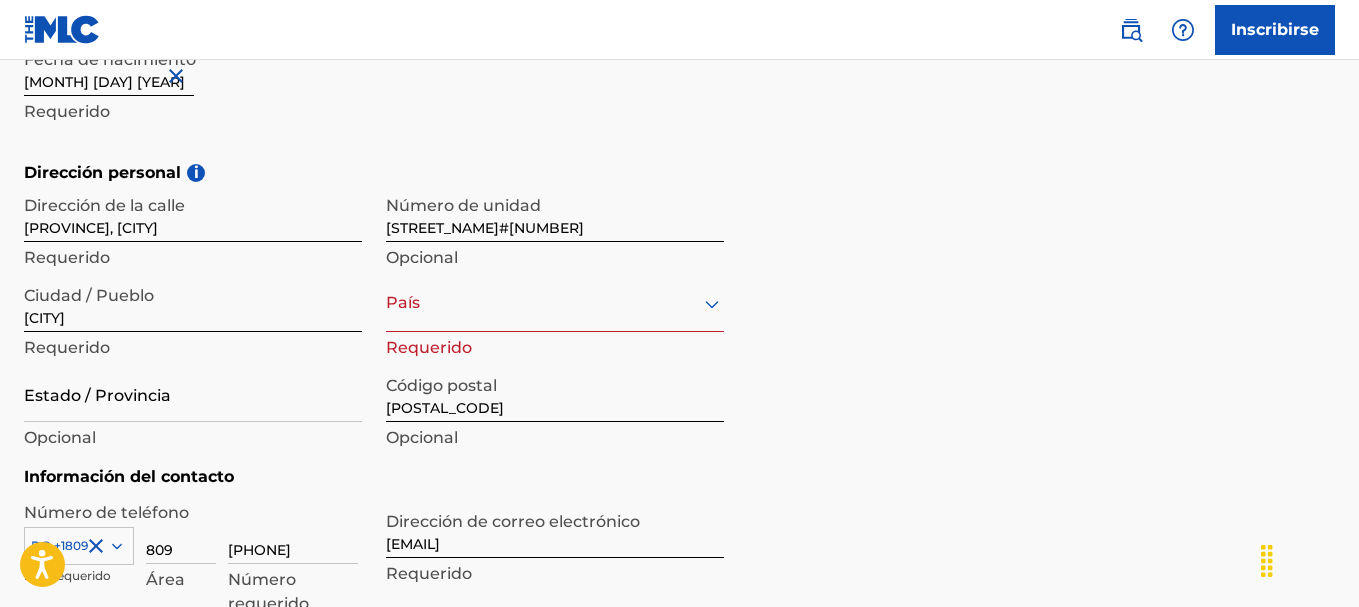 click on "option , selected. Select is focused ,type to refine list, press Down to open the menu,  País" at bounding box center [555, 303] 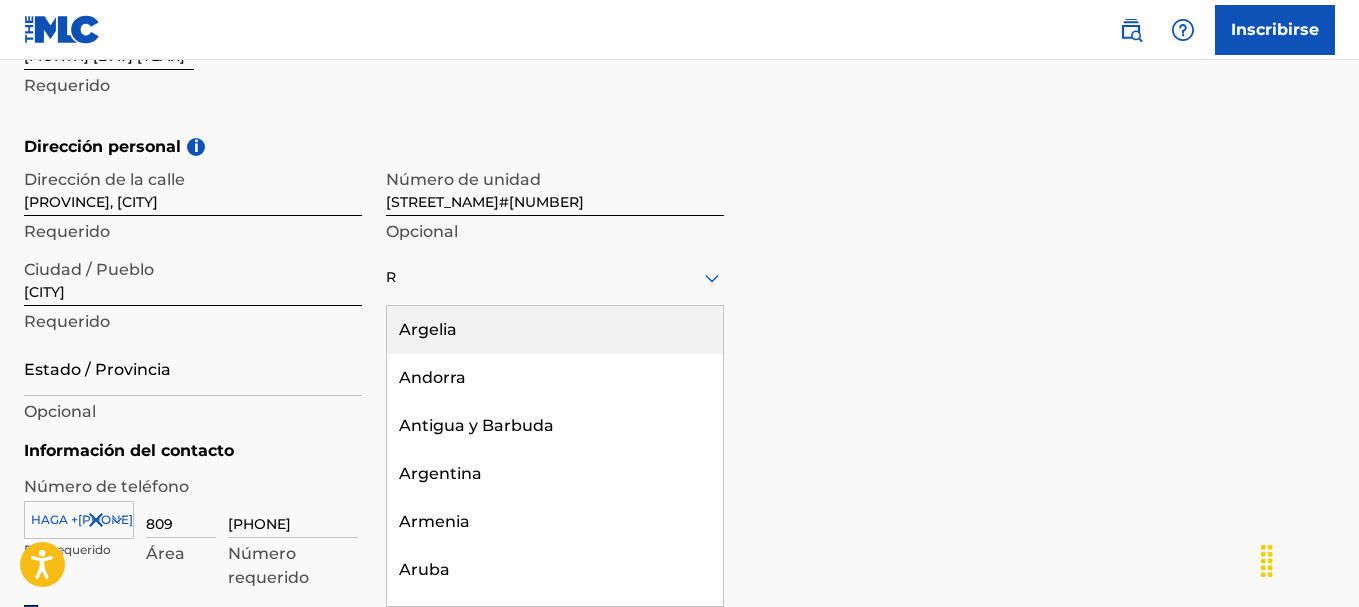 type on "República Dominicana" 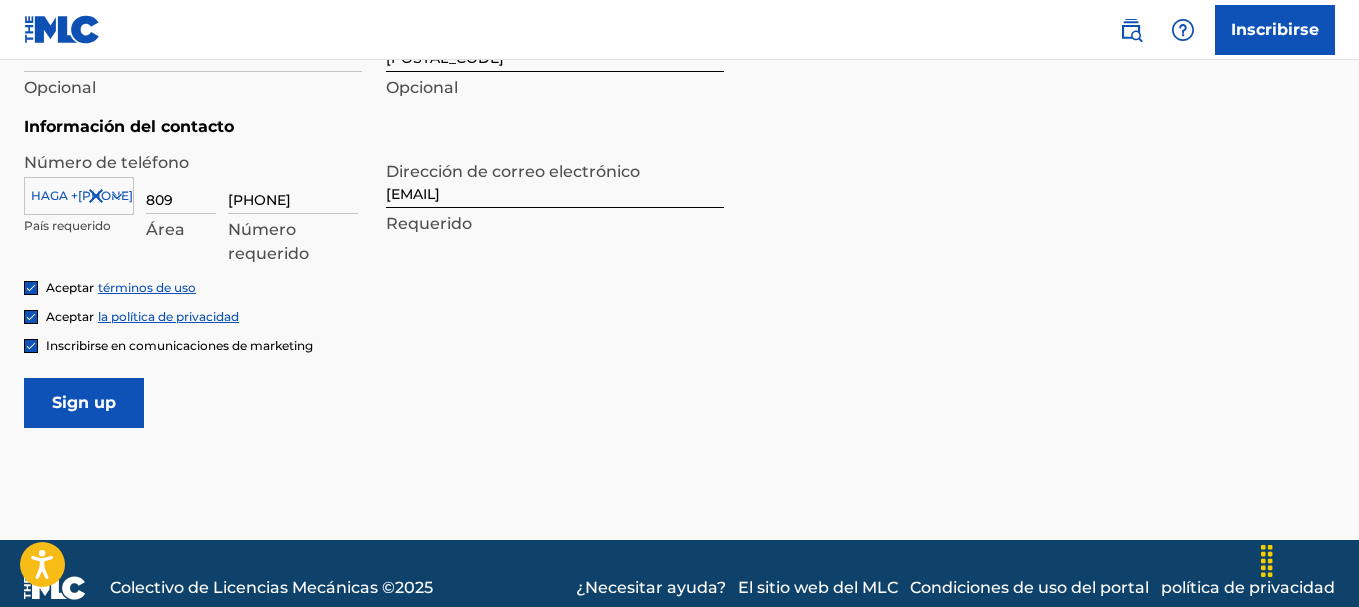 scroll, scrollTop: 1009, scrollLeft: 0, axis: vertical 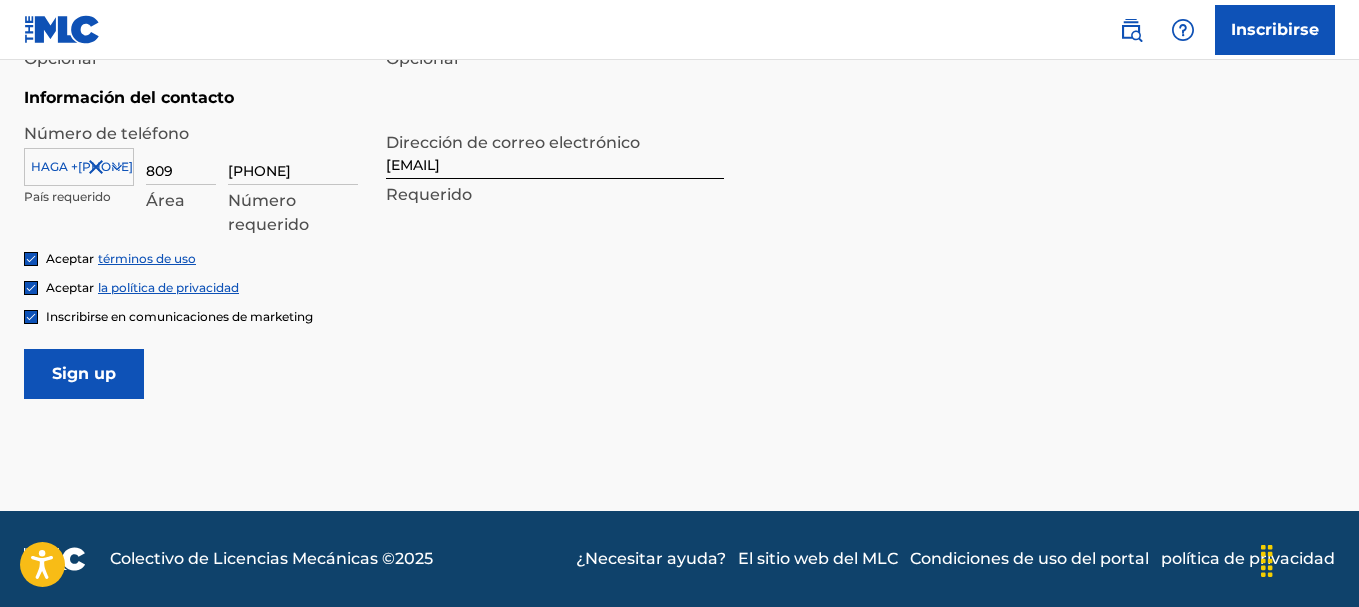 click on "Información del usuario Nombre de pila [FIRST] Requerido Apellido [LAST] Requerido Fecha de nacimiento [MONTH] [DAY] [YEAR] Requerido Dirección personal i Dirección de la calle [PROVINCE], [CITY] Requerido Número de unidad [STREET_NAME]#[NUMBER] Opcional Ciudad / Pueblo [CITY] Requerido [NUMBER] resultados disponibles para el término de búsqueda República Dominicana. Use las teclas Arriba y Abajo para elegir opciones, presione Intro para seleccionar la opción seleccionada, presione Esc para salir del menú y presione Tab para seleccionar la opción y salir del menú. Sin opciones Requerido Estado / Provincia Opcional Código postal [POSTAL_CODE] Opcional Información del contacto Número de teléfono HAGA +[PHONE] País requerido [PHONE] Área [PHONE] Número requerido Dirección de correo electrónico [EMAIL] Requerido Aceptar términos de uso Aceptar la política de privacidad Inscribirse en comunicaciones de marketing Sign up" at bounding box center [679, -50] 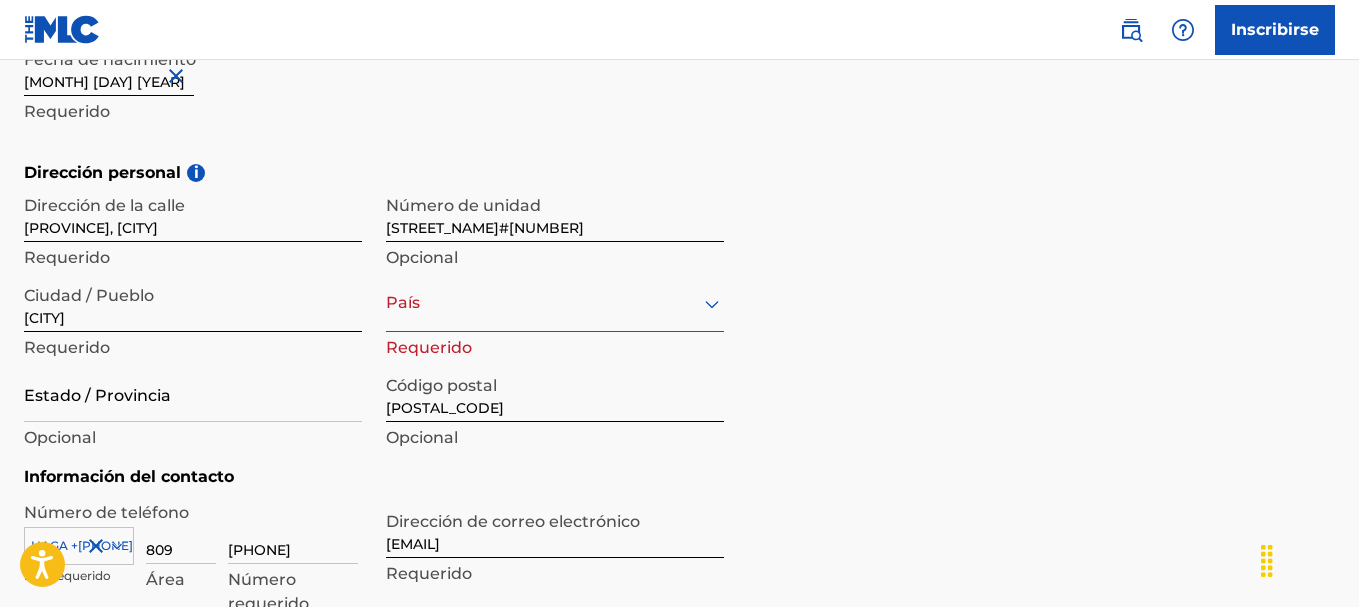 click on "option , selected. Select is focused ,type to refine list, press Down to open the menu,  País" at bounding box center (555, 303) 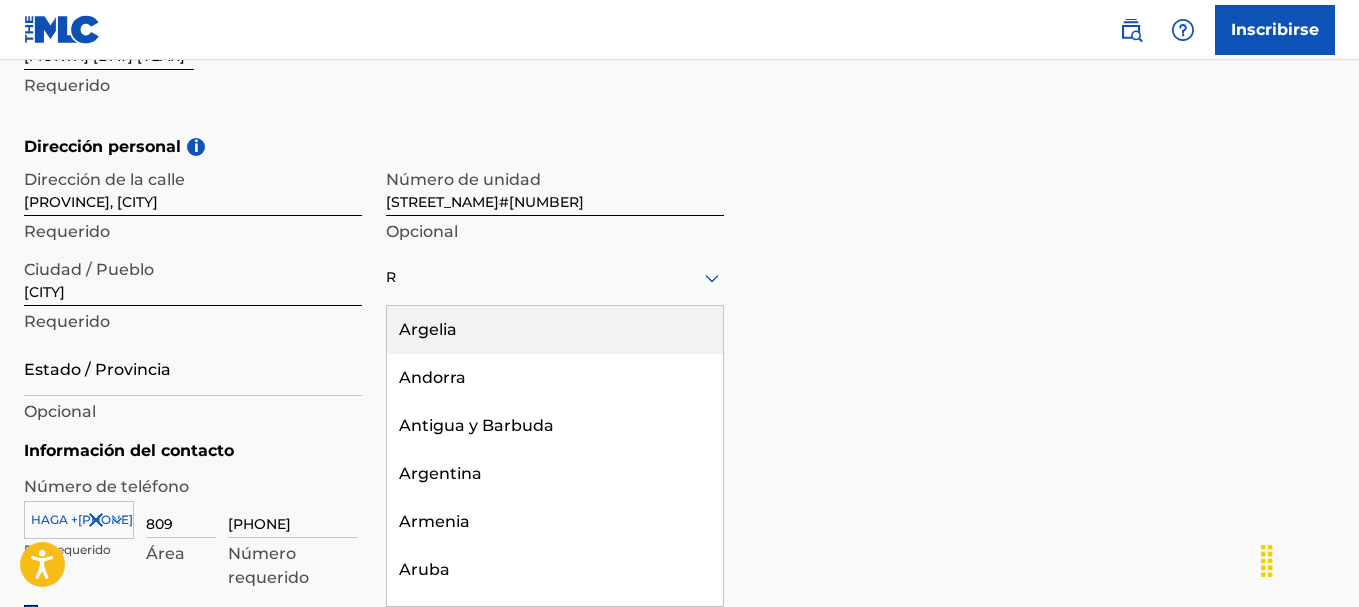 type on "República Dominicana" 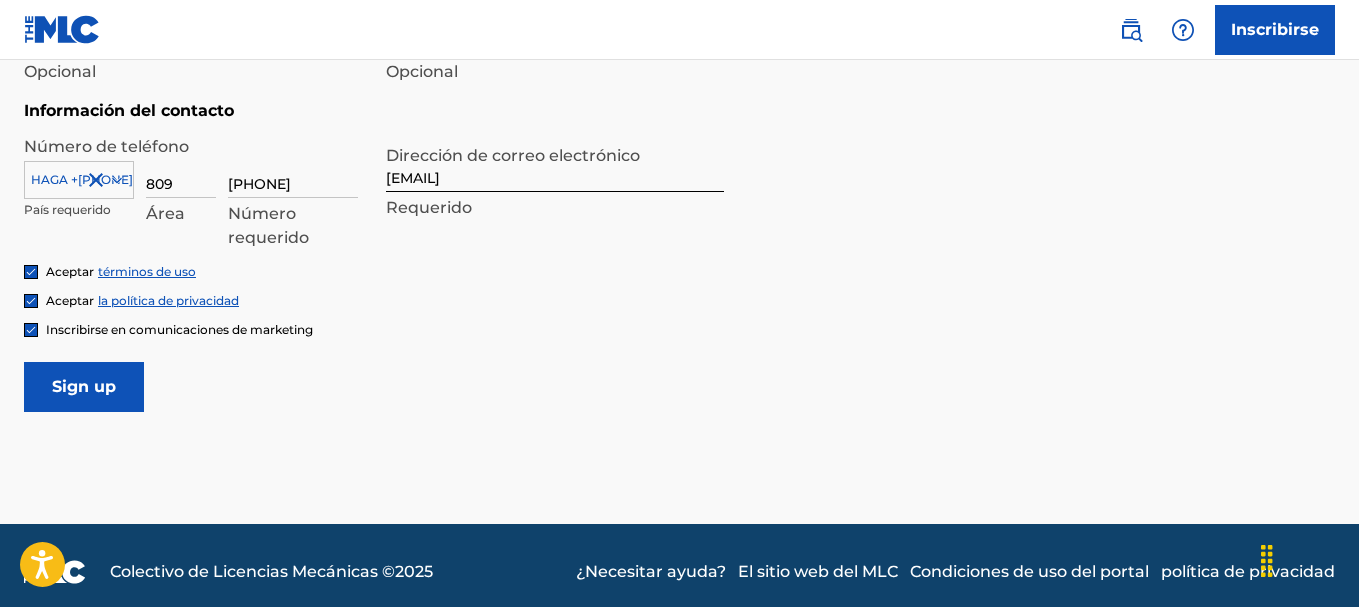 scroll, scrollTop: 1009, scrollLeft: 0, axis: vertical 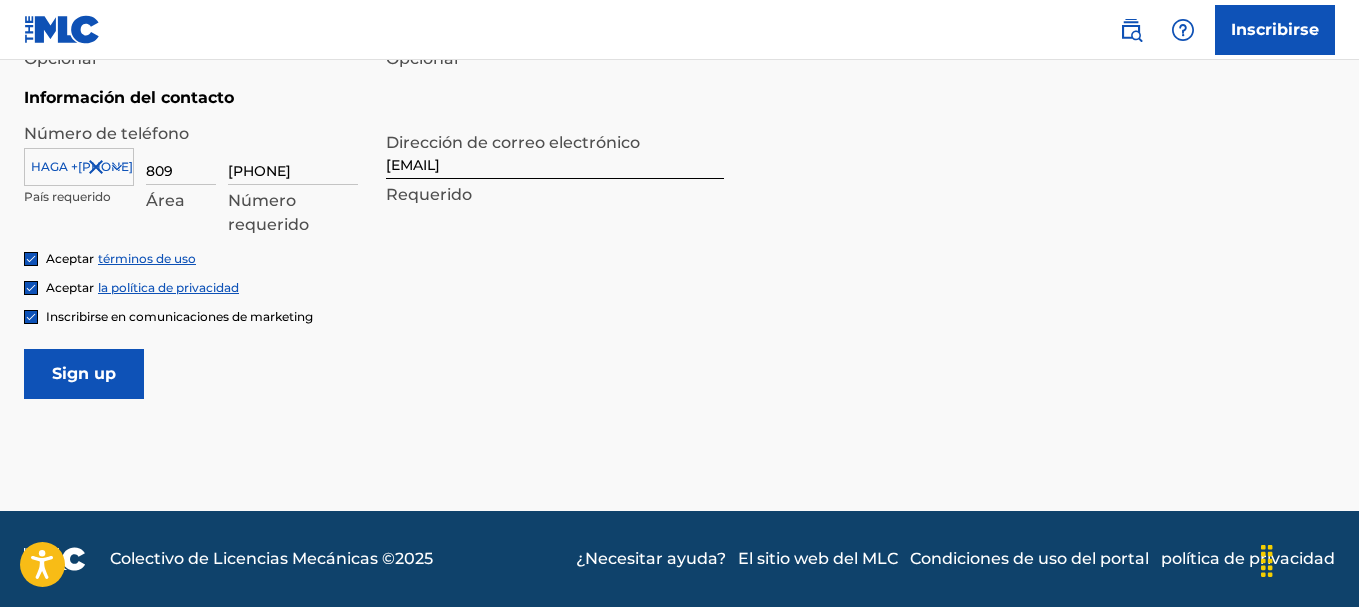 click on "Sign up" at bounding box center [84, 374] 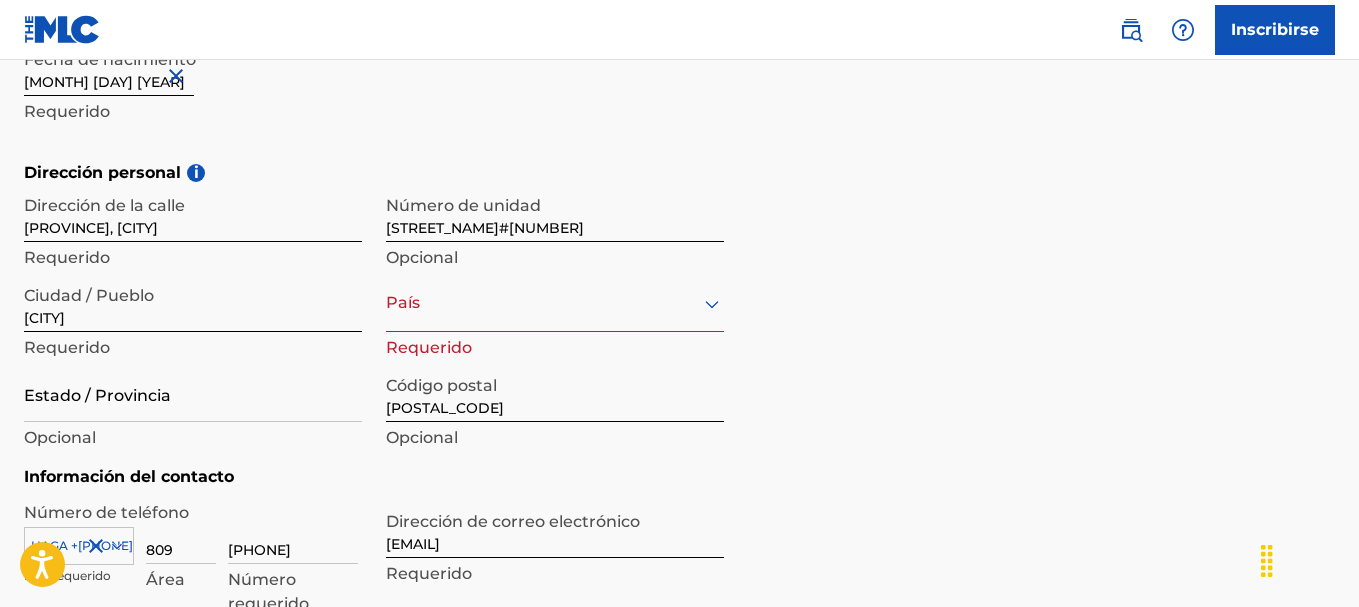 click on "option , selected. Select is focused ,type to refine list, press Down to open the menu,  País" at bounding box center (555, 303) 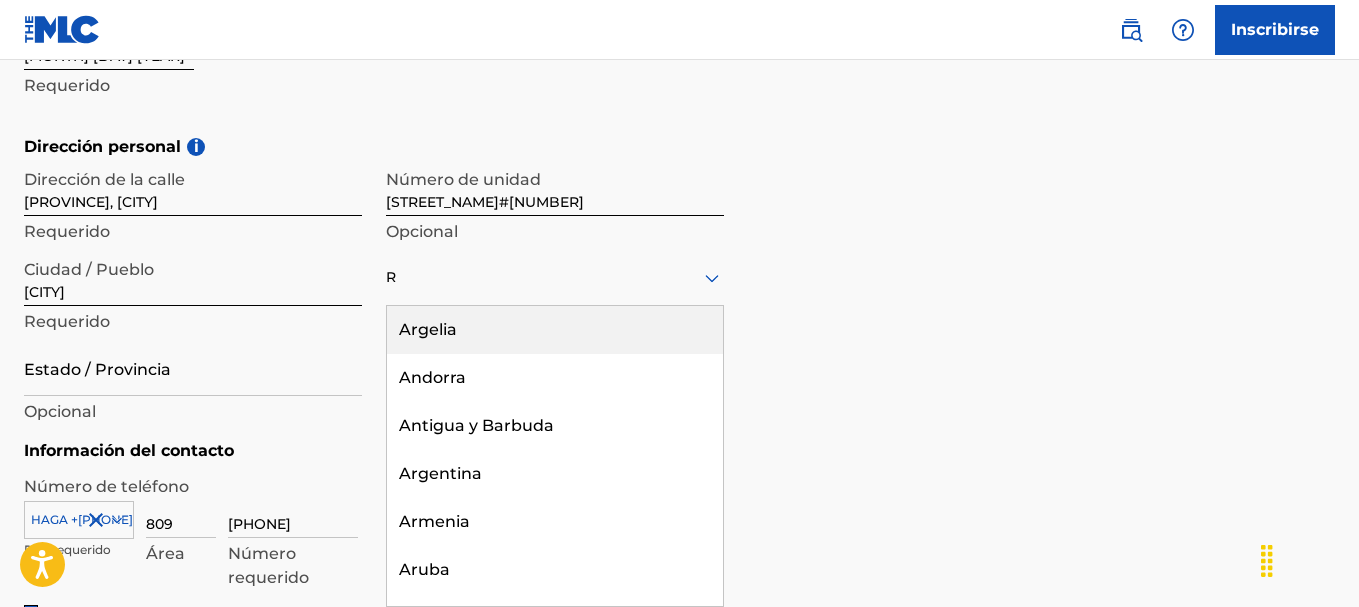 type on "República Dominicana" 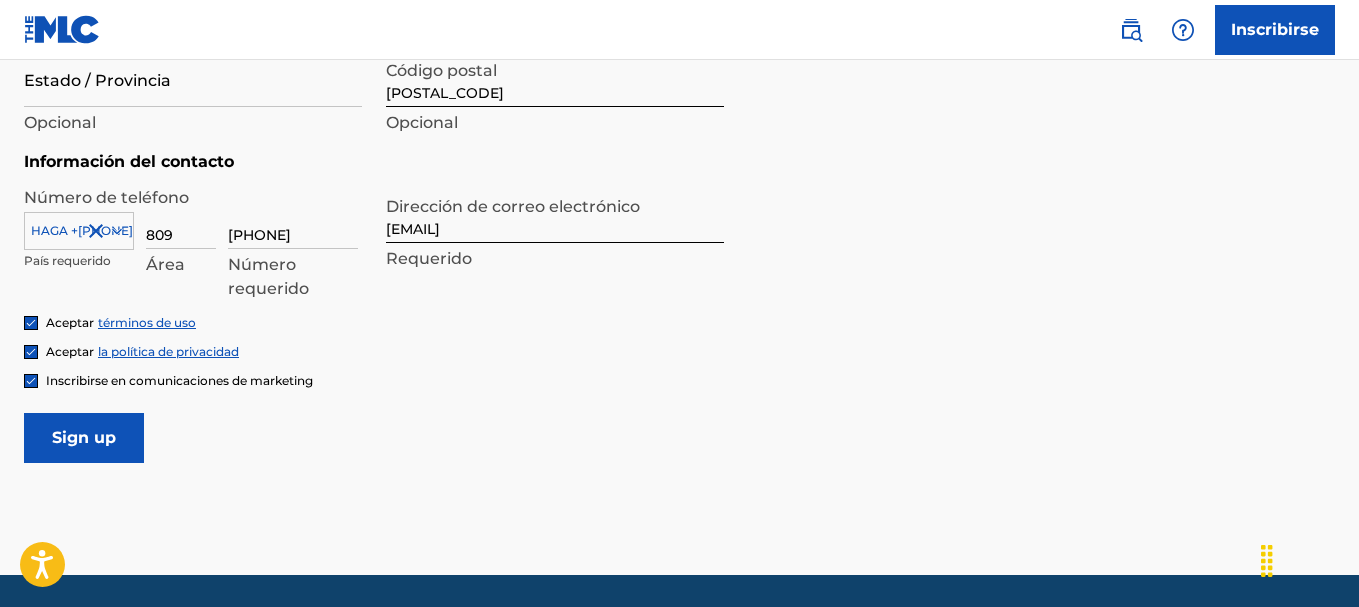 scroll, scrollTop: 950, scrollLeft: 0, axis: vertical 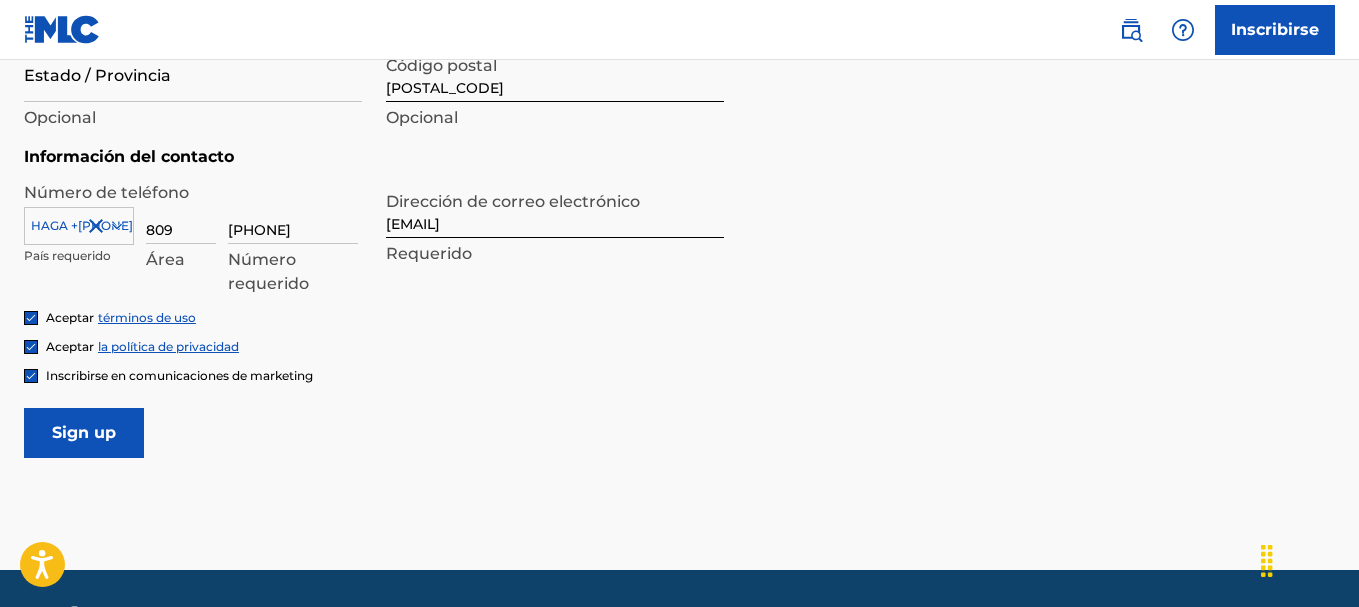 type 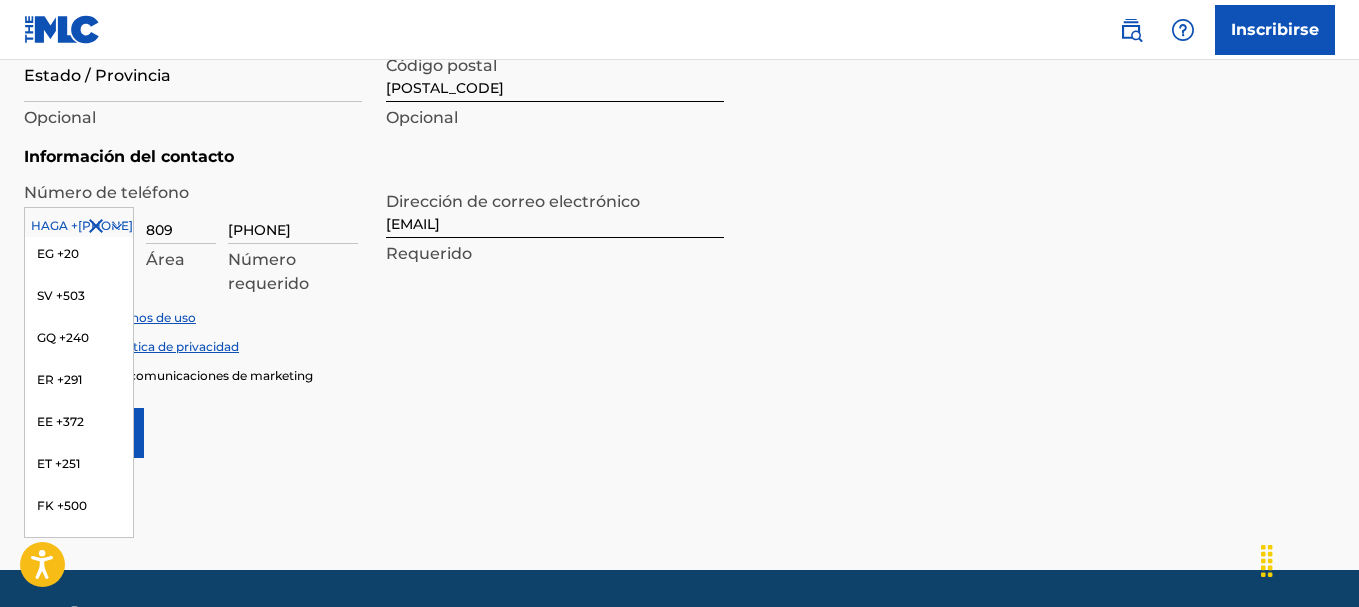 scroll, scrollTop: 2588, scrollLeft: 0, axis: vertical 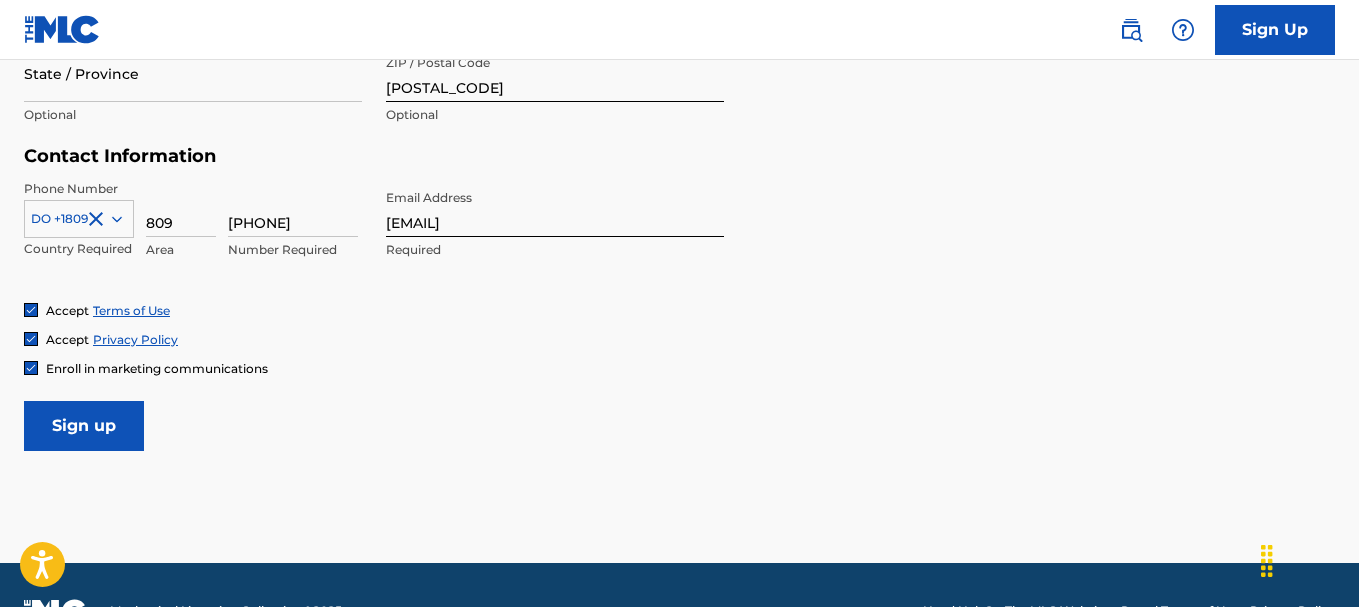 click on "809" at bounding box center [181, 208] 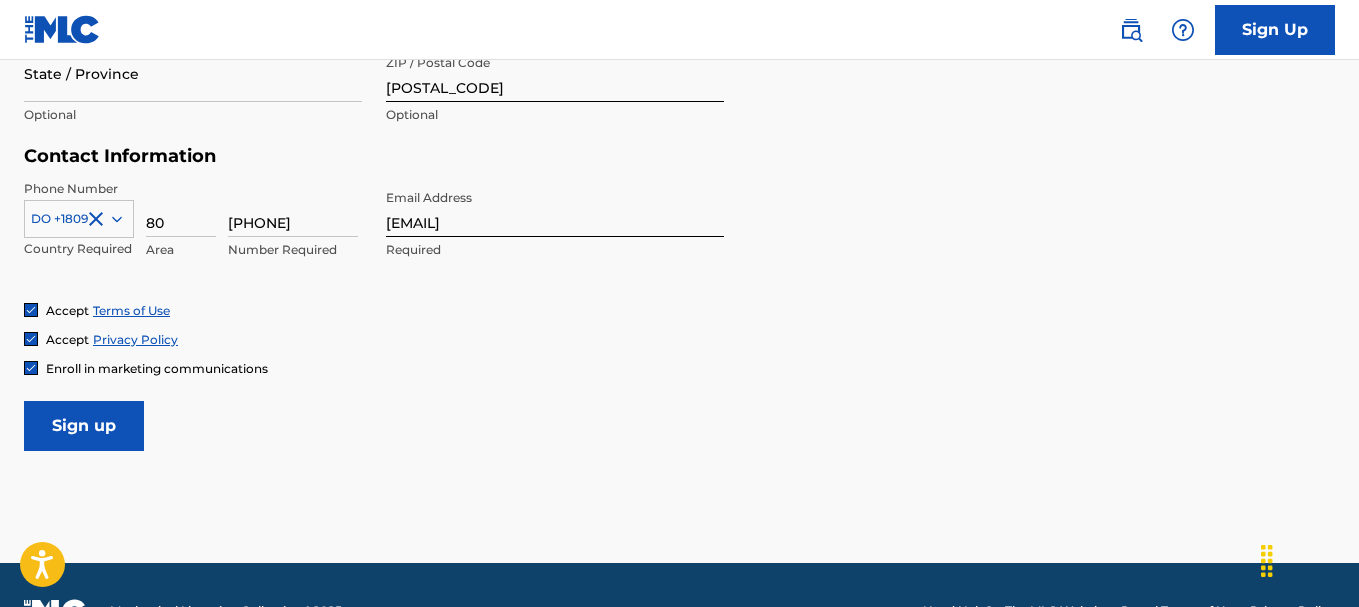 type on "8" 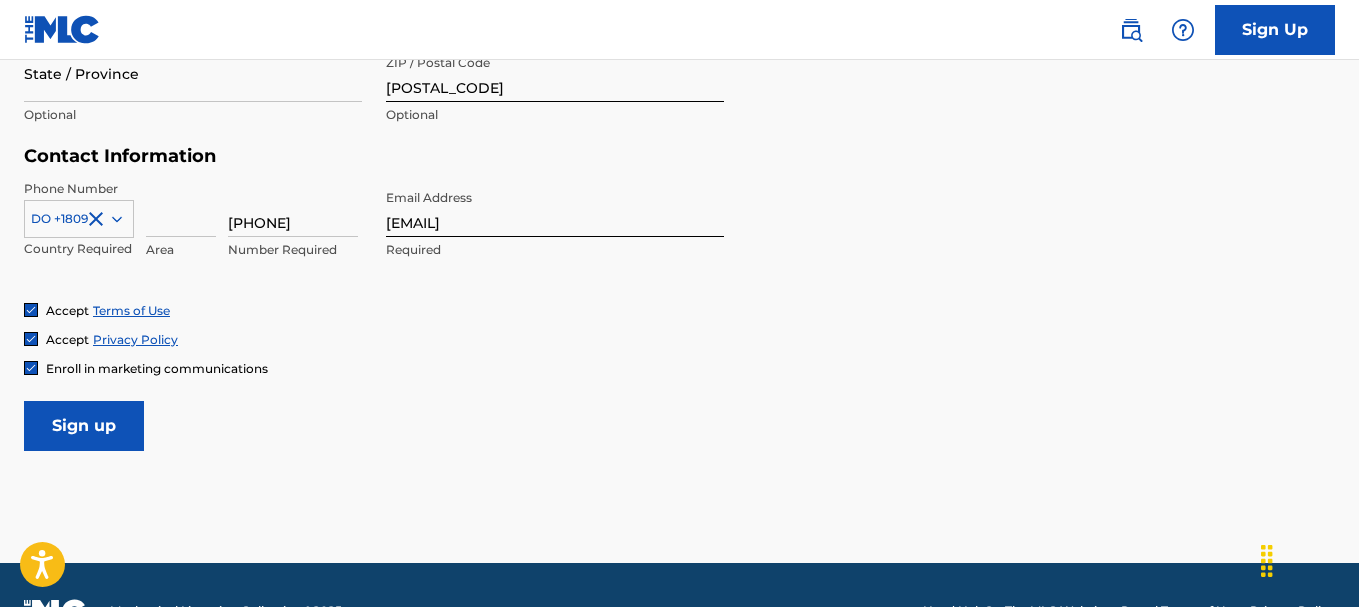 click at bounding box center [181, 208] 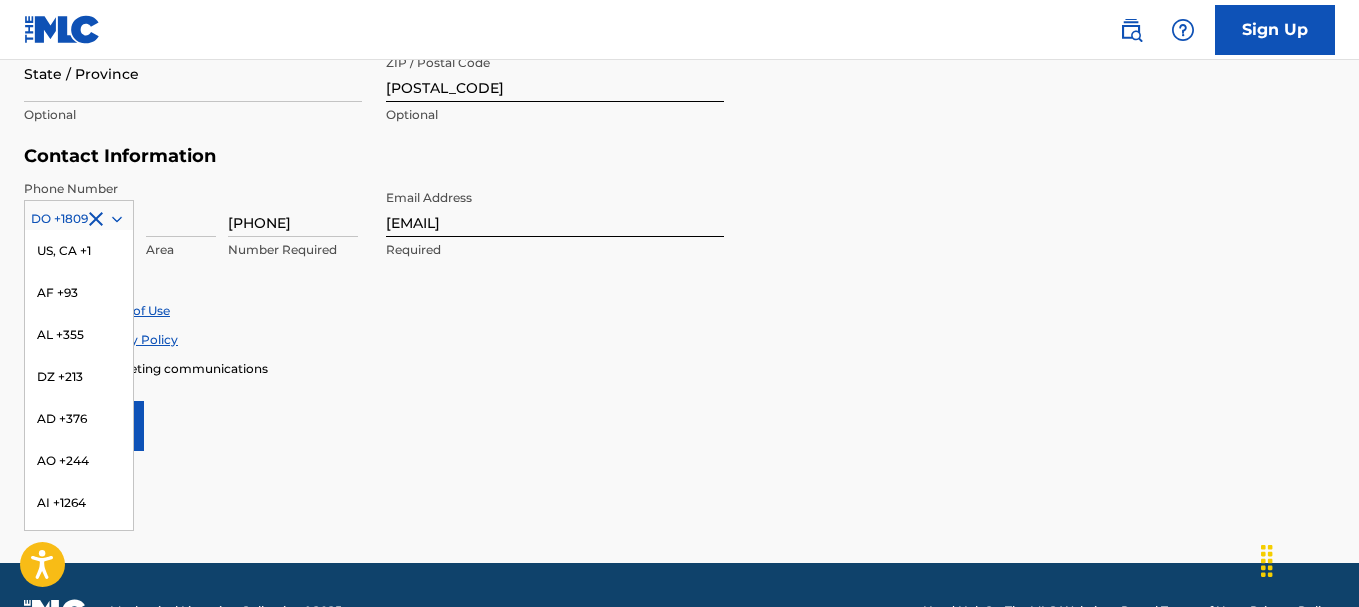 scroll, scrollTop: 2000, scrollLeft: 0, axis: vertical 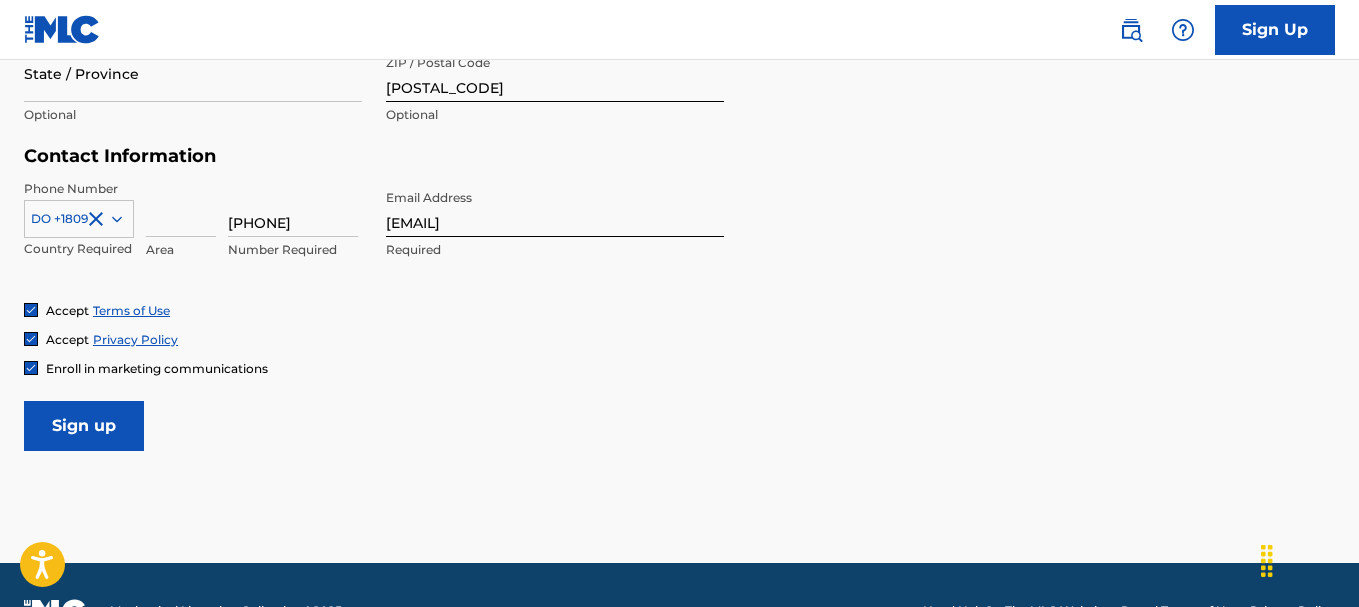 click at bounding box center [181, 208] 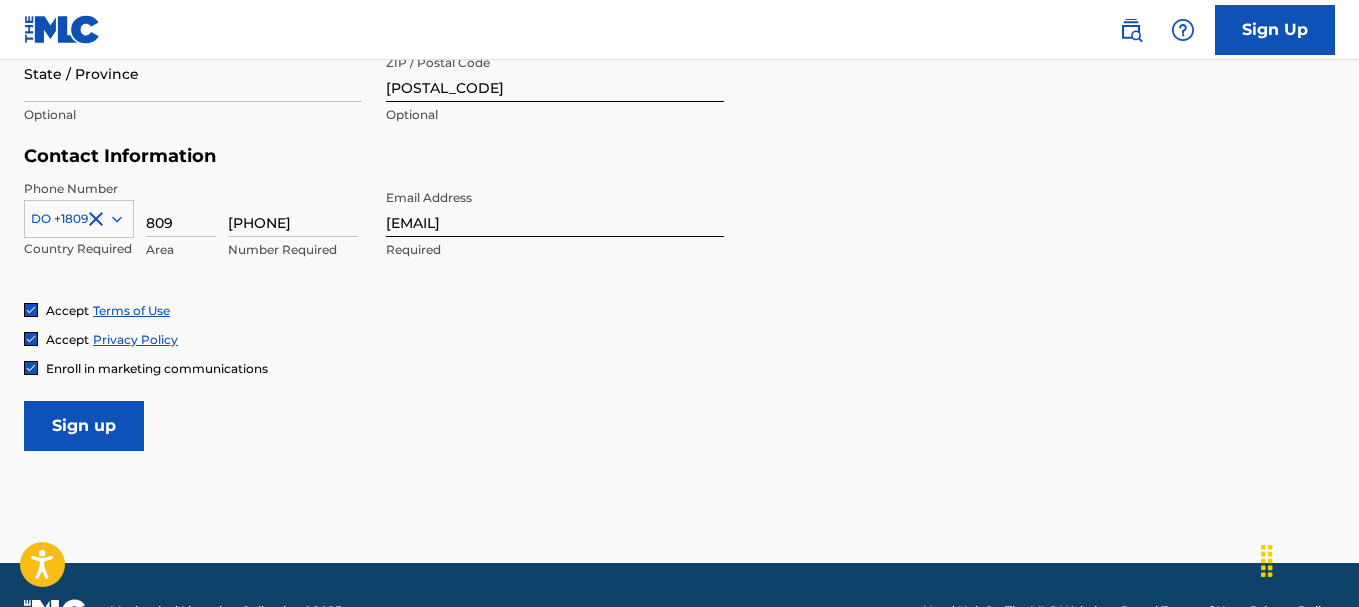 type on "809" 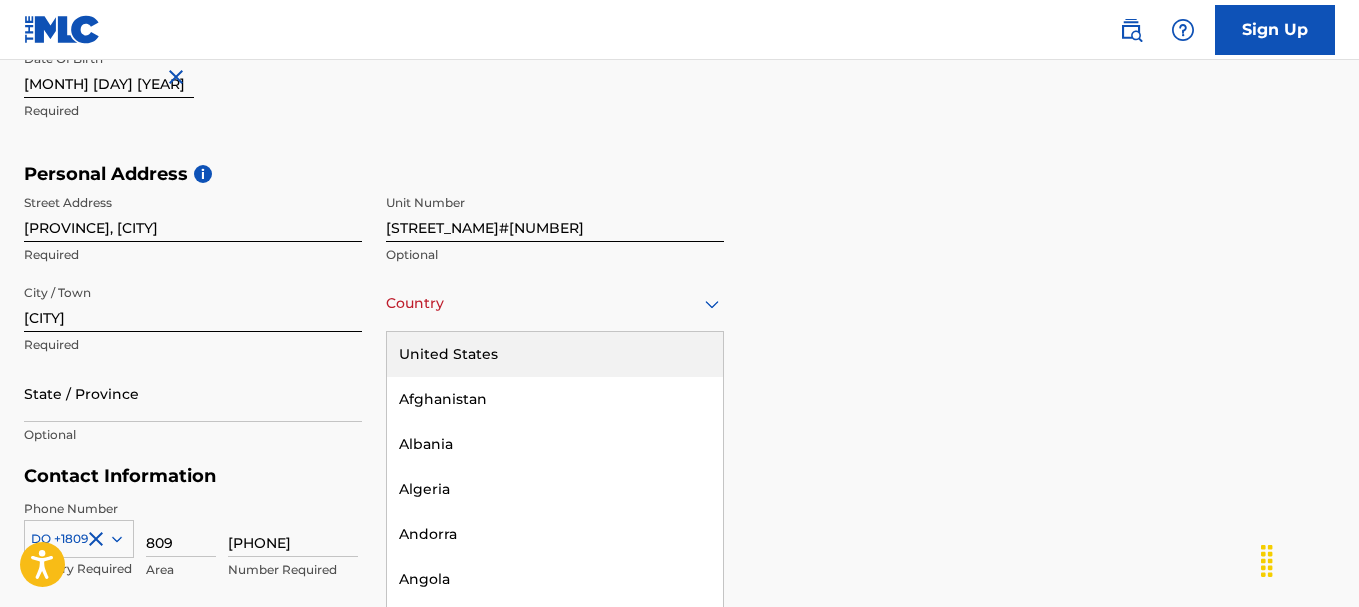 scroll, scrollTop: 611, scrollLeft: 0, axis: vertical 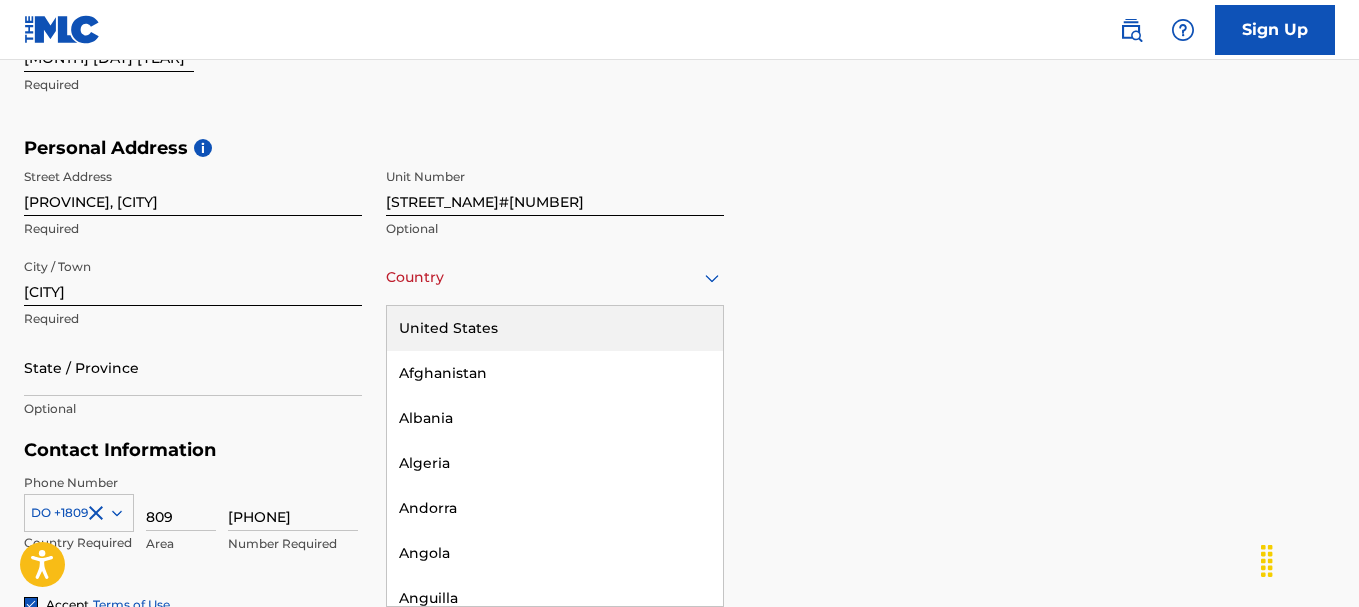 click on "Country" at bounding box center (555, 277) 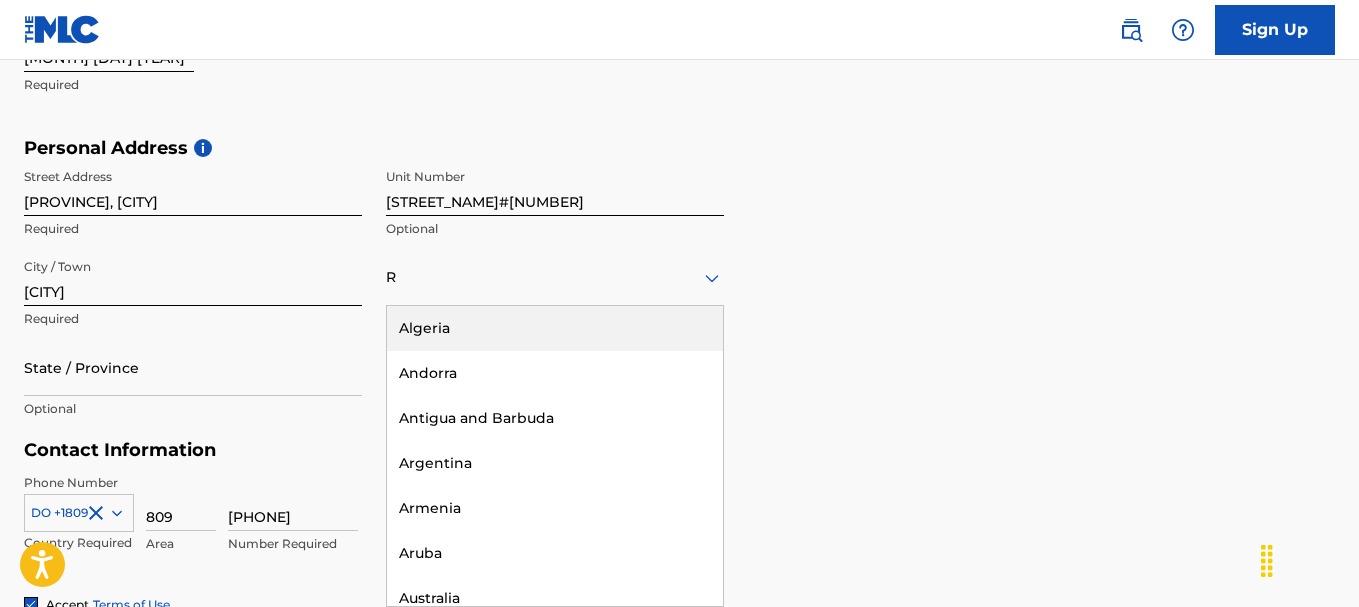 type on "R" 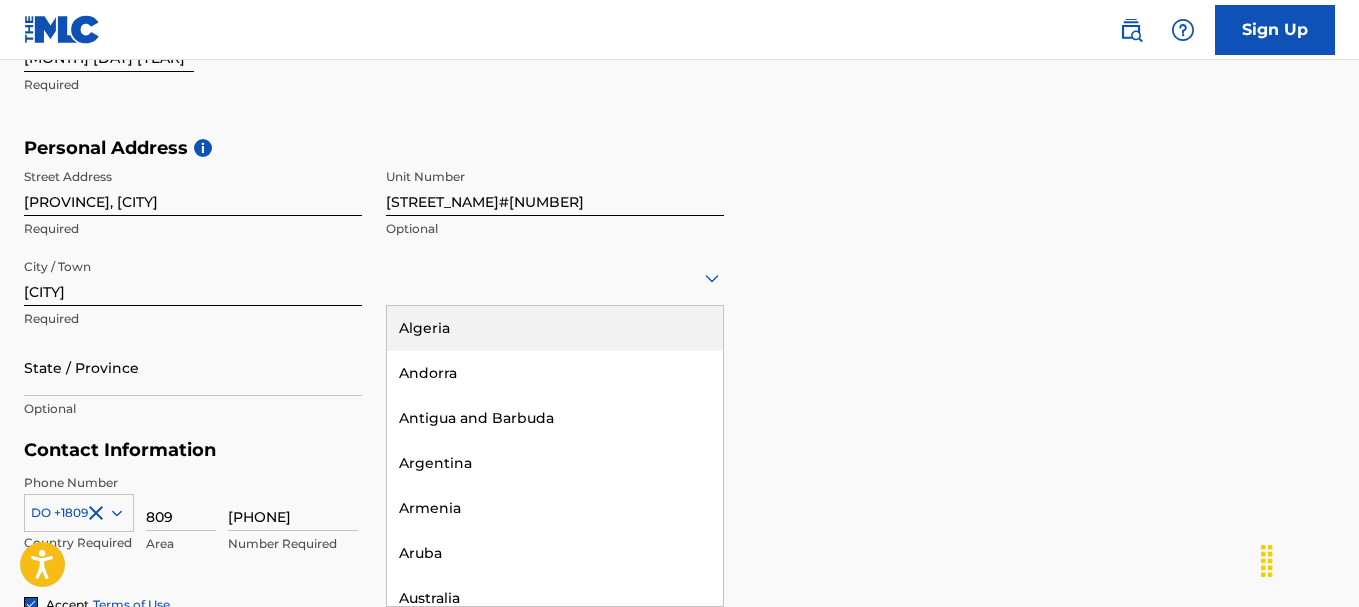 click on "Personal Address i Street Address [PROVINCE], [CITY] Required Unit Number [STREET_NAME]#[NUMBER] Optional City / Town [CITY] Required [NUMBER] results available for search term R. Use Up and Down to choose options, press Enter to select the currently focused option, press Escape to exit the menu, press Tab to select the option and exit the menu. Algeria Andorra Antigua and Barbuda Argentina Armenia Aruba Australia Austria Azerbaijan Bahrain Barbados Belarus Bermuda Bosnia and Herzegovina Brazil Brunei Darussalam Bulgaria Burkina Faso Burundi Cameroon Cape Verde Central African Republic Comoros Congo, the Democratic Republic of Costa Rica Cote D'Ivoire Croatia Cyprus Czech Republic Denmark Dominican Republic Ecuador El Salvador Equatorial Guinea Eritrea Faroe Islands France French Guiana French Polynesia Georgia Germany Gibraltar Greece Greenland Grenada Honduras Hungary Iran, Islamic Republic of Iraq Ireland Israel Jordan Kiribati Korea, Democratic People's Republic of Korea, Republic of Kyrgyzstan Liberia" at bounding box center [679, 288] 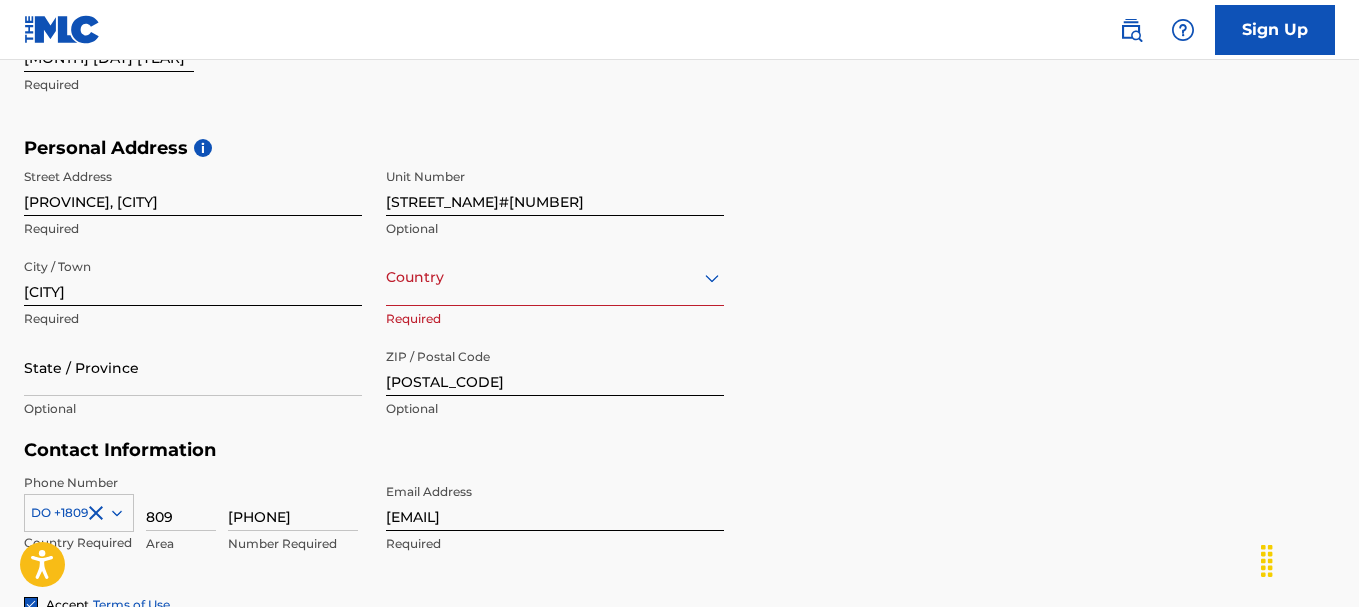 click at bounding box center [555, 277] 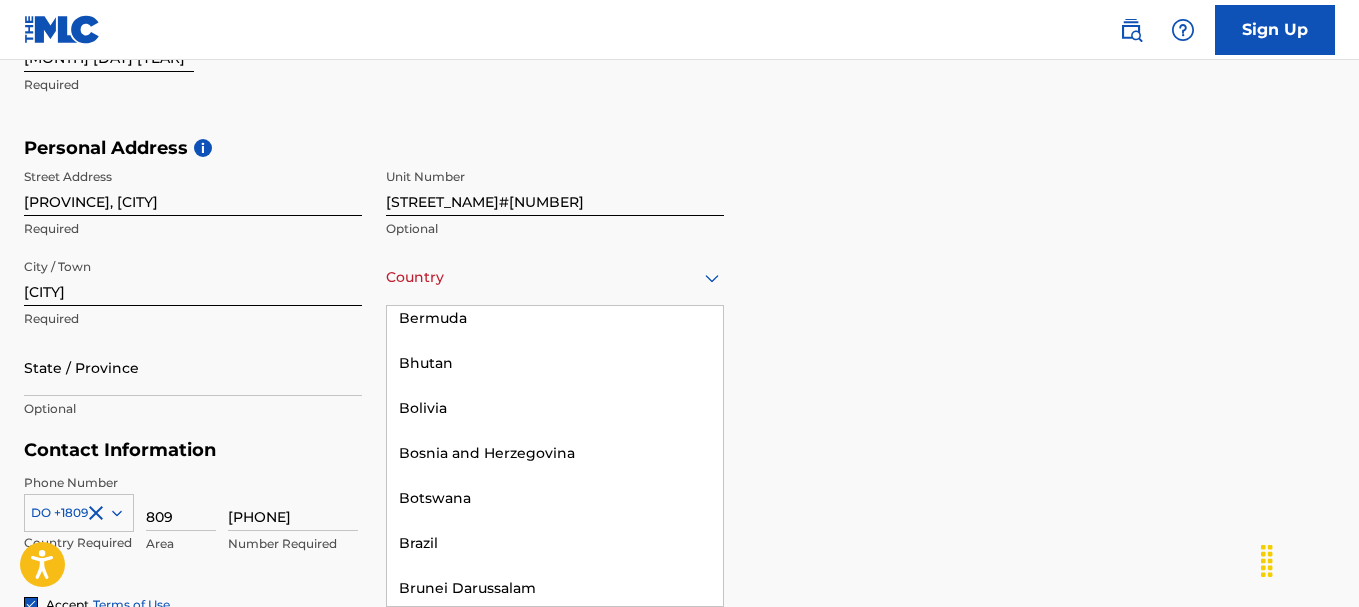 scroll, scrollTop: 1093, scrollLeft: 0, axis: vertical 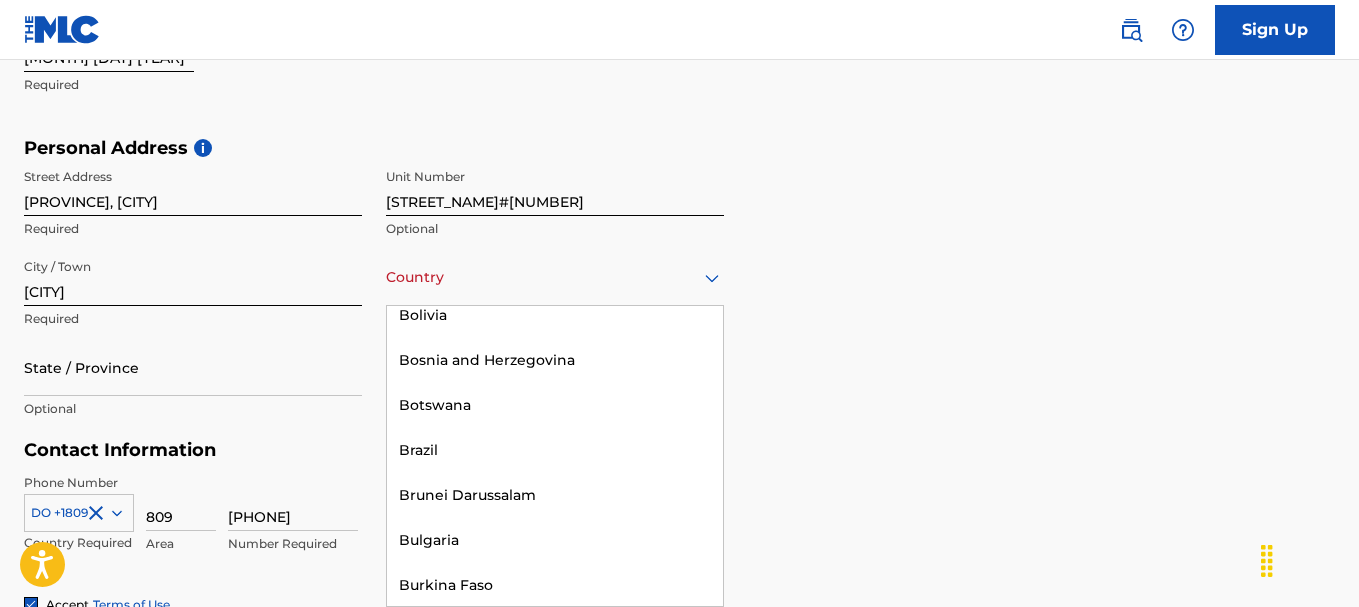 click on "Personal Address i Street Address [PROVINCE], [CITY] Required Unit Number [STREET_NAME]#[NUMBER] Optional City / Town [CITY] Required [NUMBER] results available. Use Up and Down to choose options, press Enter to select the currently focused option, press Escape to exit the menu, press Tab to select the option and exit the menu. Country United States Afghanistan Albania Algeria Andorra Angola Anguilla Antigua and Barbuda Argentina Armenia Aruba Australia Austria Azerbaijan Bahamas Bahrain Bangladesh Barbados Belarus Belgium Belize Benin Bermuda Bhutan Bolivia Bosnia and Herzegovina Botswana Brazil Brunei Darussalam Bulgaria Burkina Faso Burundi Cambodia Cameroon Canada Cape Verde Cayman Islands Central African Republic Chad Chile China Colombia Comoros Congo Congo, the Democratic Republic of the Cook Islands Costa Rica Cote D'Ivoire Croatia Cuba Cyprus Czech Republic Denmark Djibouti Ecuador" at bounding box center (679, 301) 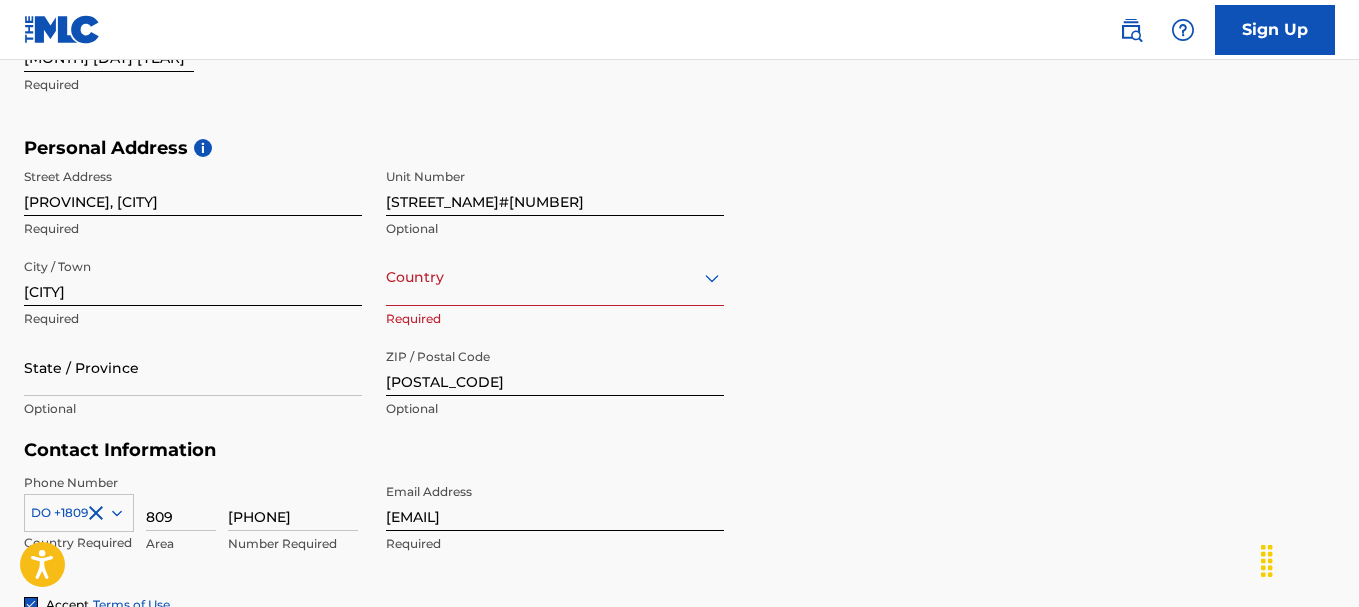 click on "Country" at bounding box center (555, 277) 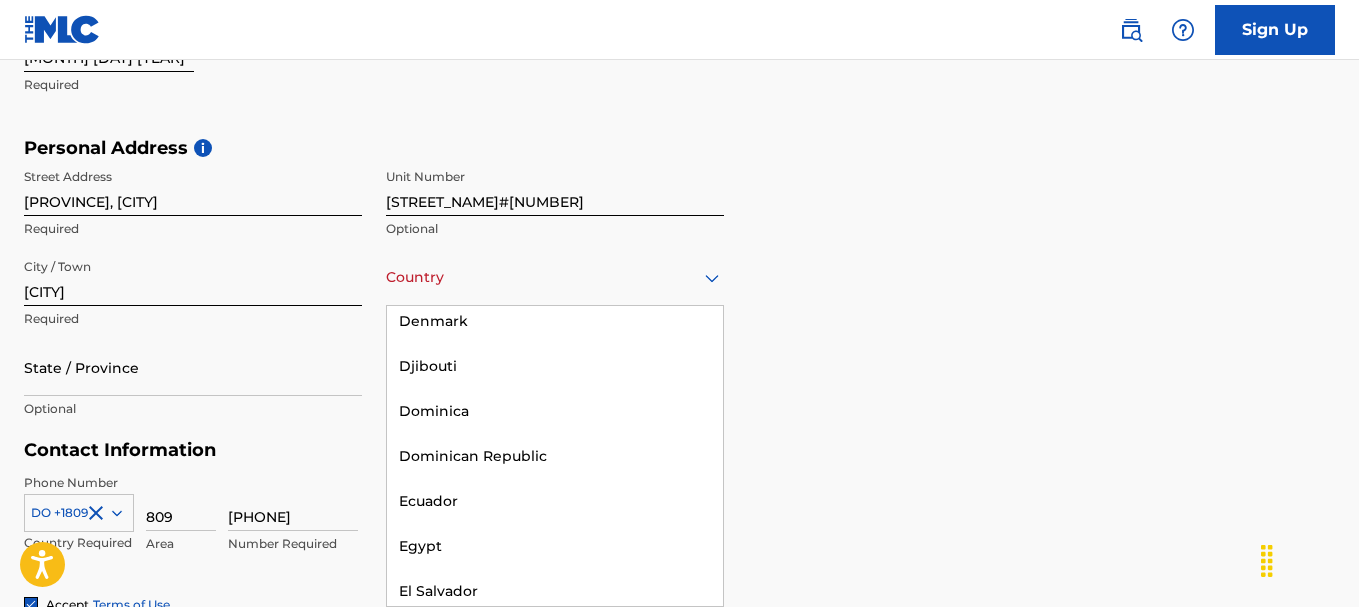 scroll, scrollTop: 2400, scrollLeft: 0, axis: vertical 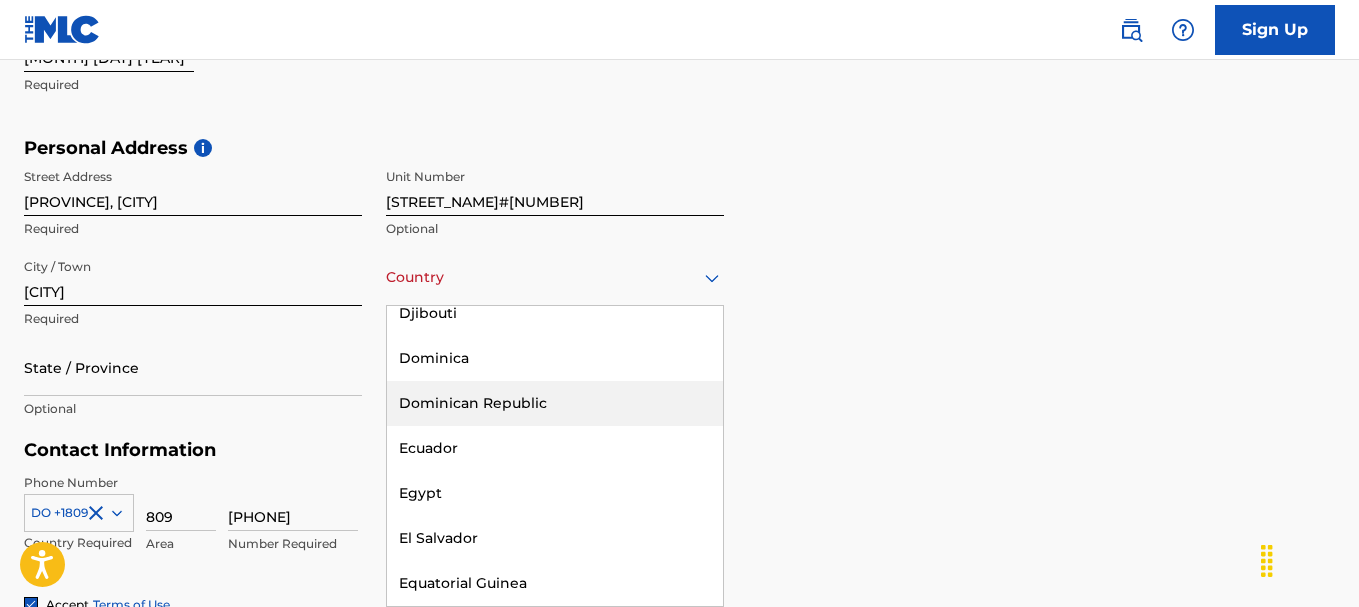click on "Dominican Republic" at bounding box center [555, 403] 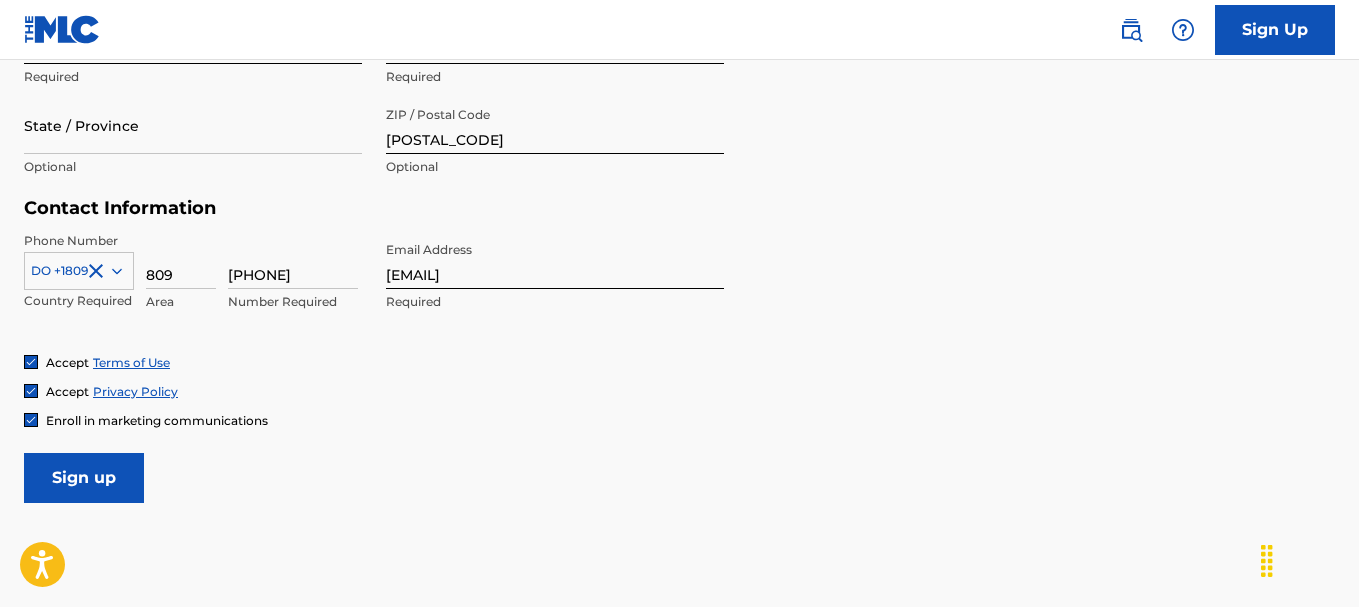 scroll, scrollTop: 911, scrollLeft: 0, axis: vertical 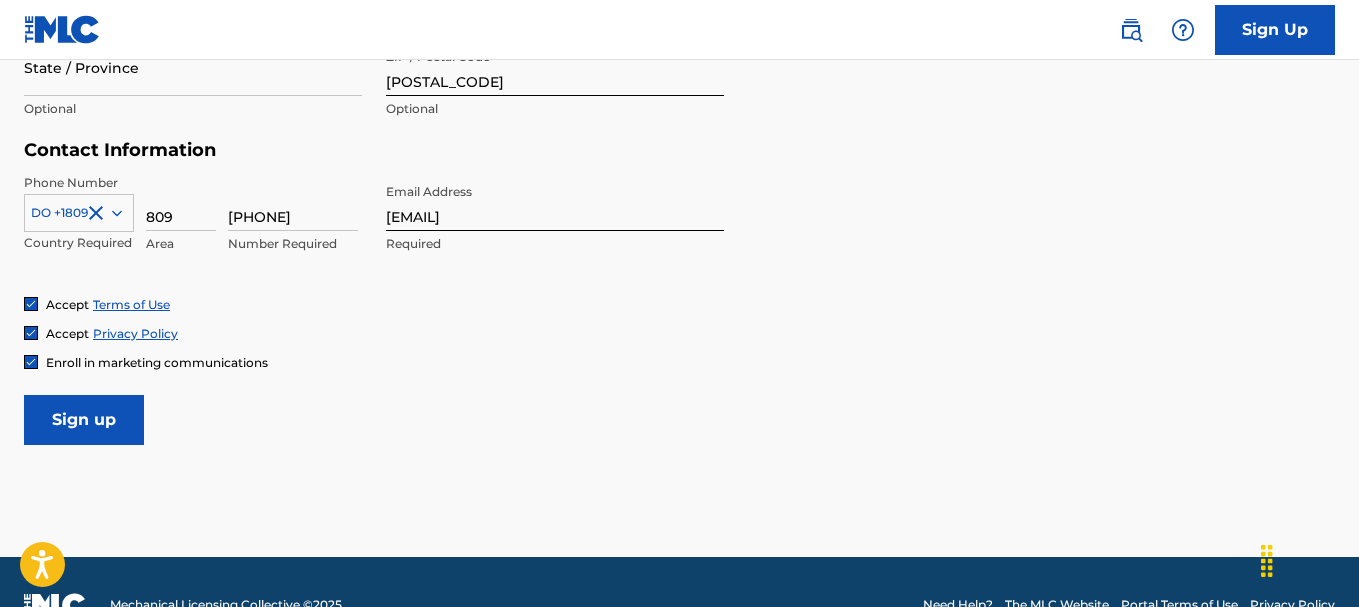 click on "Sign up" at bounding box center [84, 420] 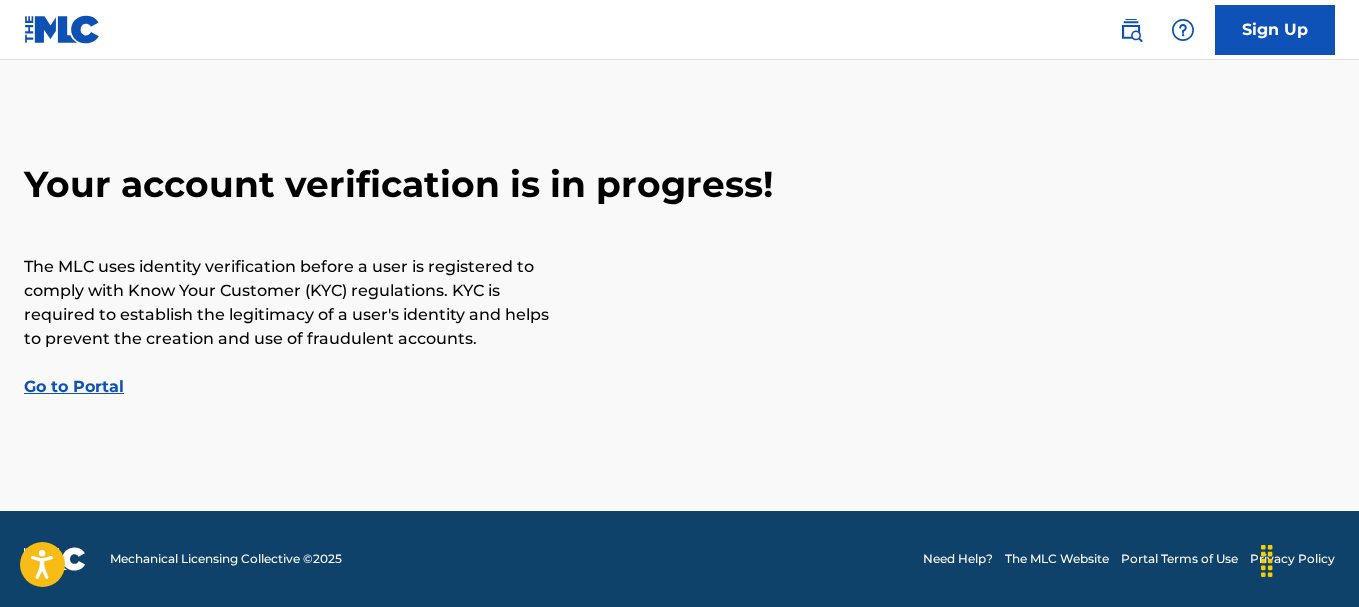 scroll, scrollTop: 0, scrollLeft: 0, axis: both 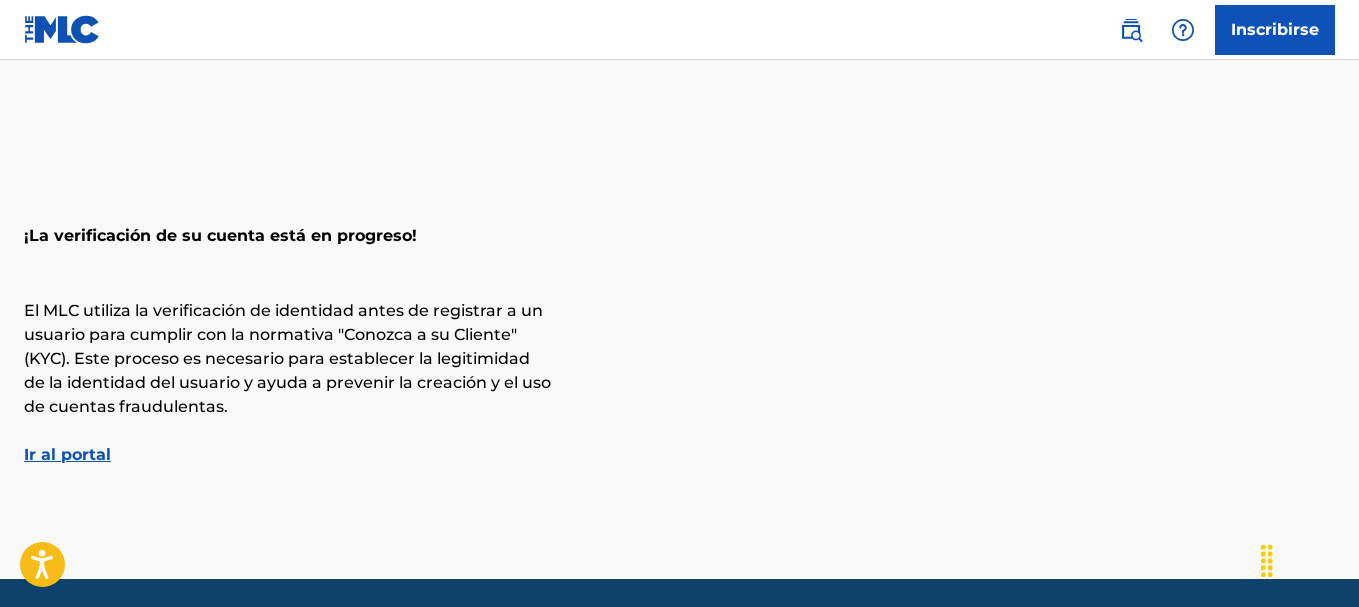 click on "Ir al portal" at bounding box center (67, 454) 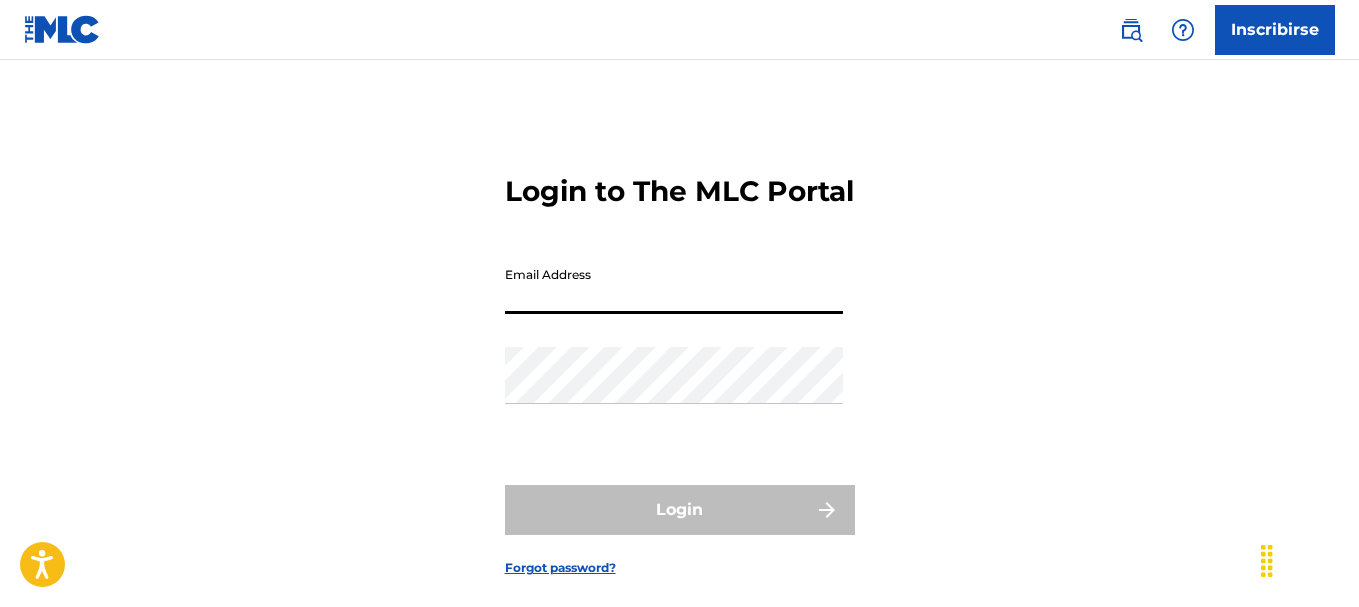 click on "Email Address" at bounding box center [674, 285] 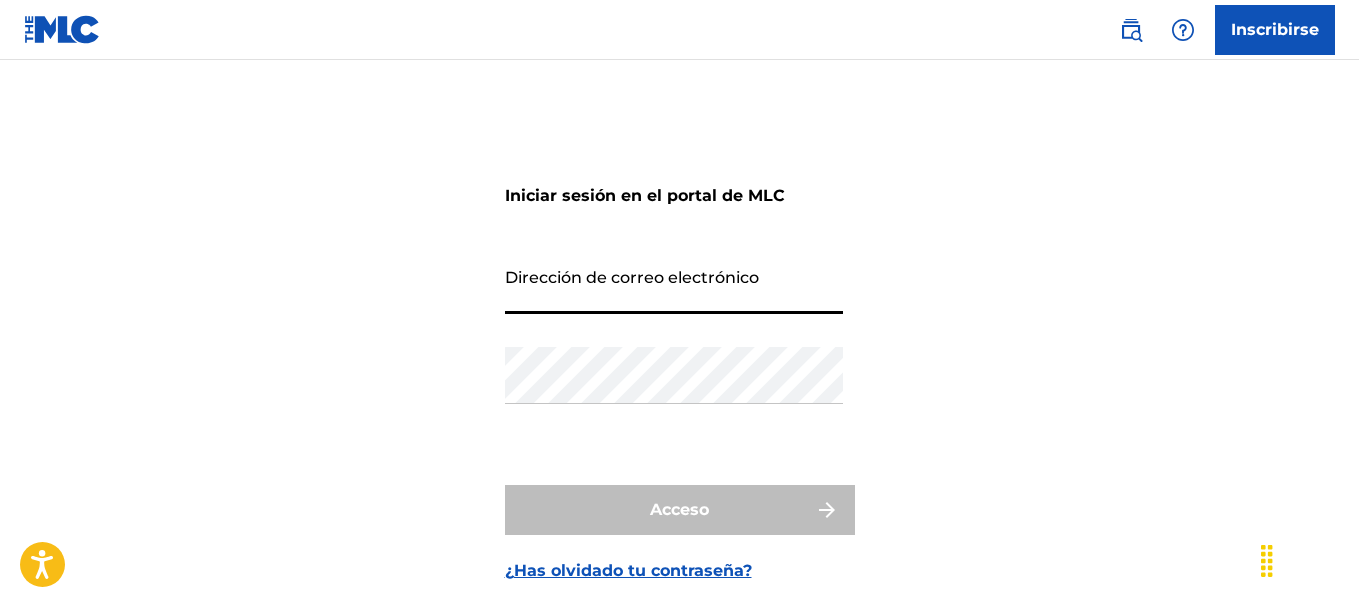 type on "[EMAIL]" 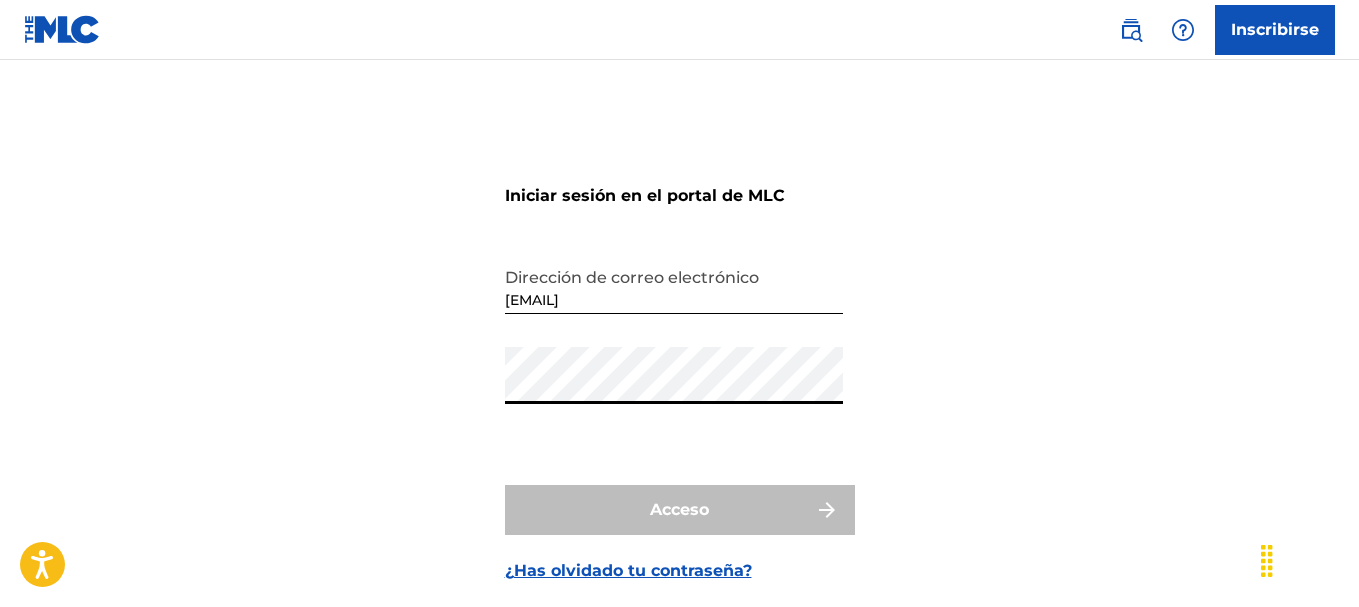 click on "Iniciar sesión en el portal de MLC Dirección de correo electrónico [EMAIL] Contraseña Acceso ¿Has olvidado tu contraseña?" at bounding box center [679, 362] 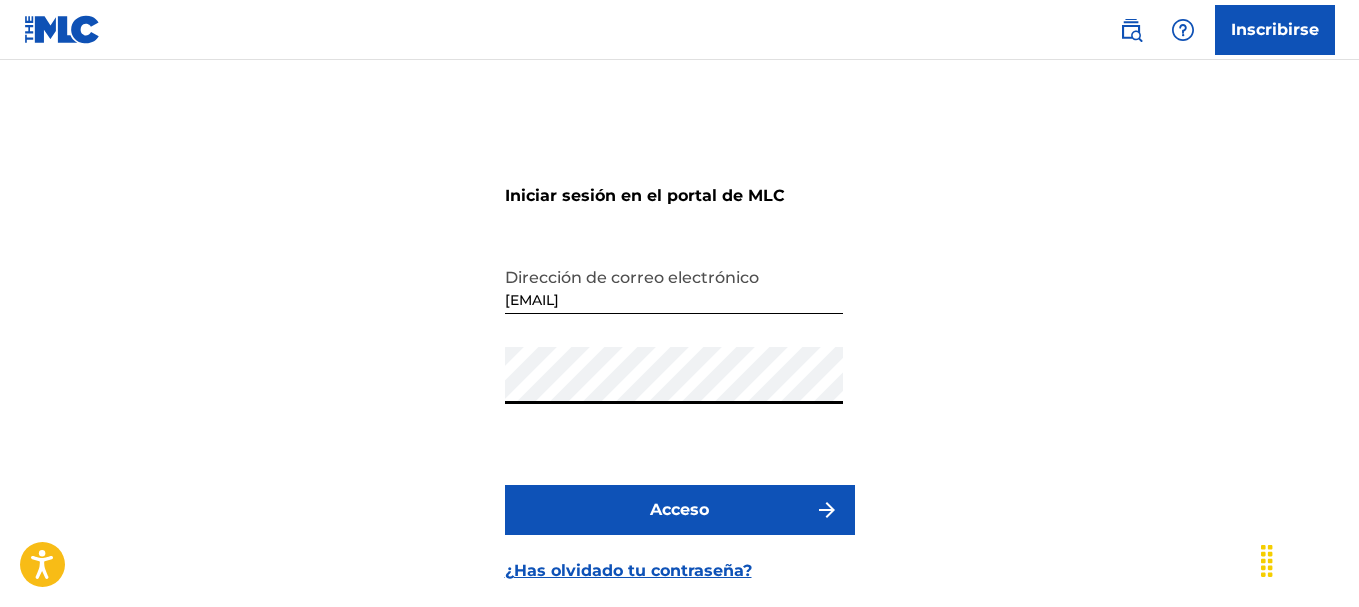 click on "Acceso" at bounding box center [680, 510] 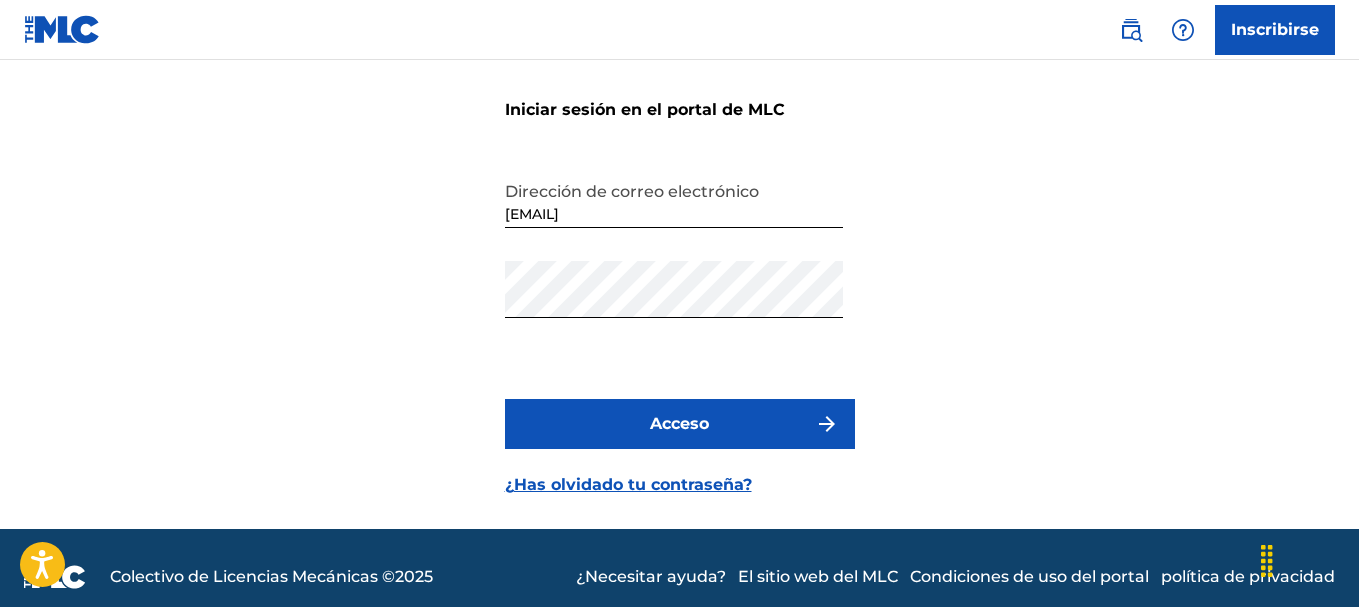 scroll, scrollTop: 104, scrollLeft: 0, axis: vertical 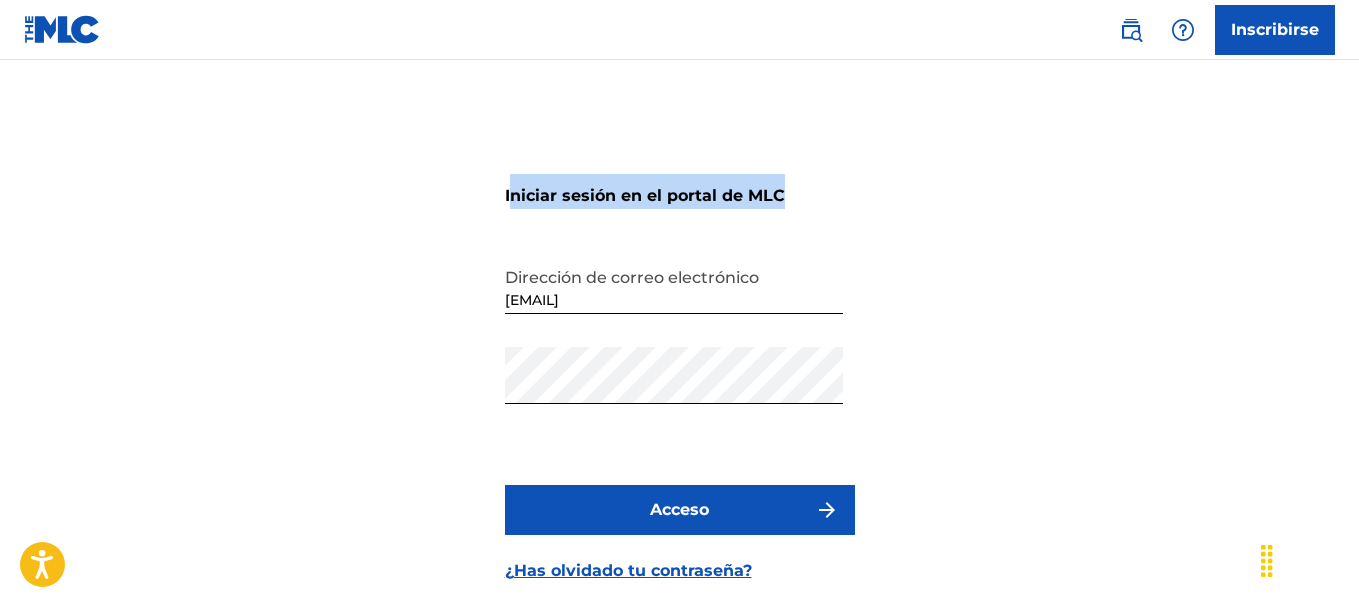 drag, startPoint x: 799, startPoint y: 193, endPoint x: 508, endPoint y: 205, distance: 291.2473 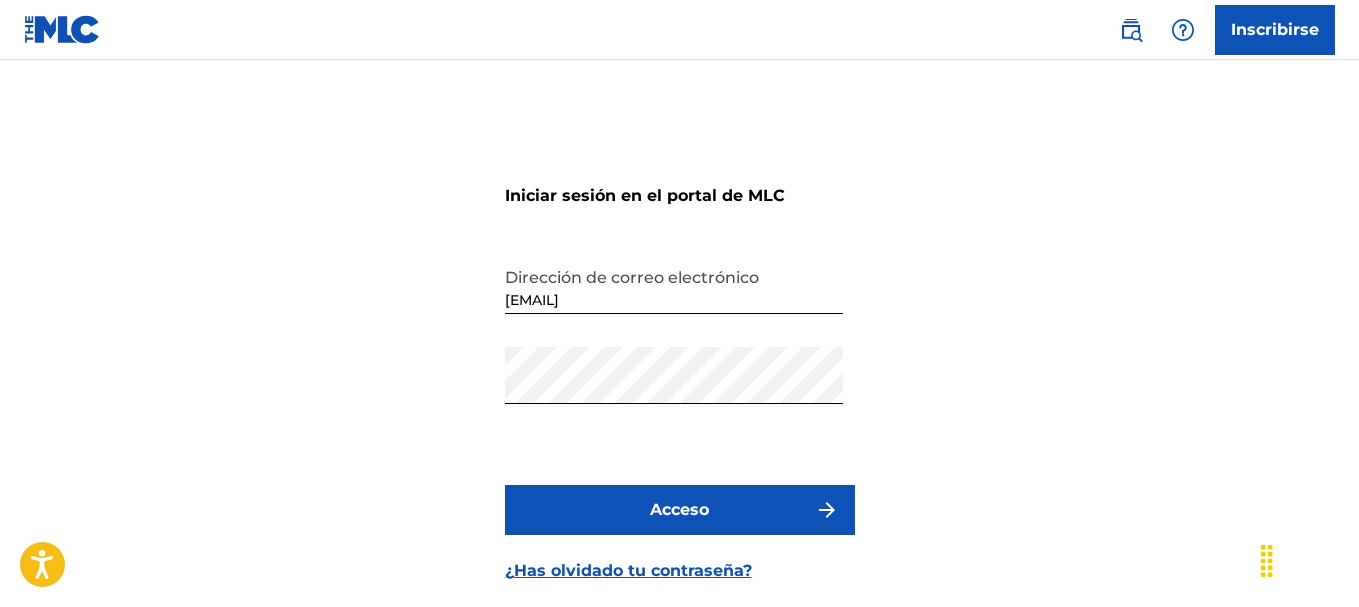click on "Iniciar sesión en el portal de MLC Dirección de correo electrónico [EMAIL] Contraseña Acceso ¿Has olvidado tu contraseña?" at bounding box center [679, 362] 